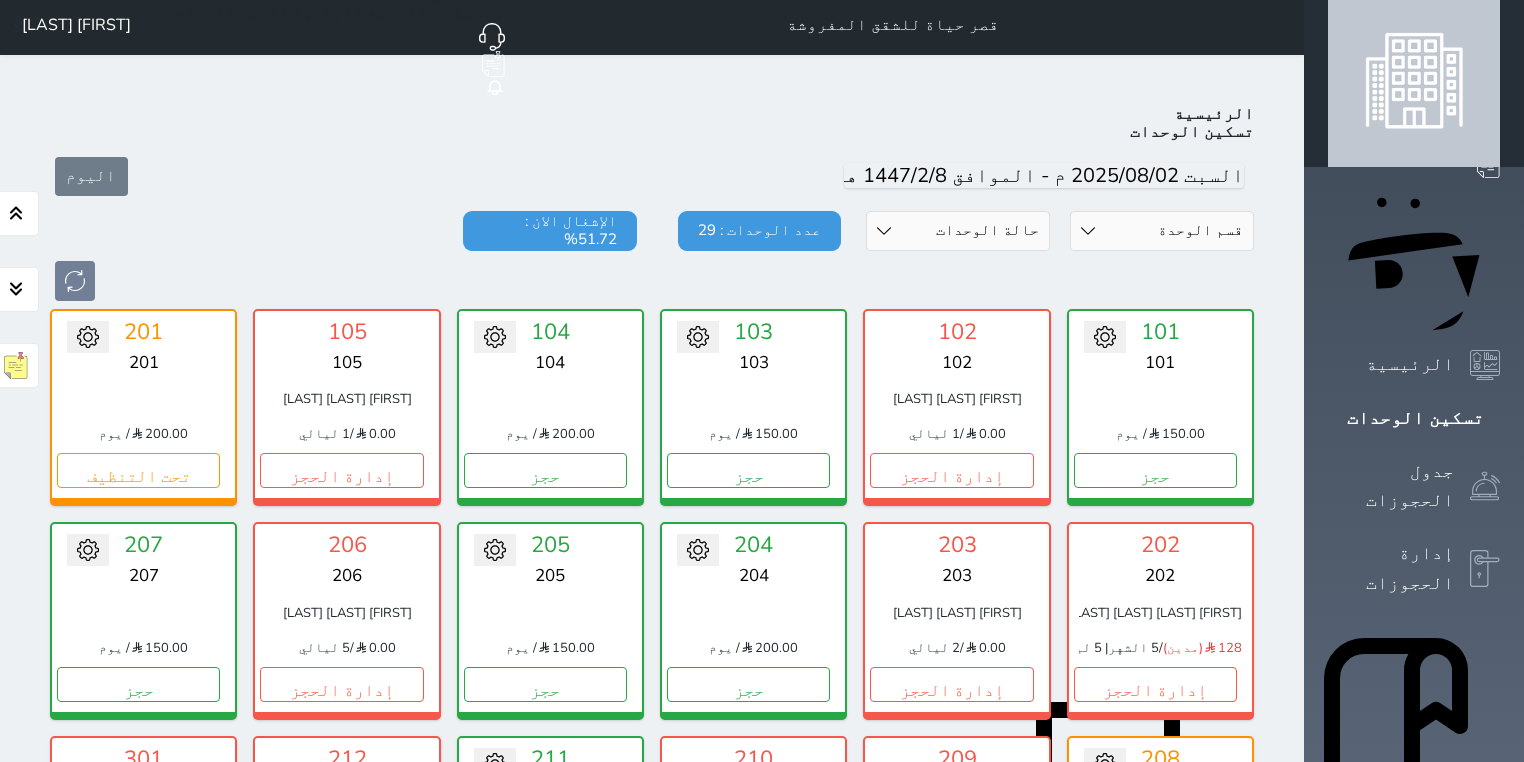 scroll, scrollTop: 0, scrollLeft: 0, axis: both 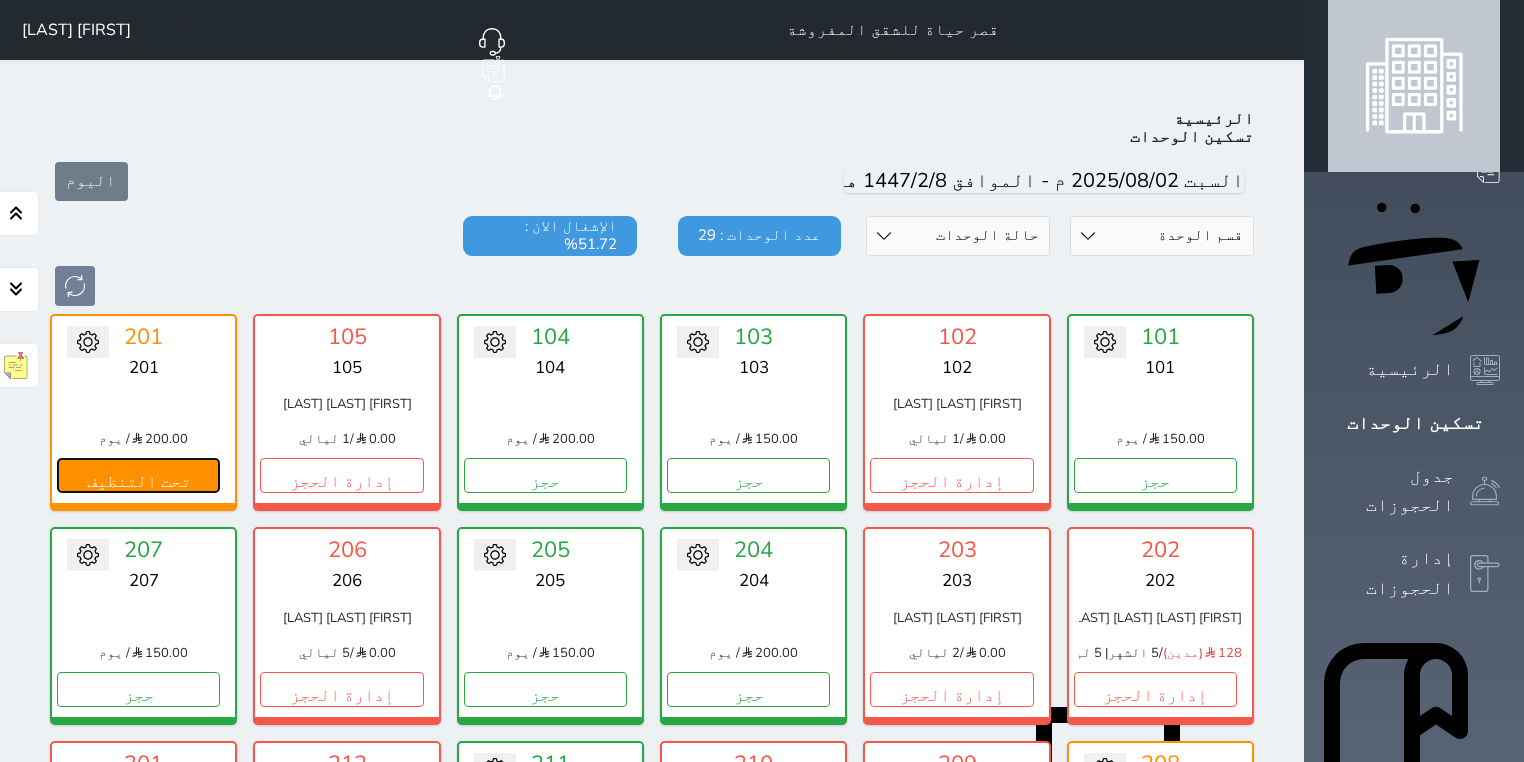 click on "تحت التنظيف" at bounding box center (138, 475) 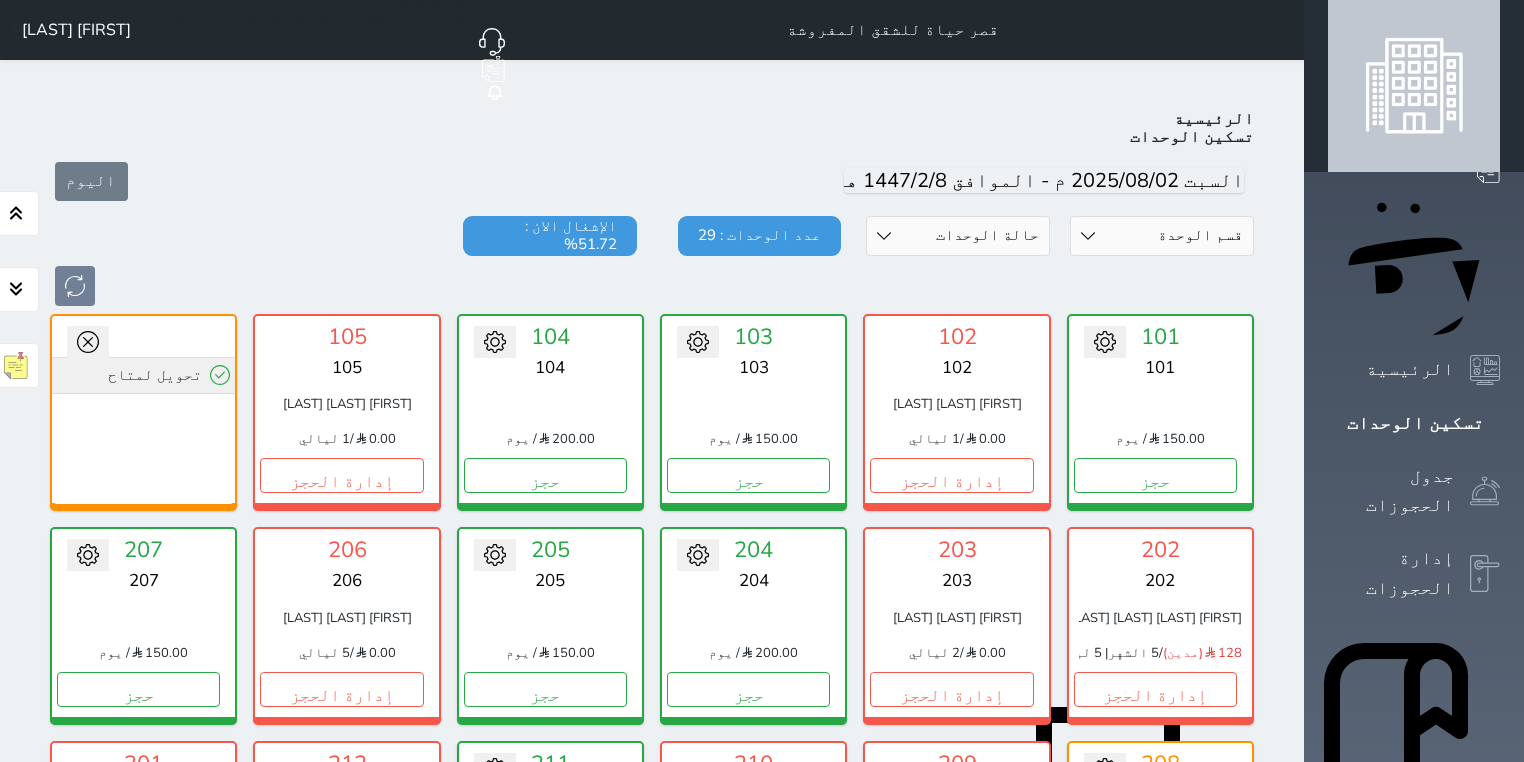 click on "تحويل لمتاح" at bounding box center (143, 375) 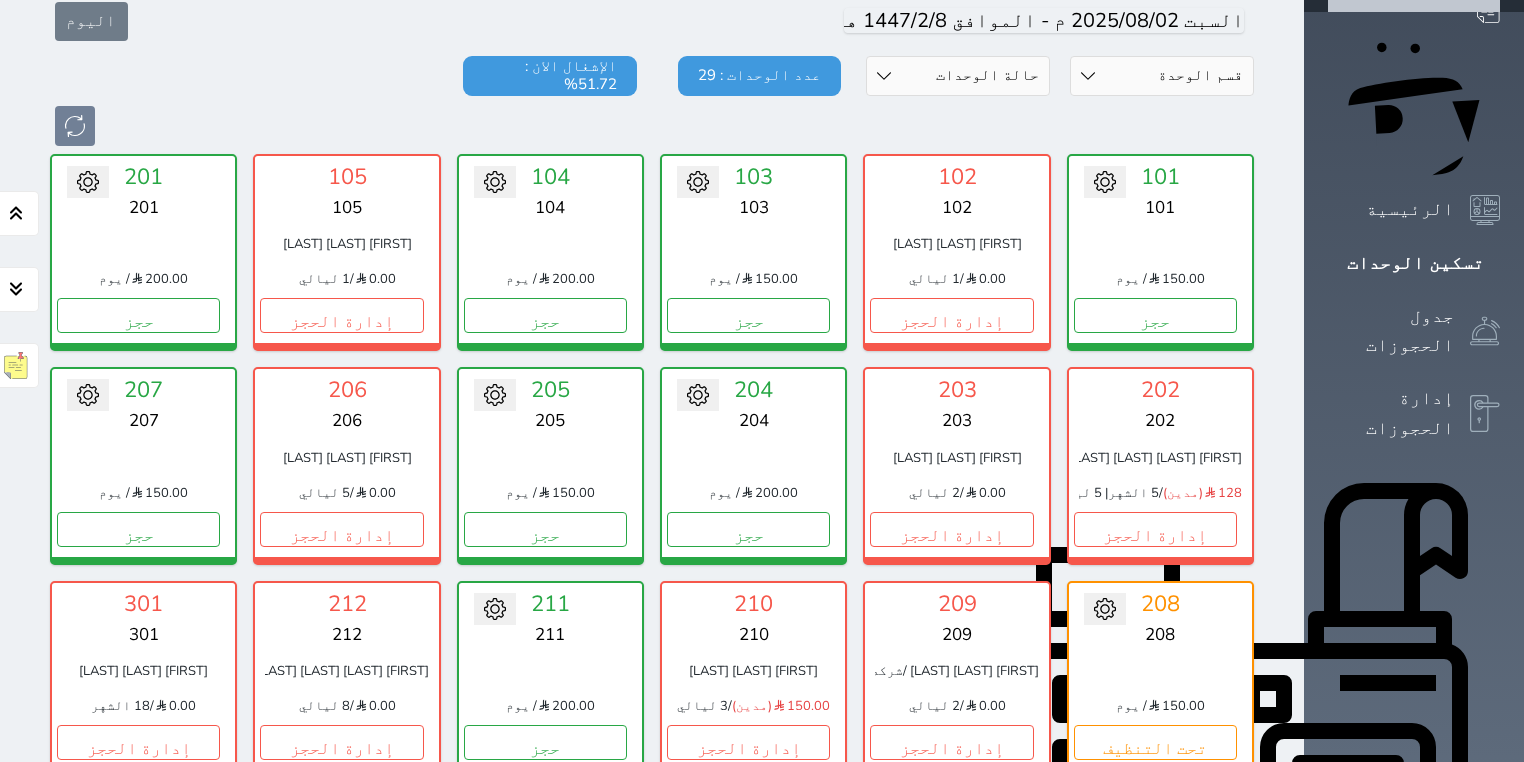 scroll, scrollTop: 560, scrollLeft: 0, axis: vertical 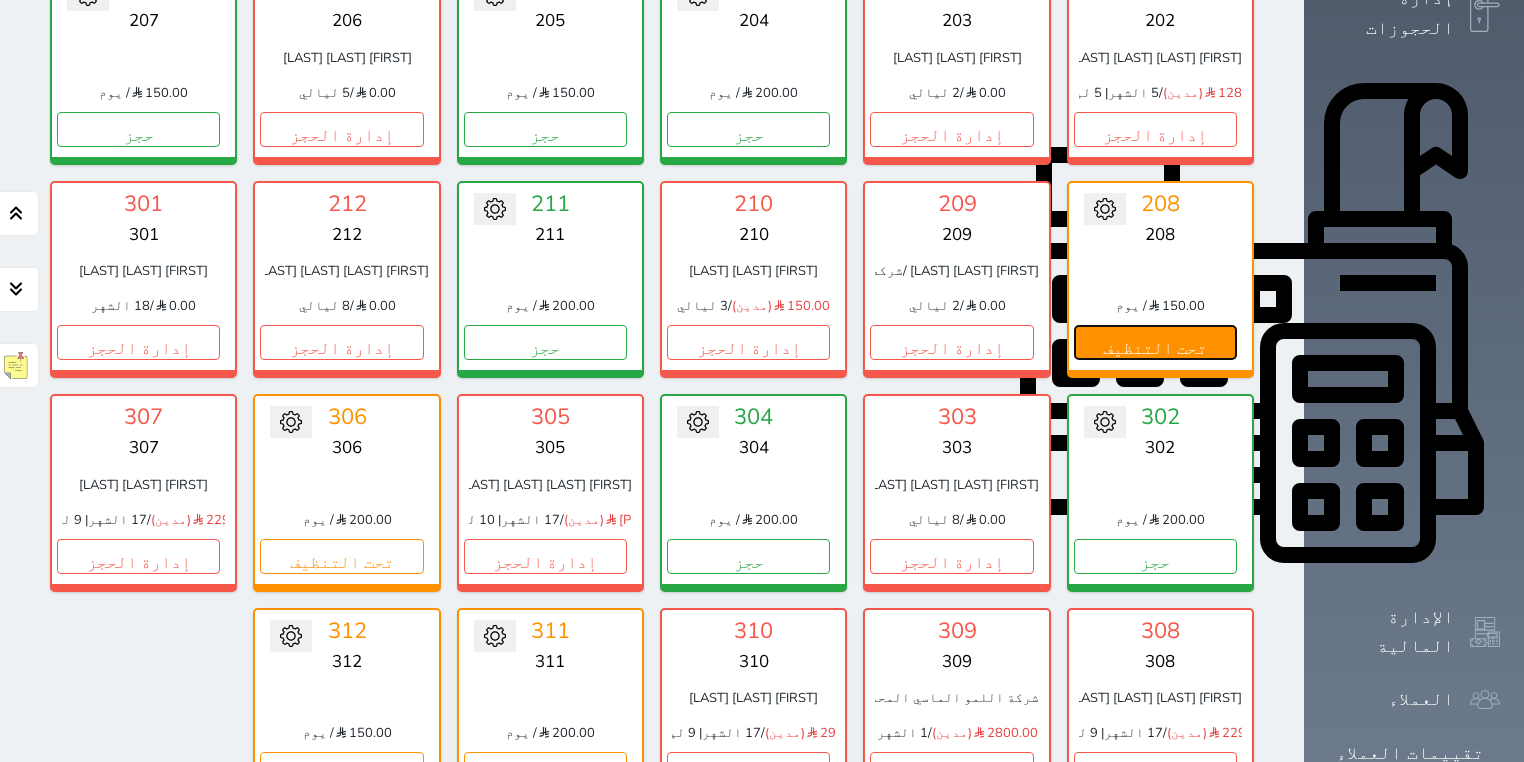click on "تحت التنظيف" at bounding box center [1155, 342] 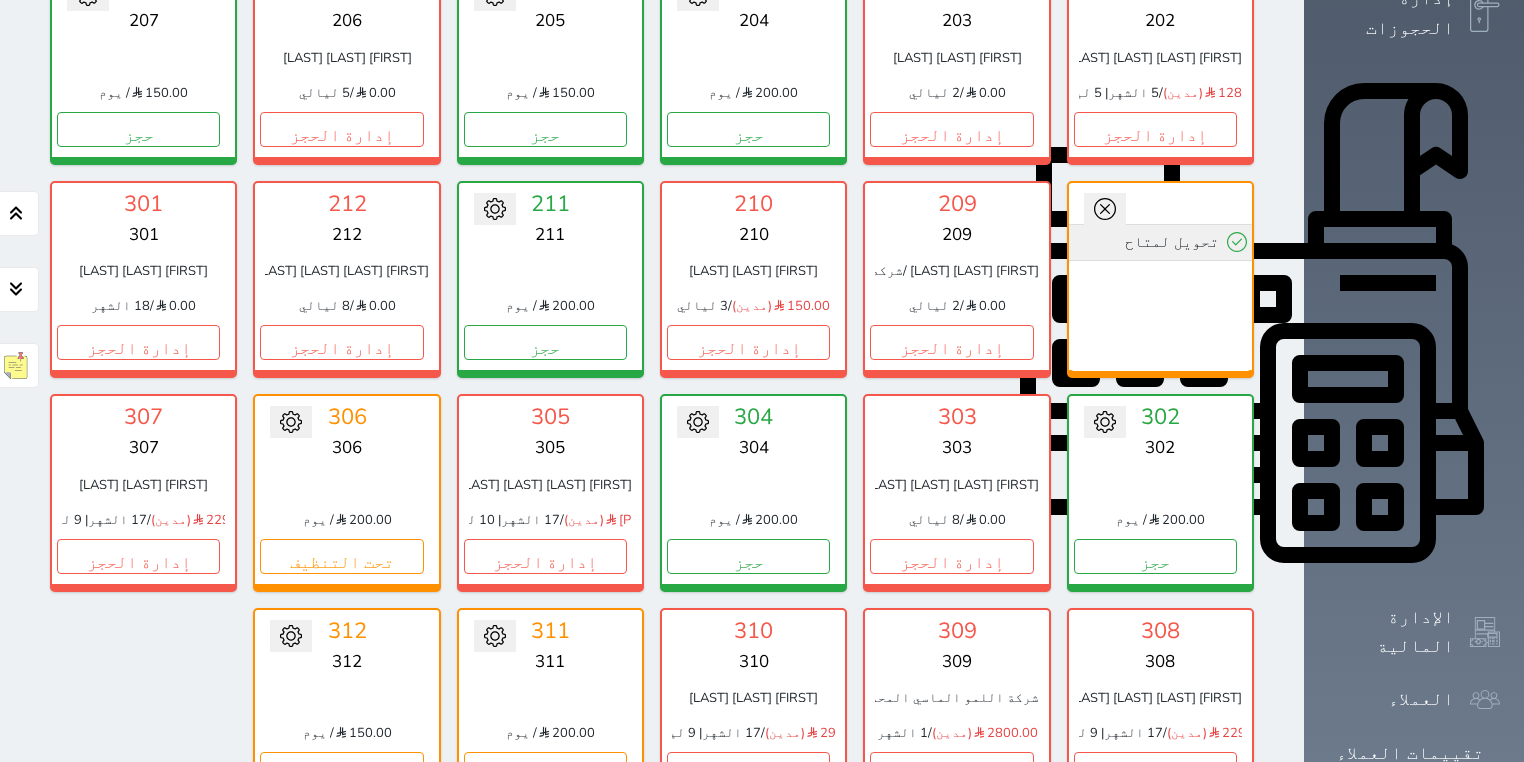 click on "تحويل لمتاح" at bounding box center [1160, 242] 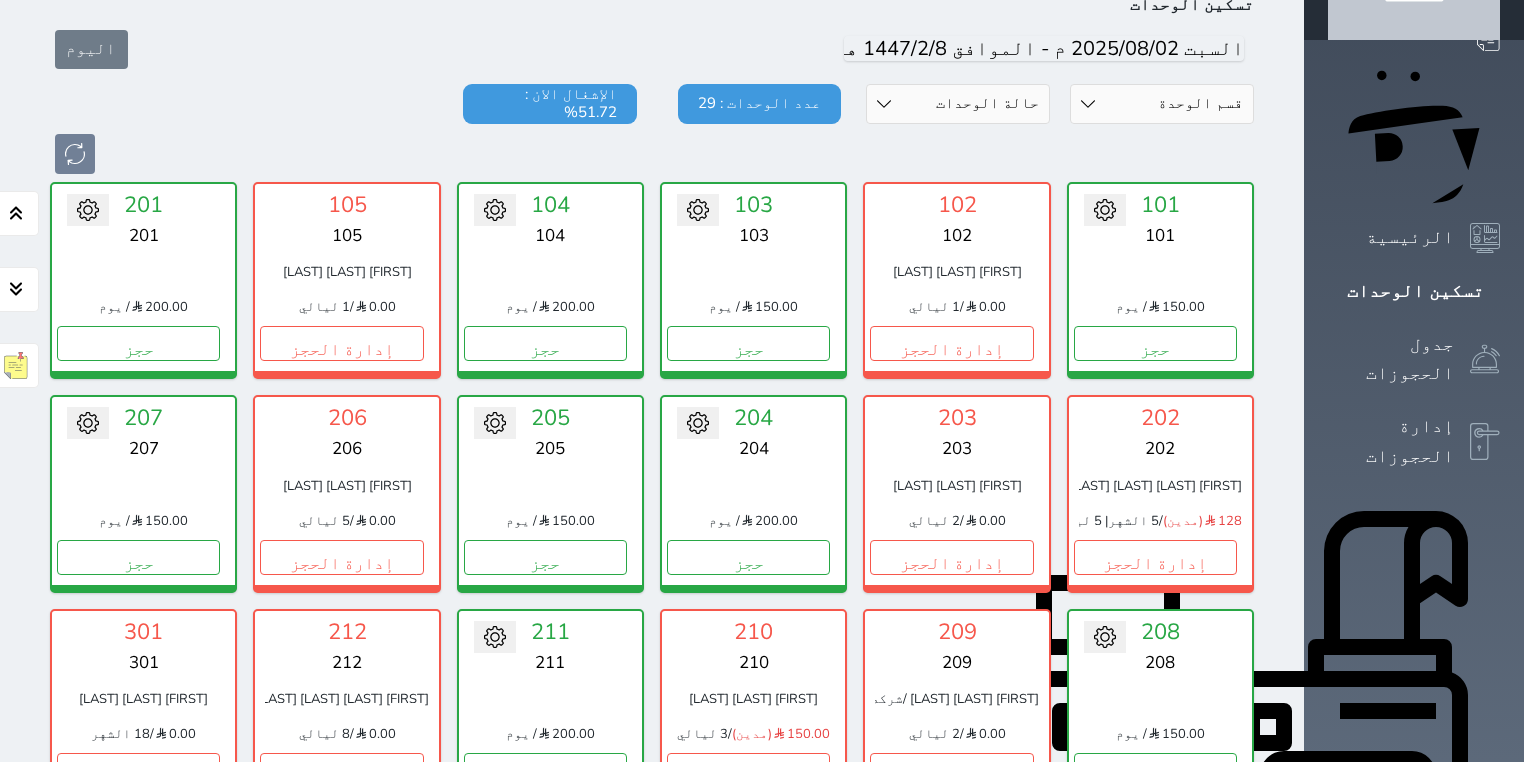 scroll, scrollTop: 160, scrollLeft: 0, axis: vertical 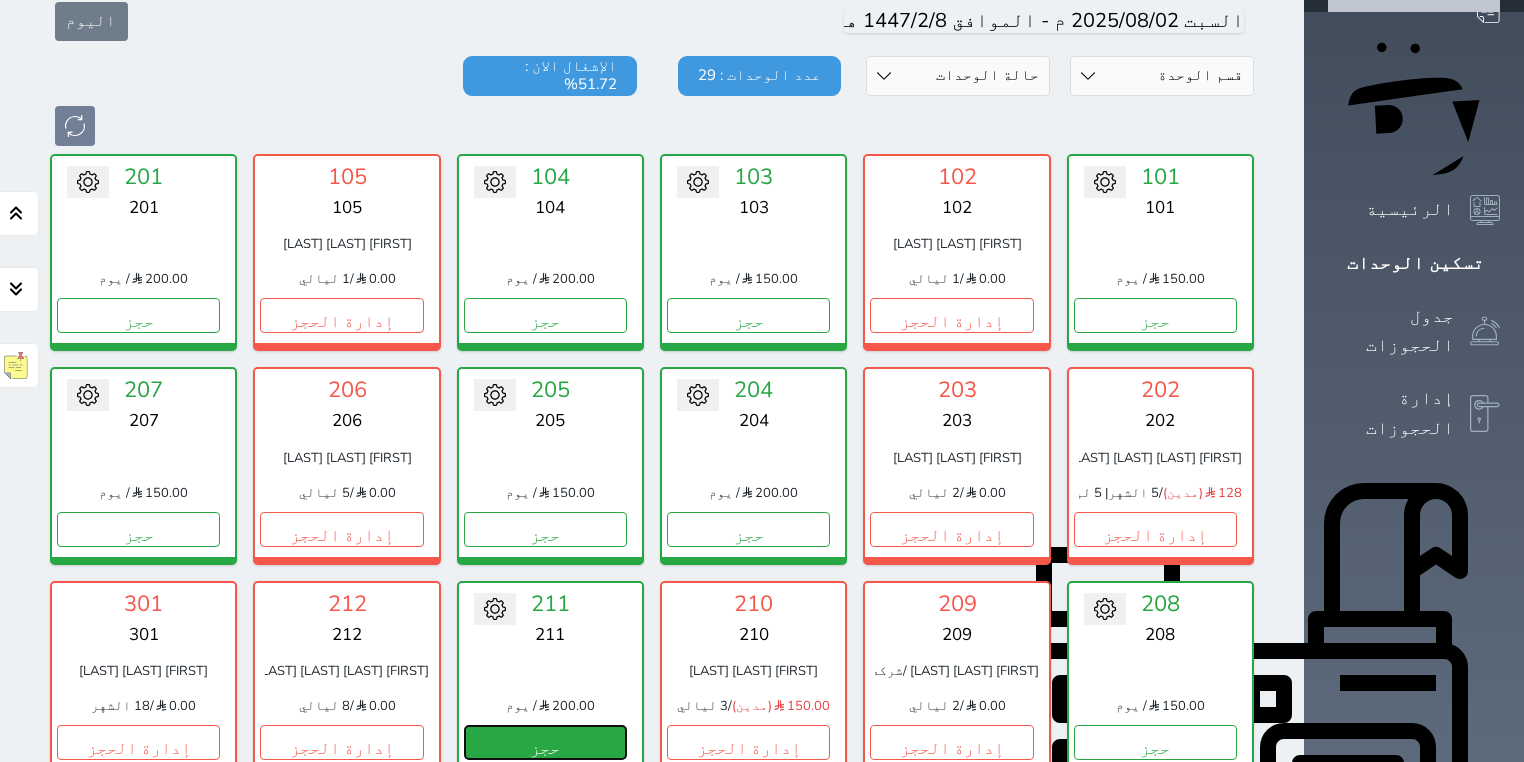 click on "حجز" at bounding box center (545, 742) 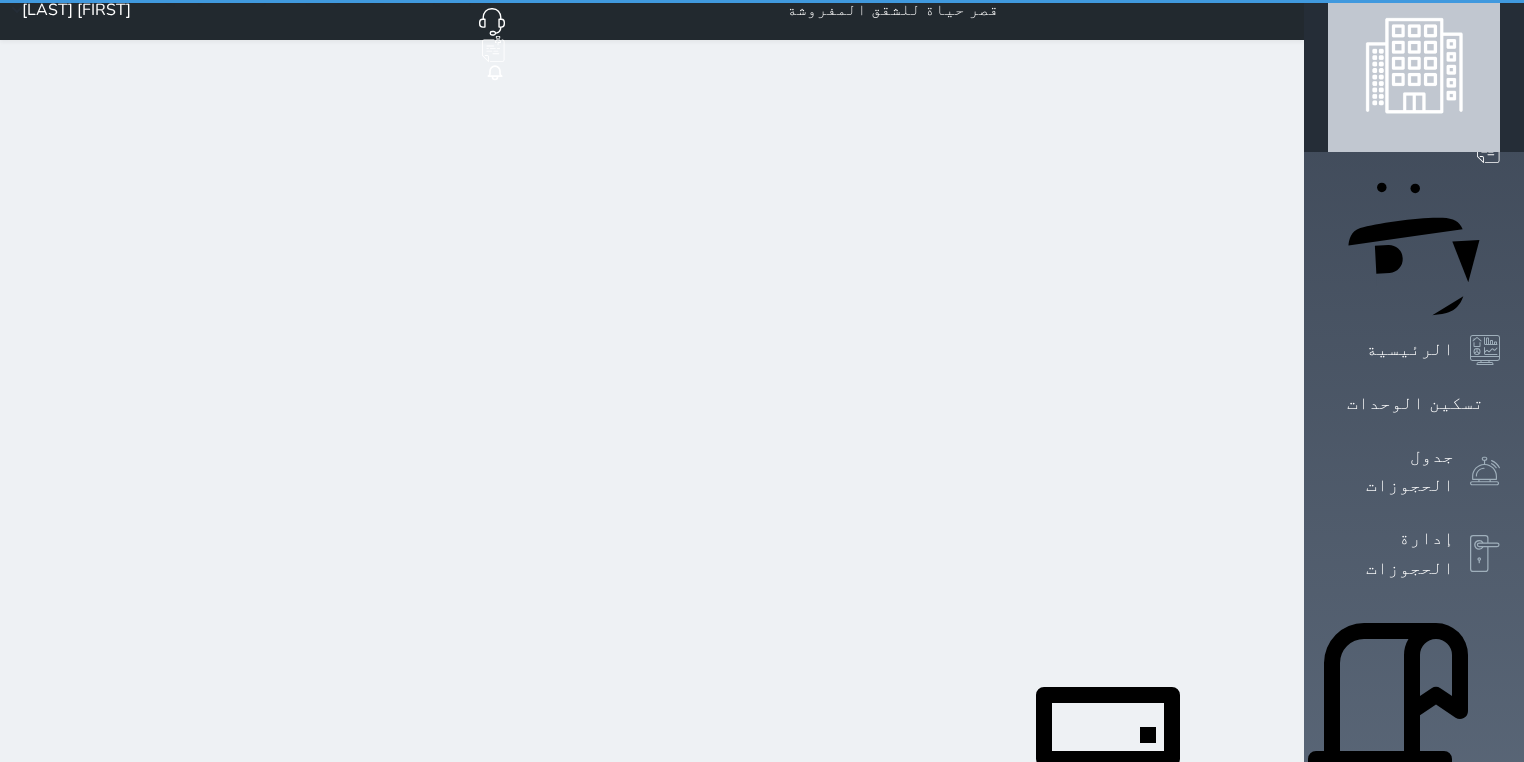 scroll, scrollTop: 0, scrollLeft: 0, axis: both 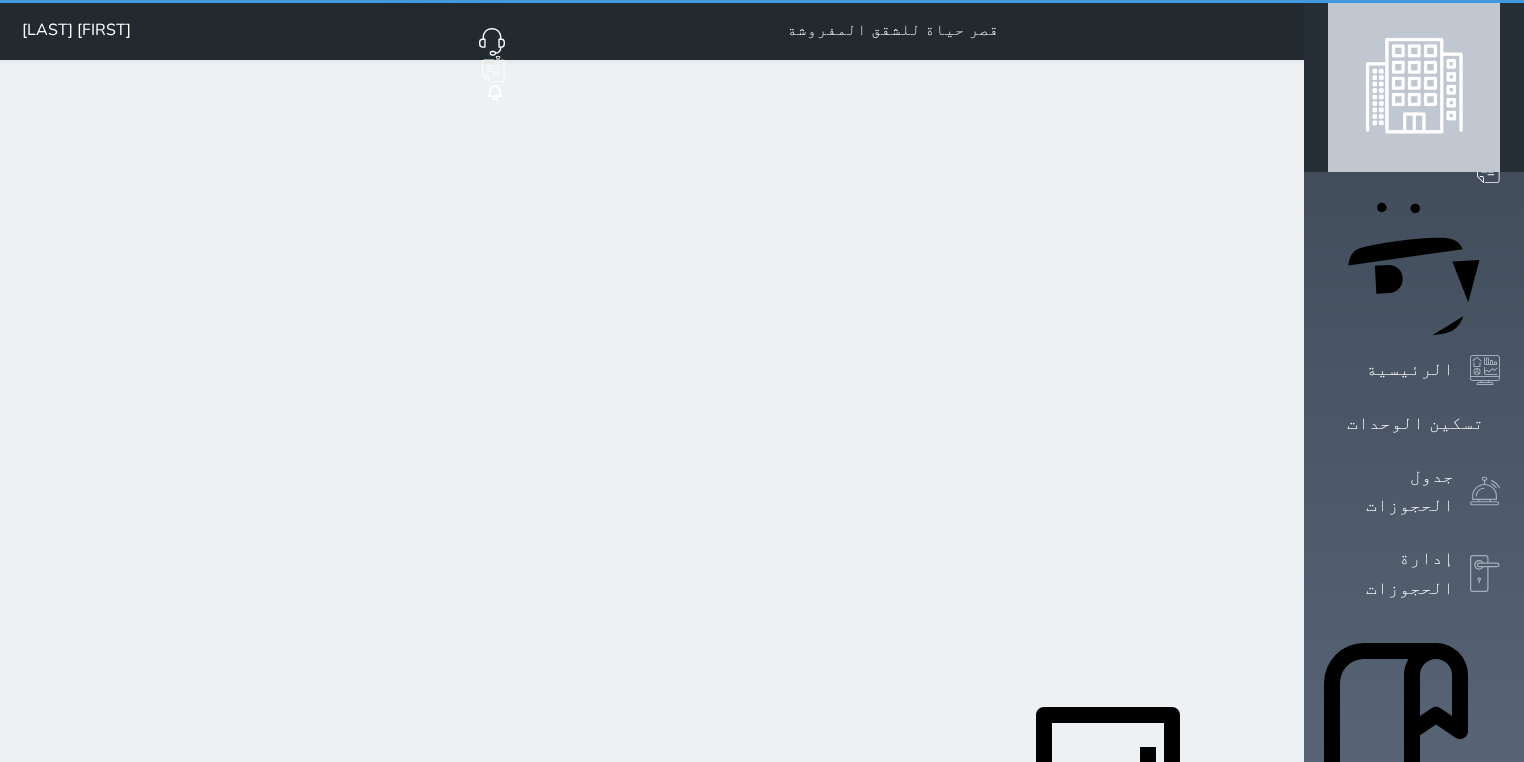 select on "1" 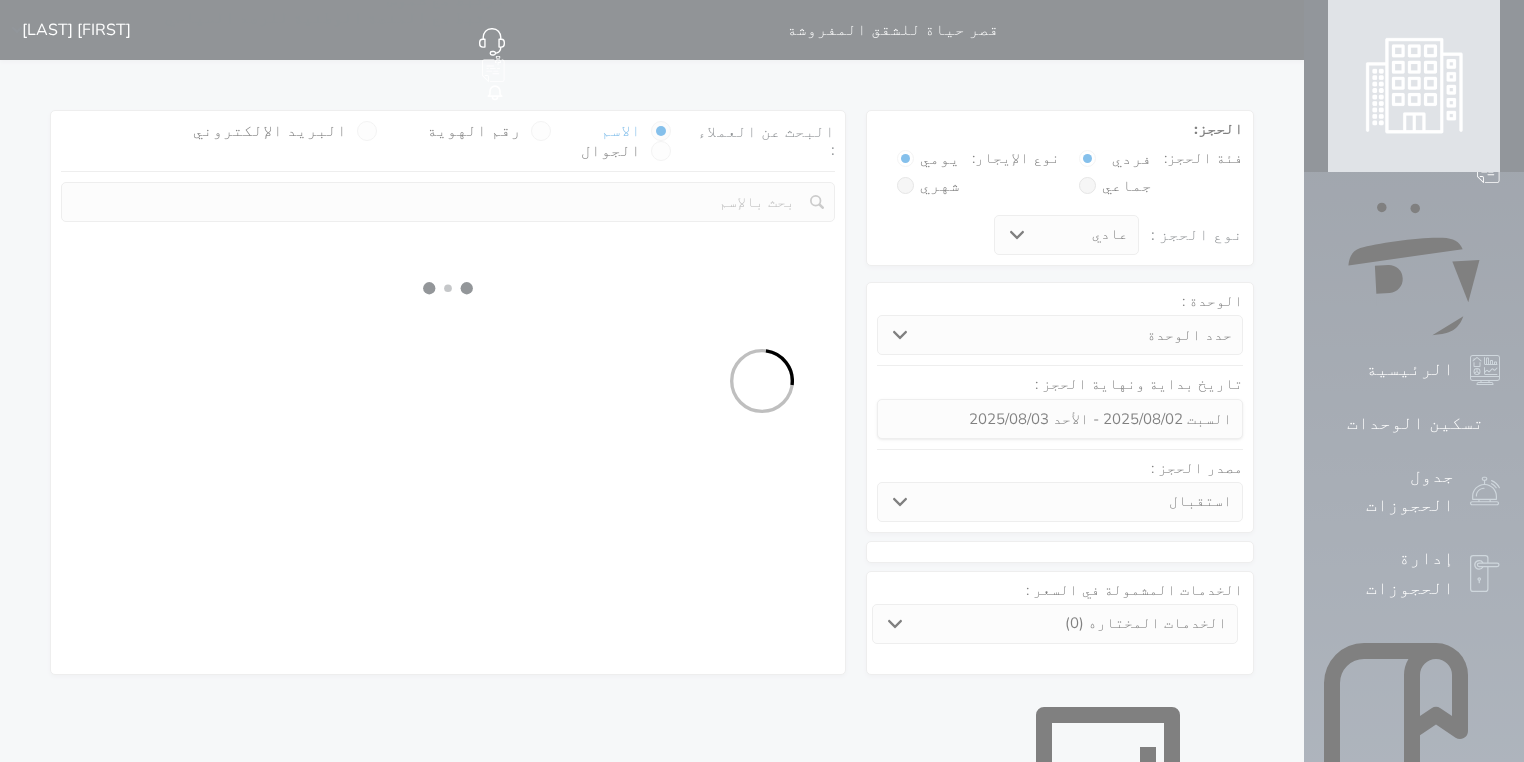 select 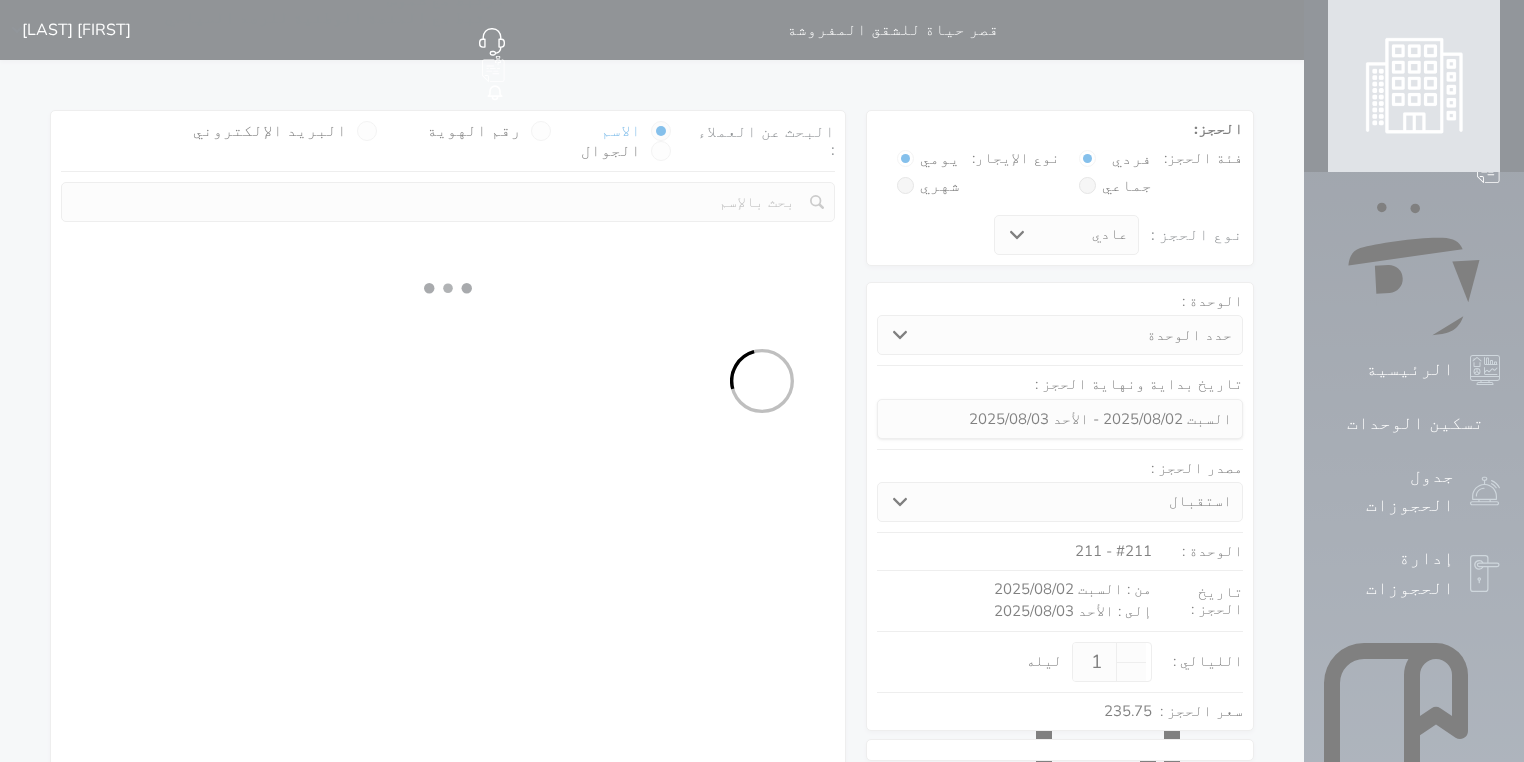 select on "1" 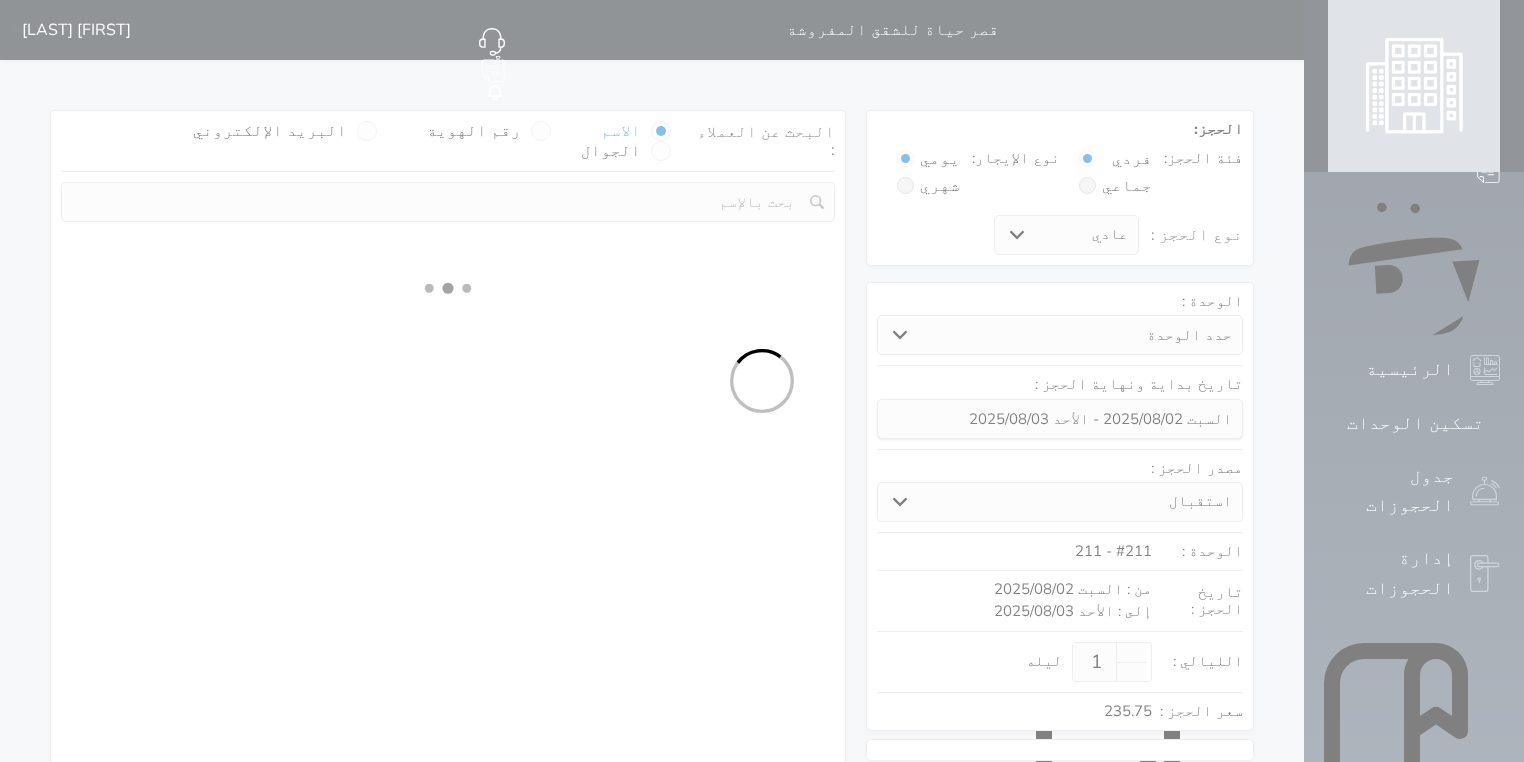 select on "113" 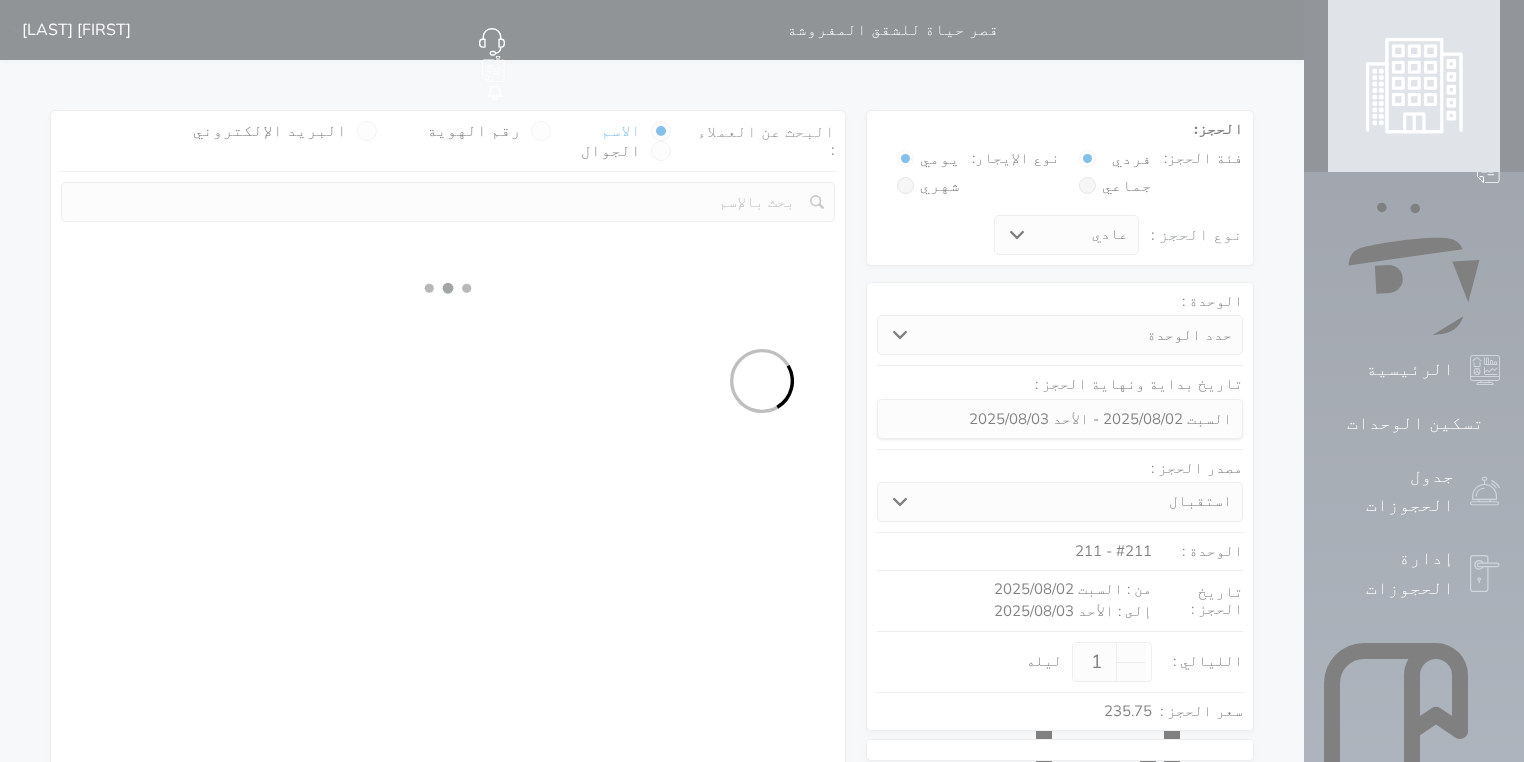 select on "1" 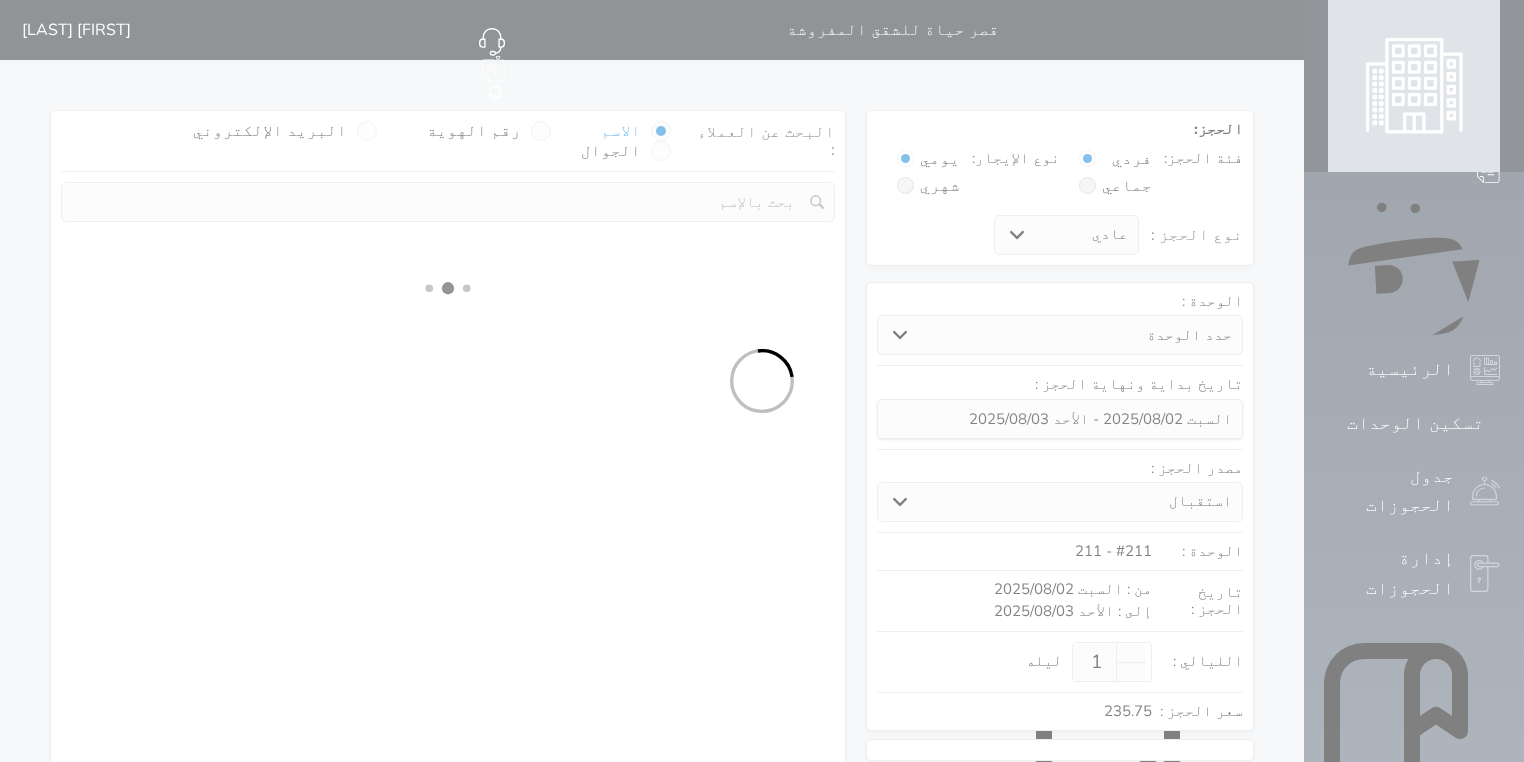 select 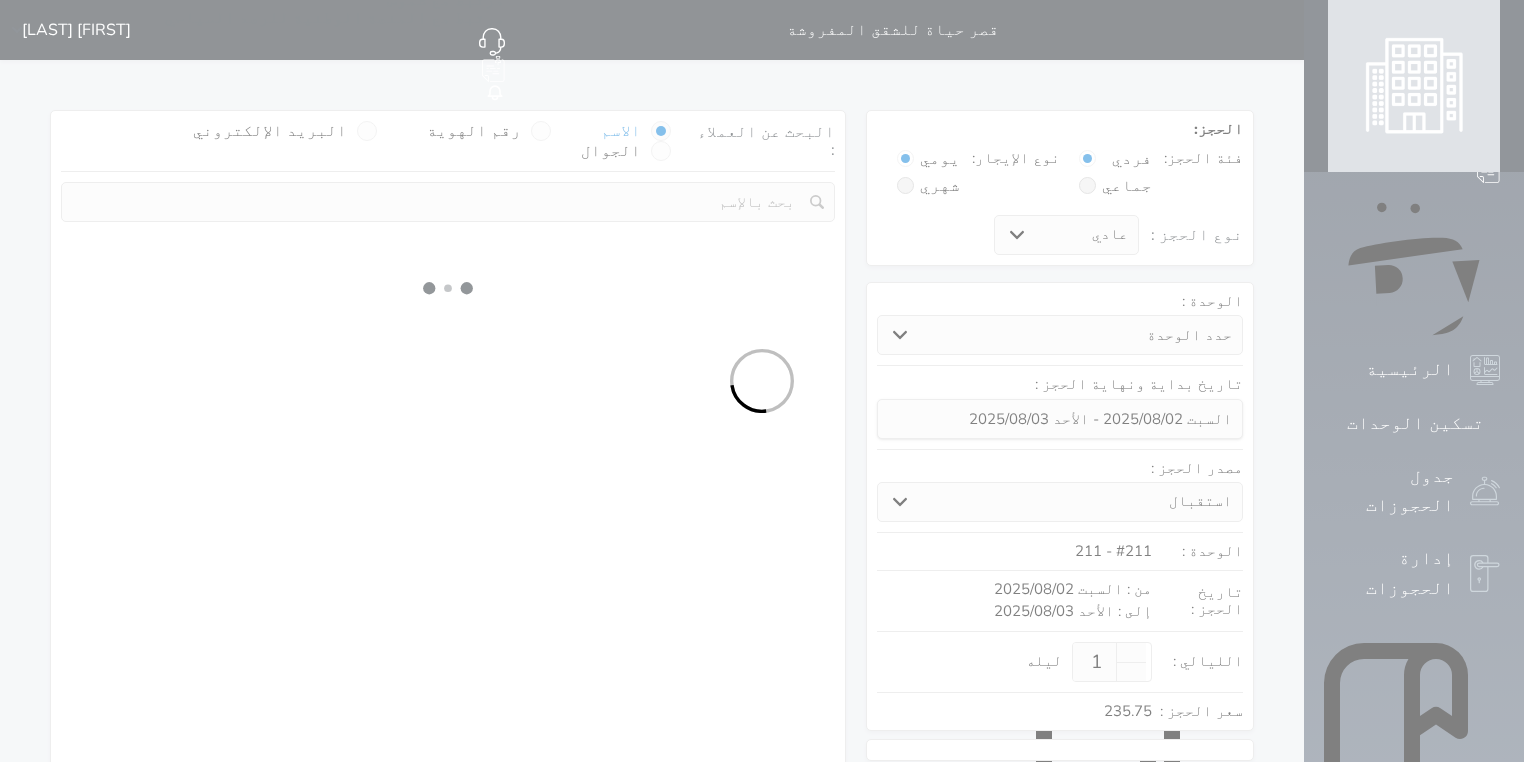 select on "7" 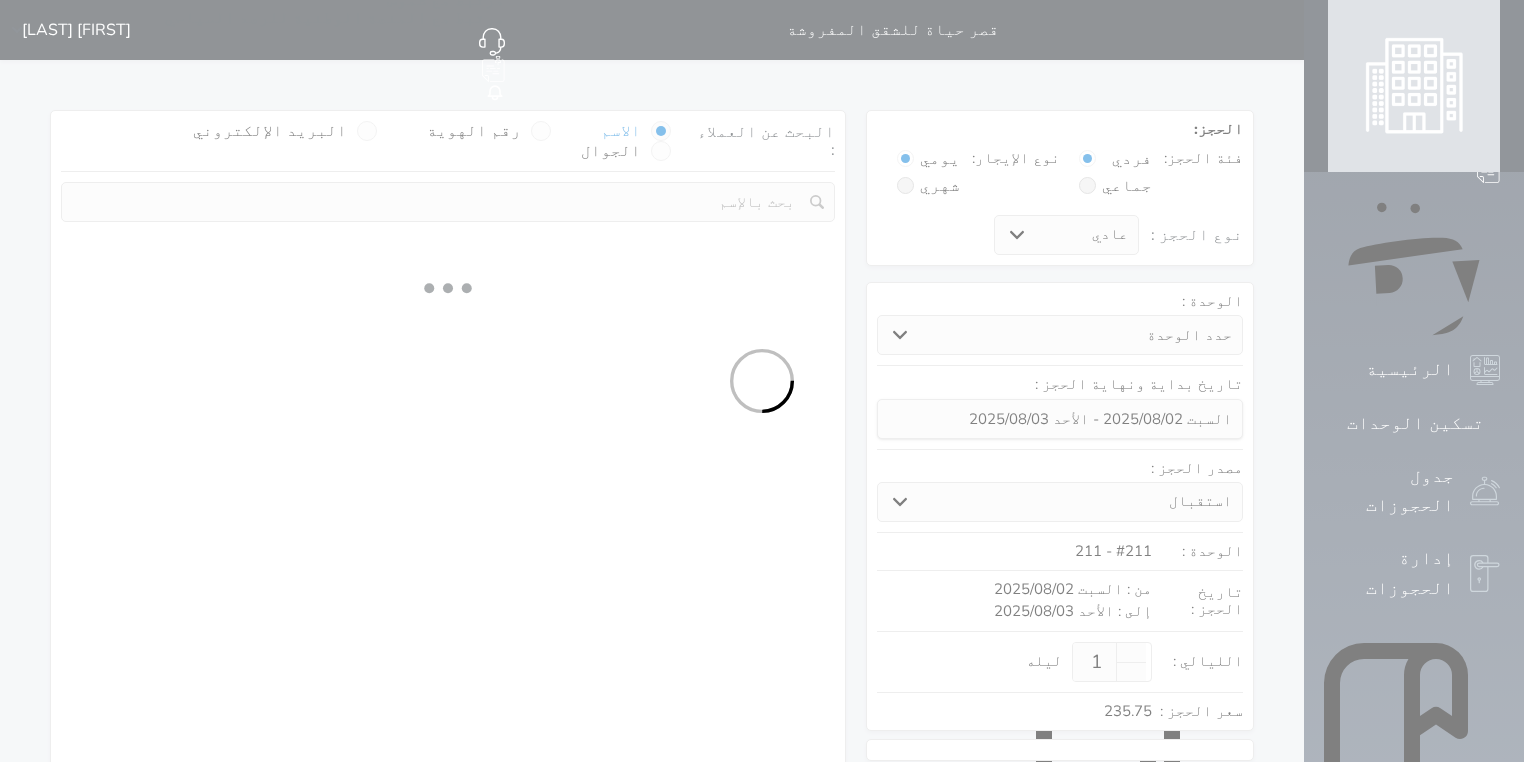 select 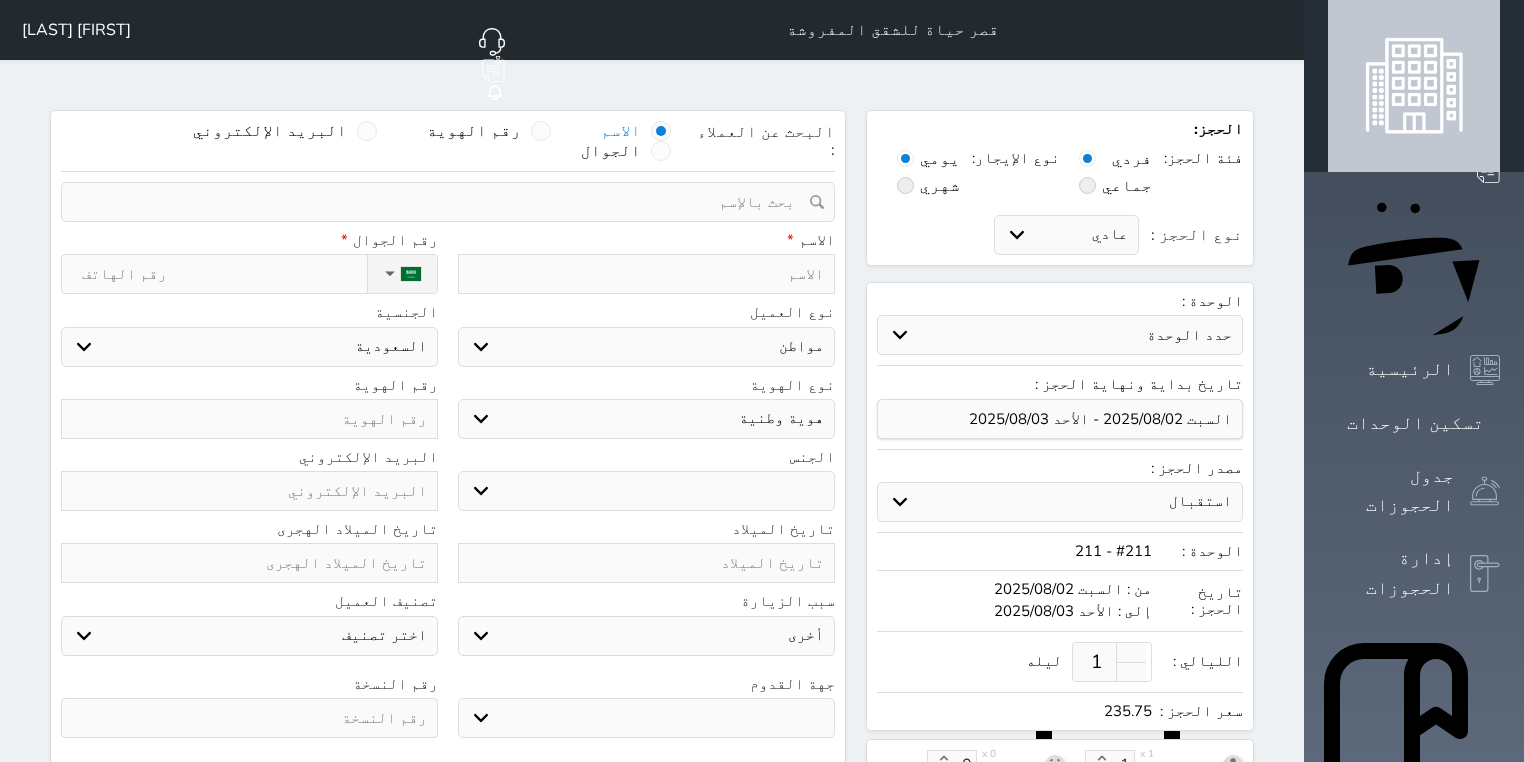 select 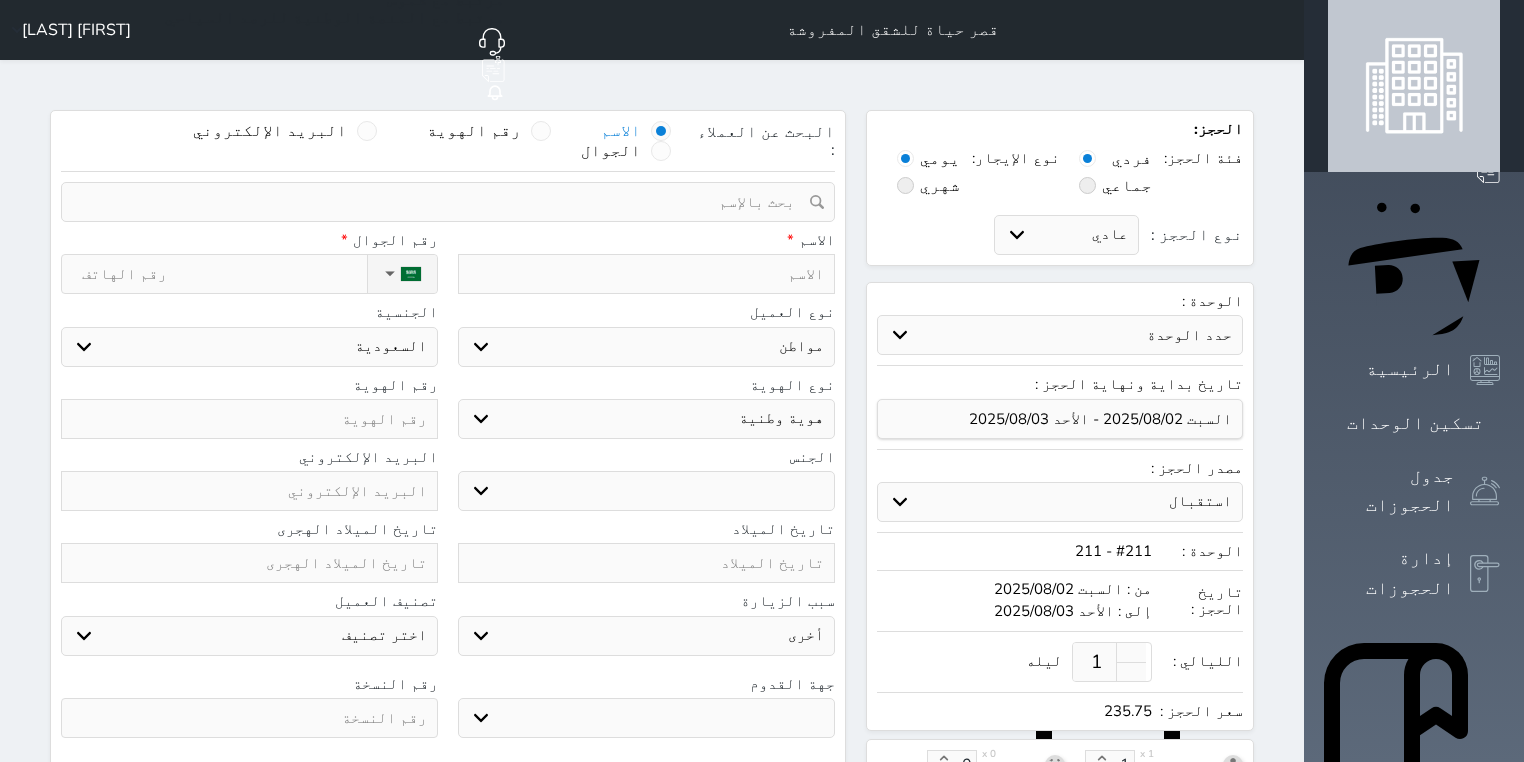 select 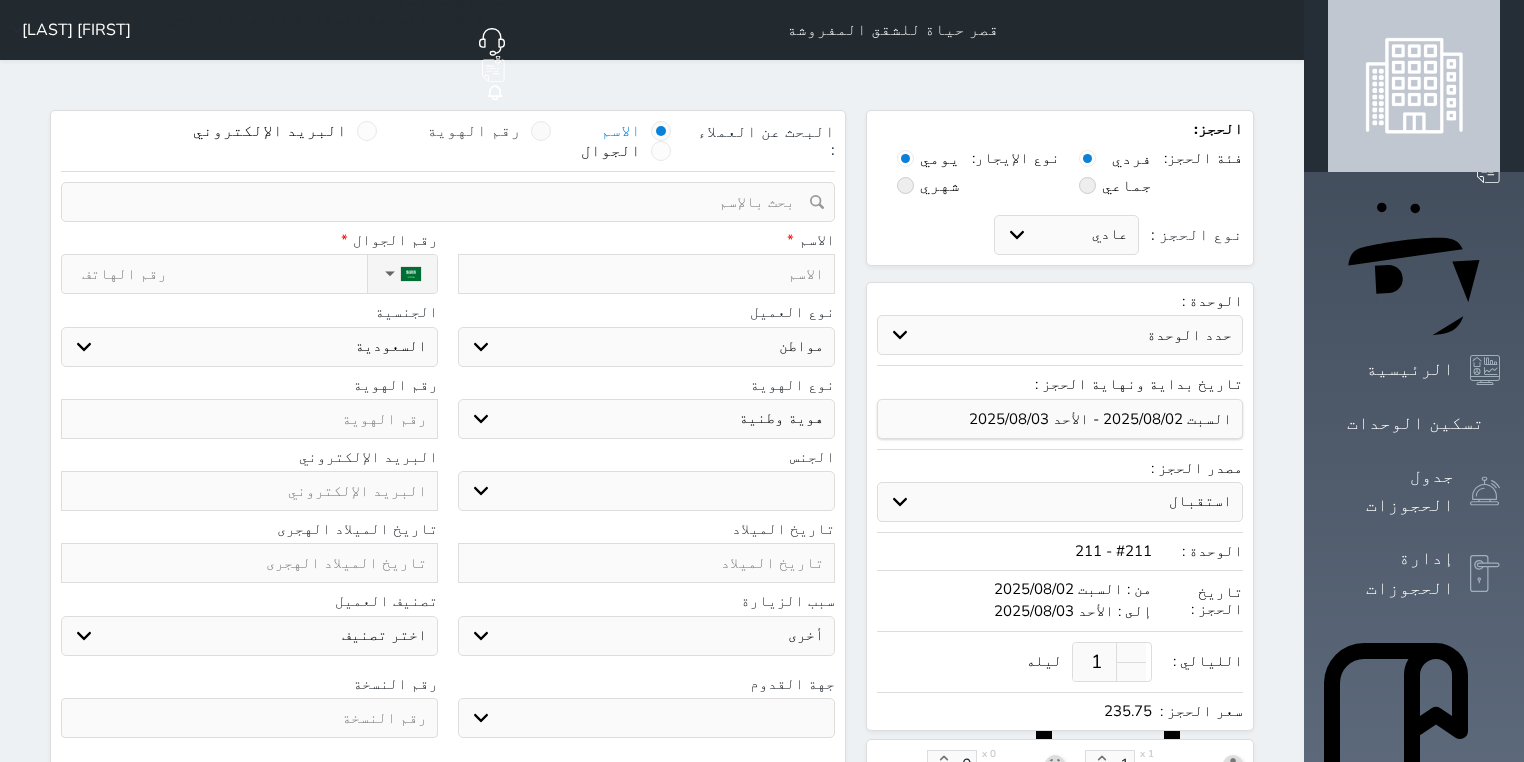 select 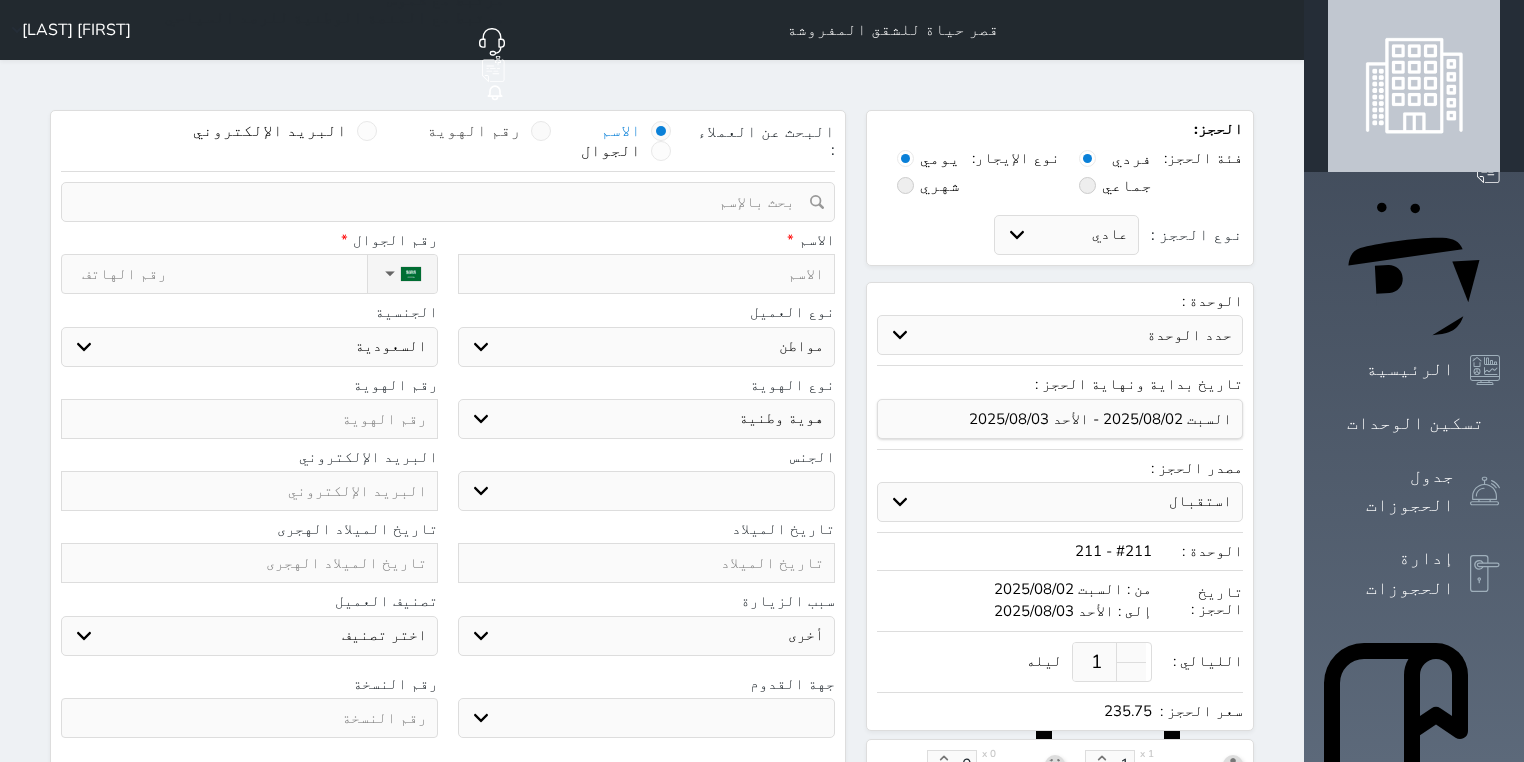 select 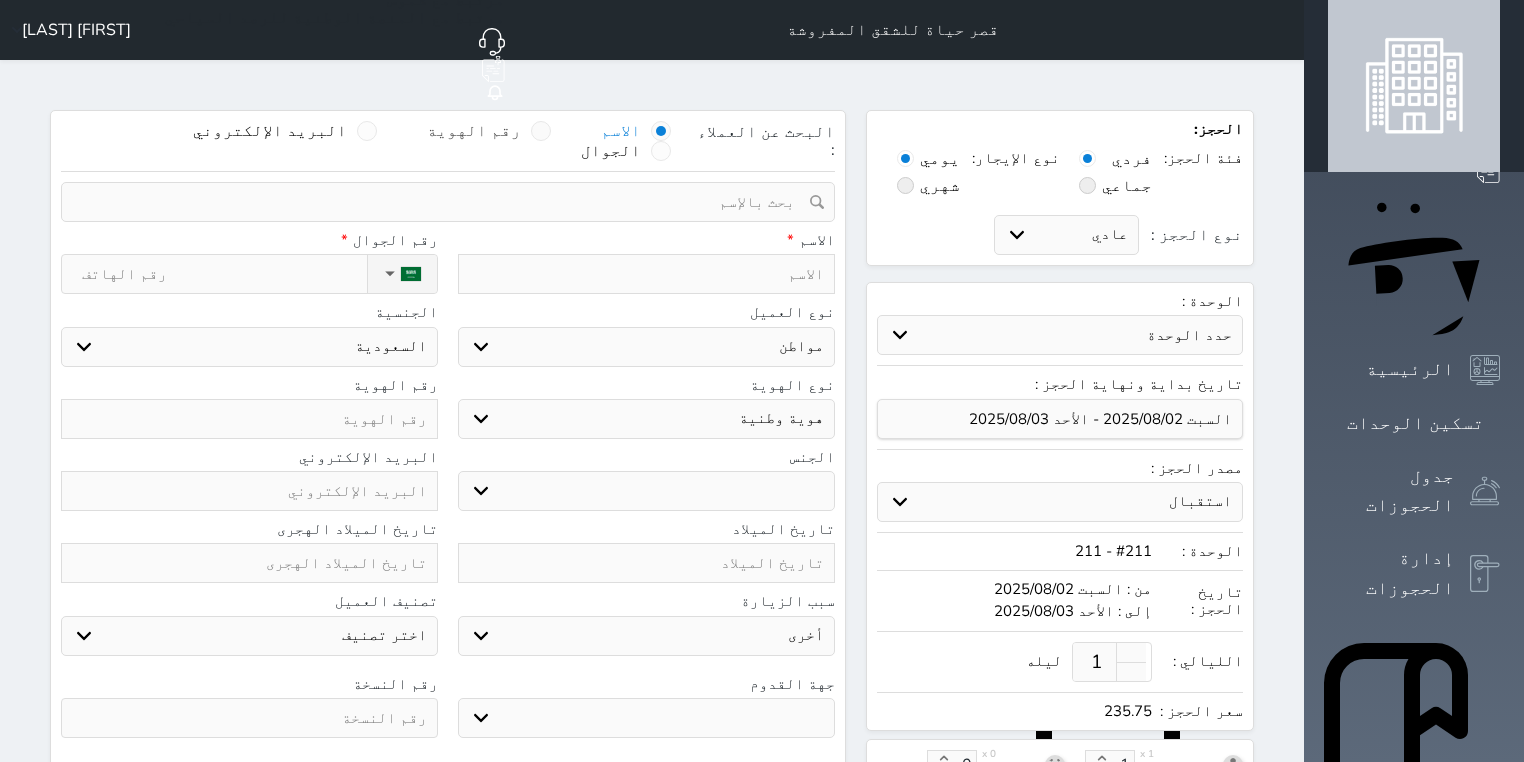 click at bounding box center [541, 131] 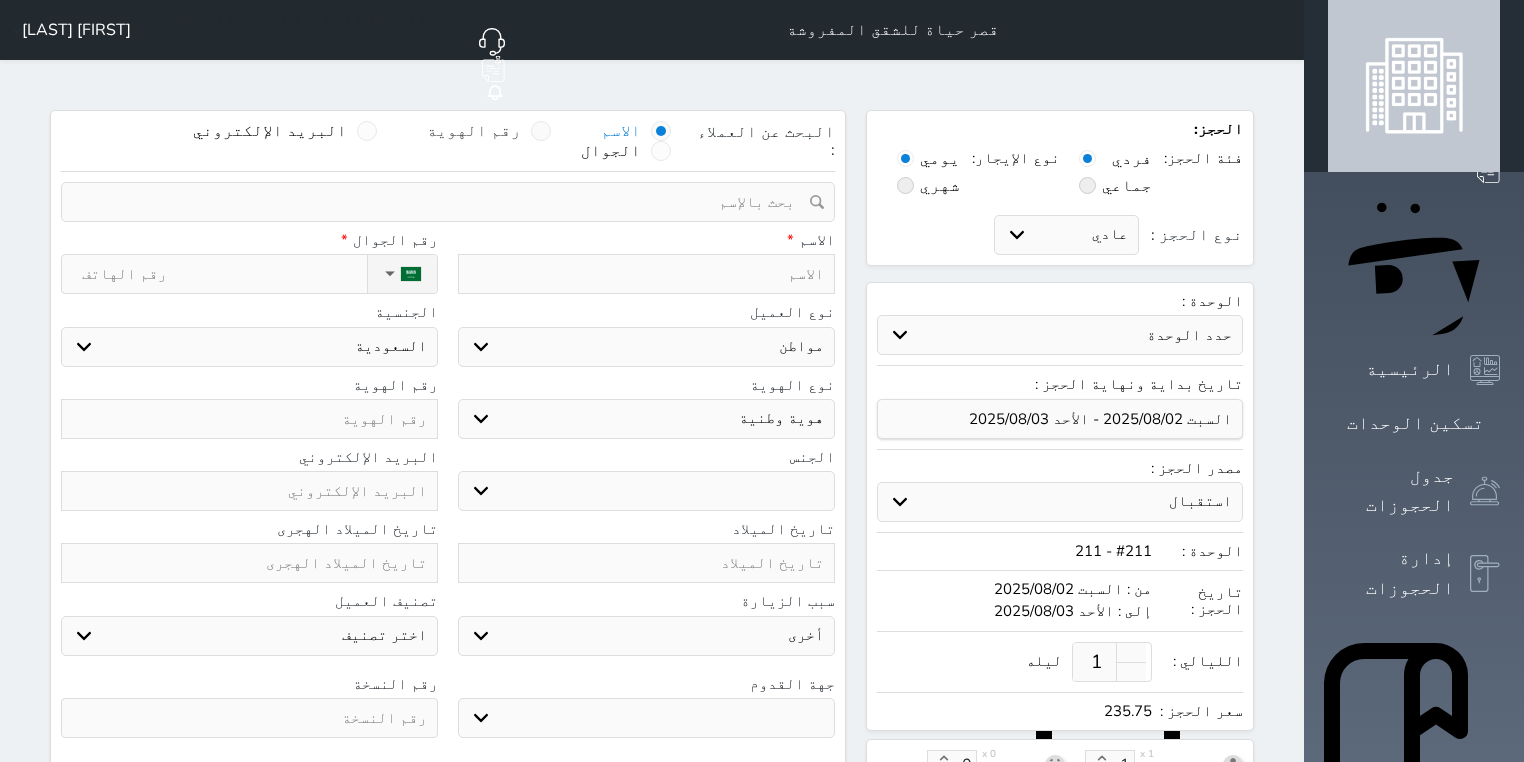 click on "رقم الهوية" at bounding box center [521, 141] 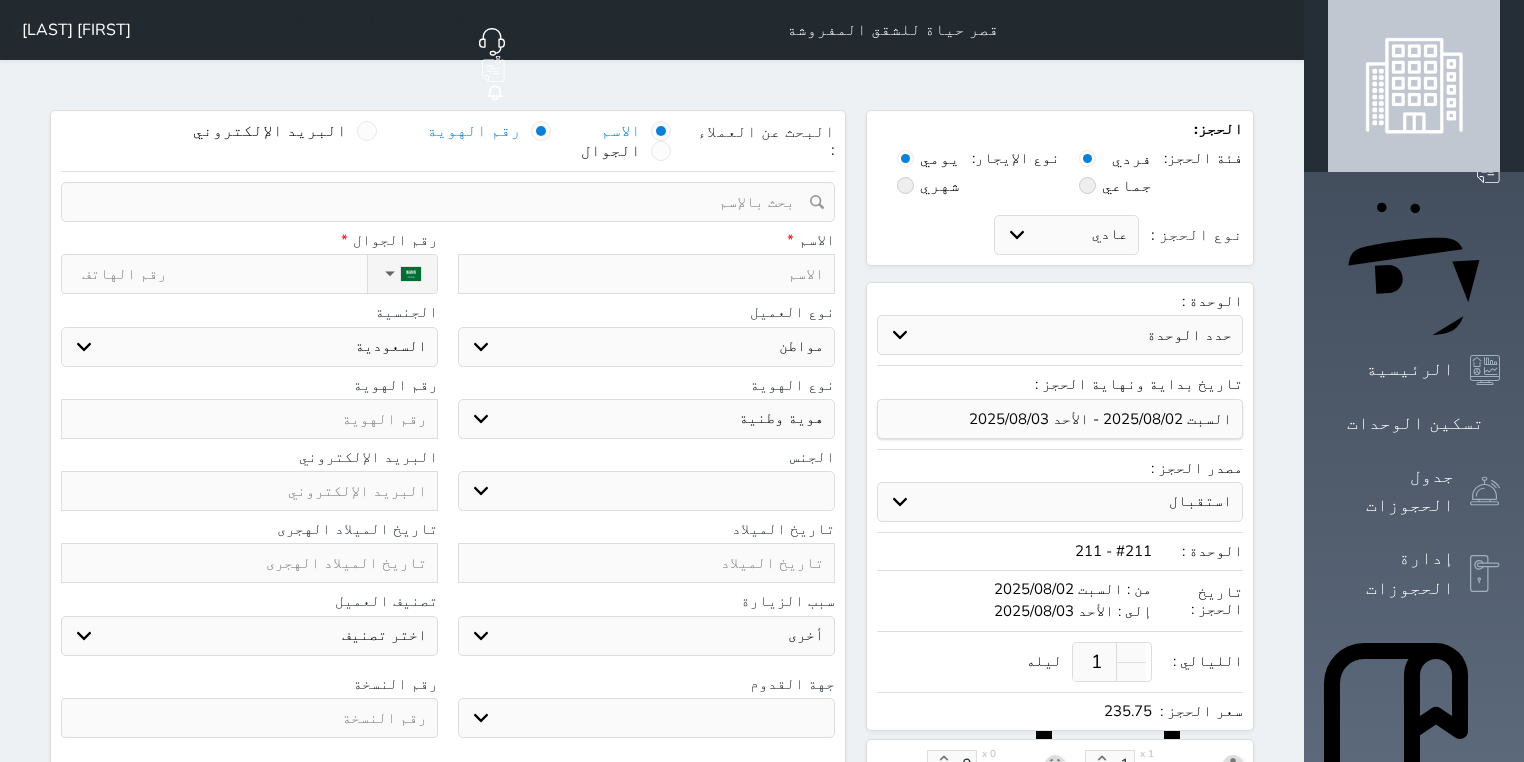 select 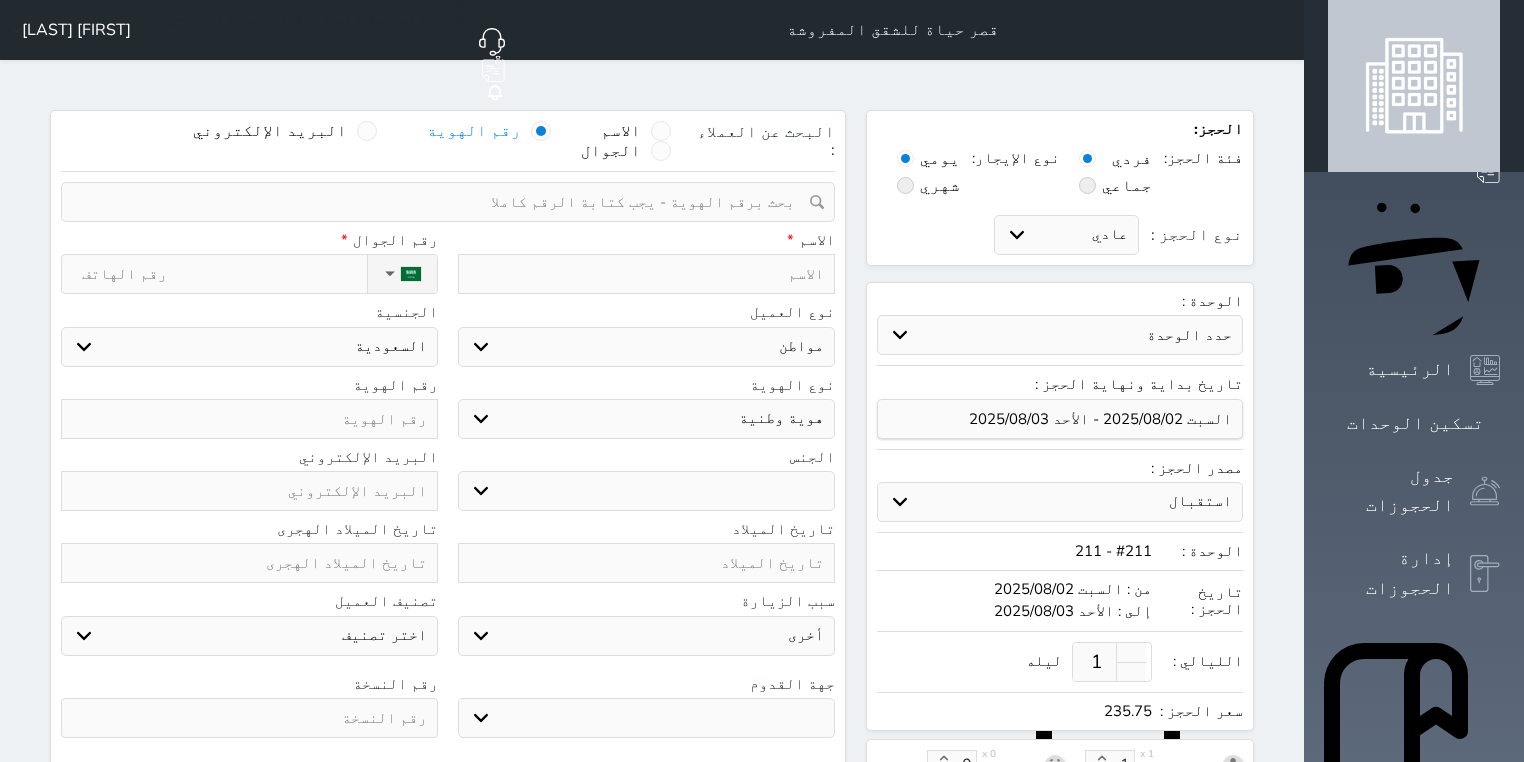 click at bounding box center [441, 202] 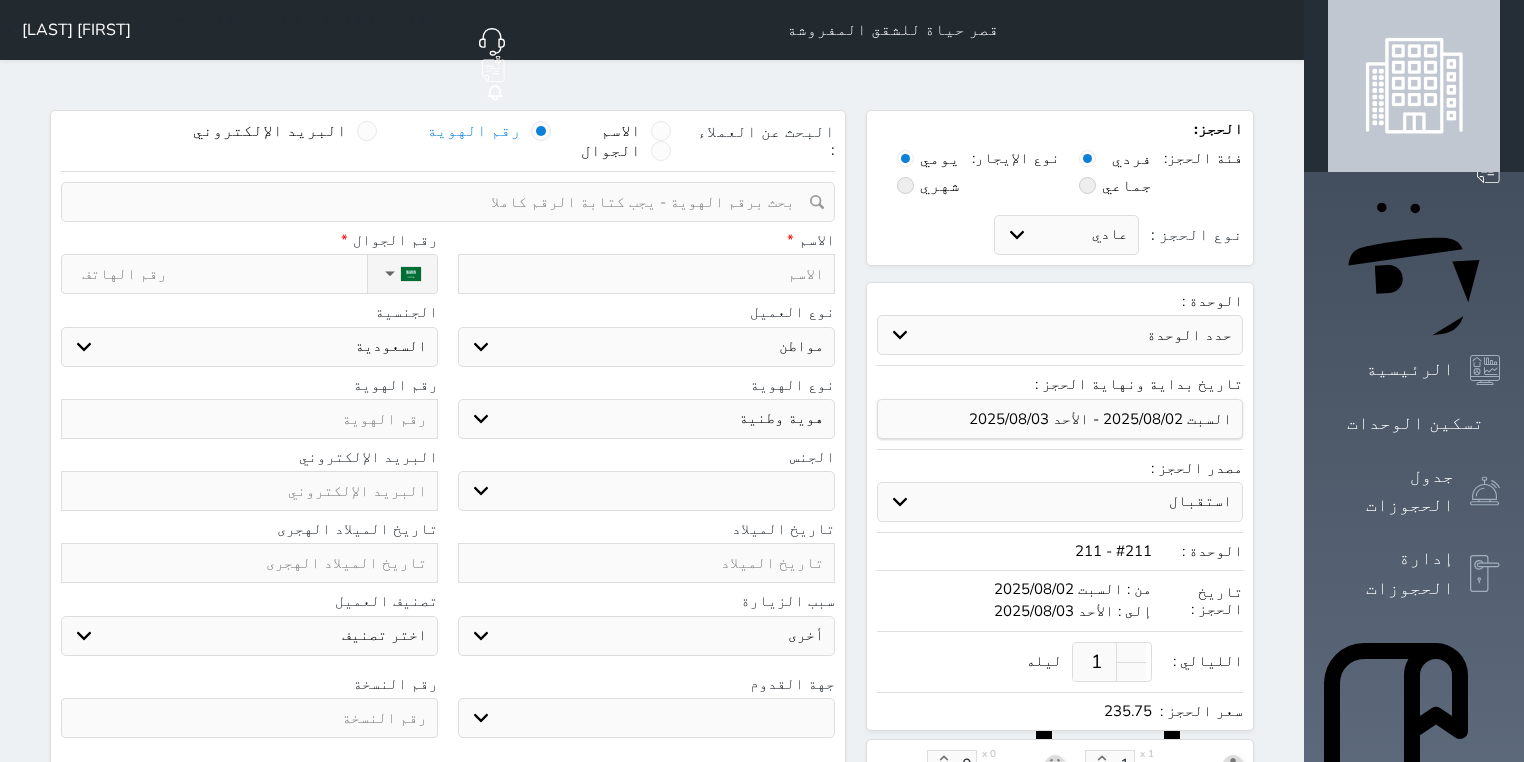 select 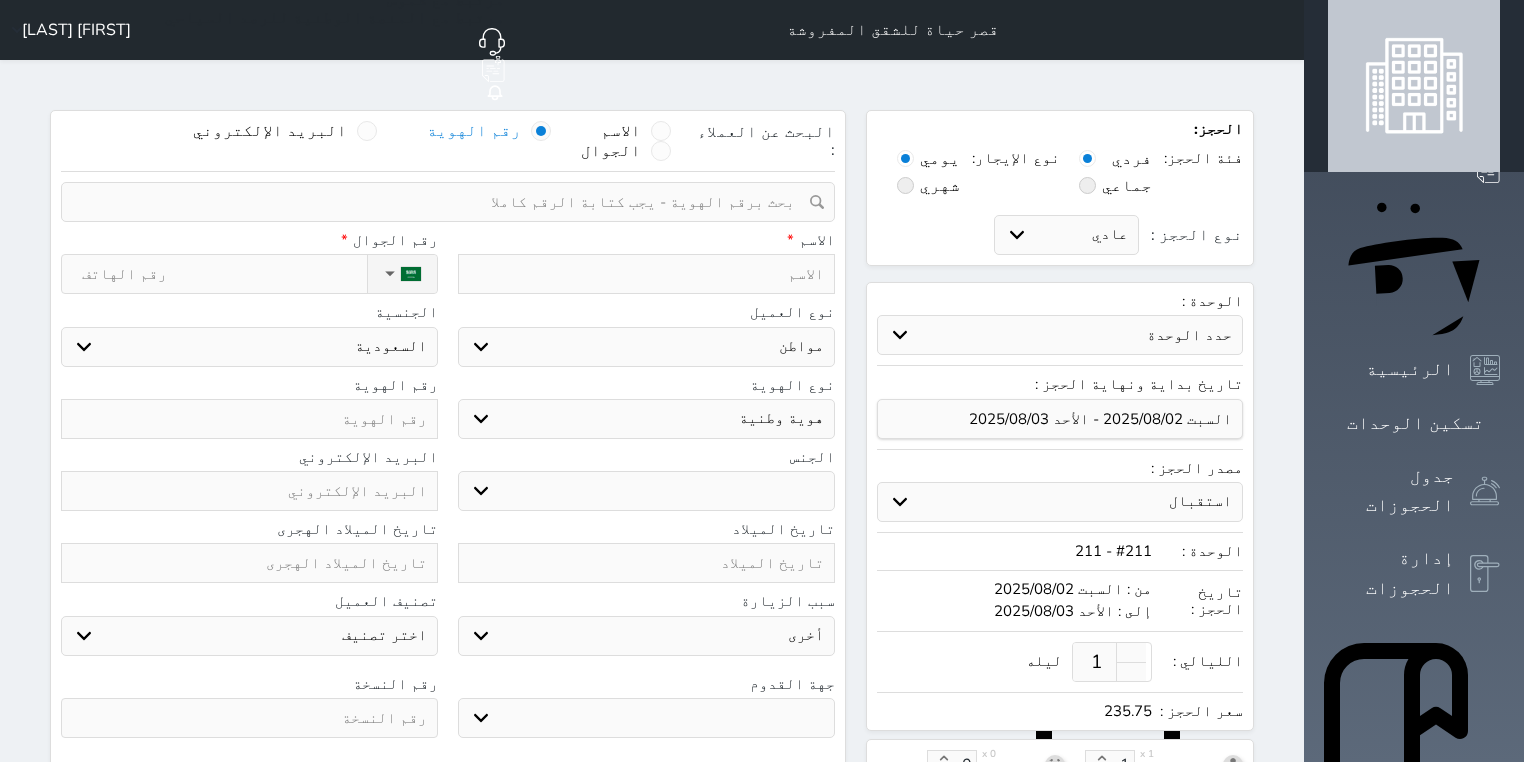 select 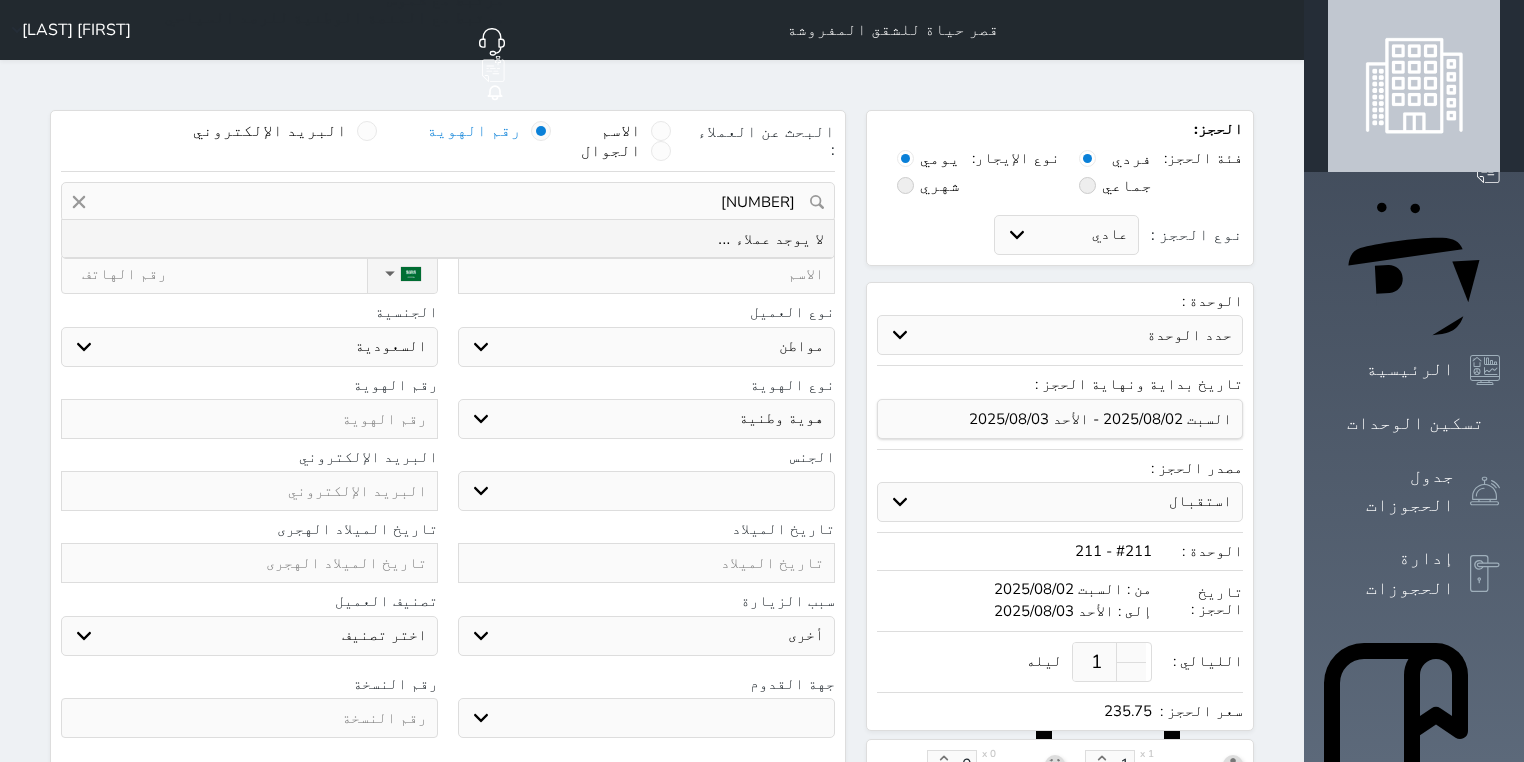 click on "[NUMBER]" at bounding box center (448, 202) 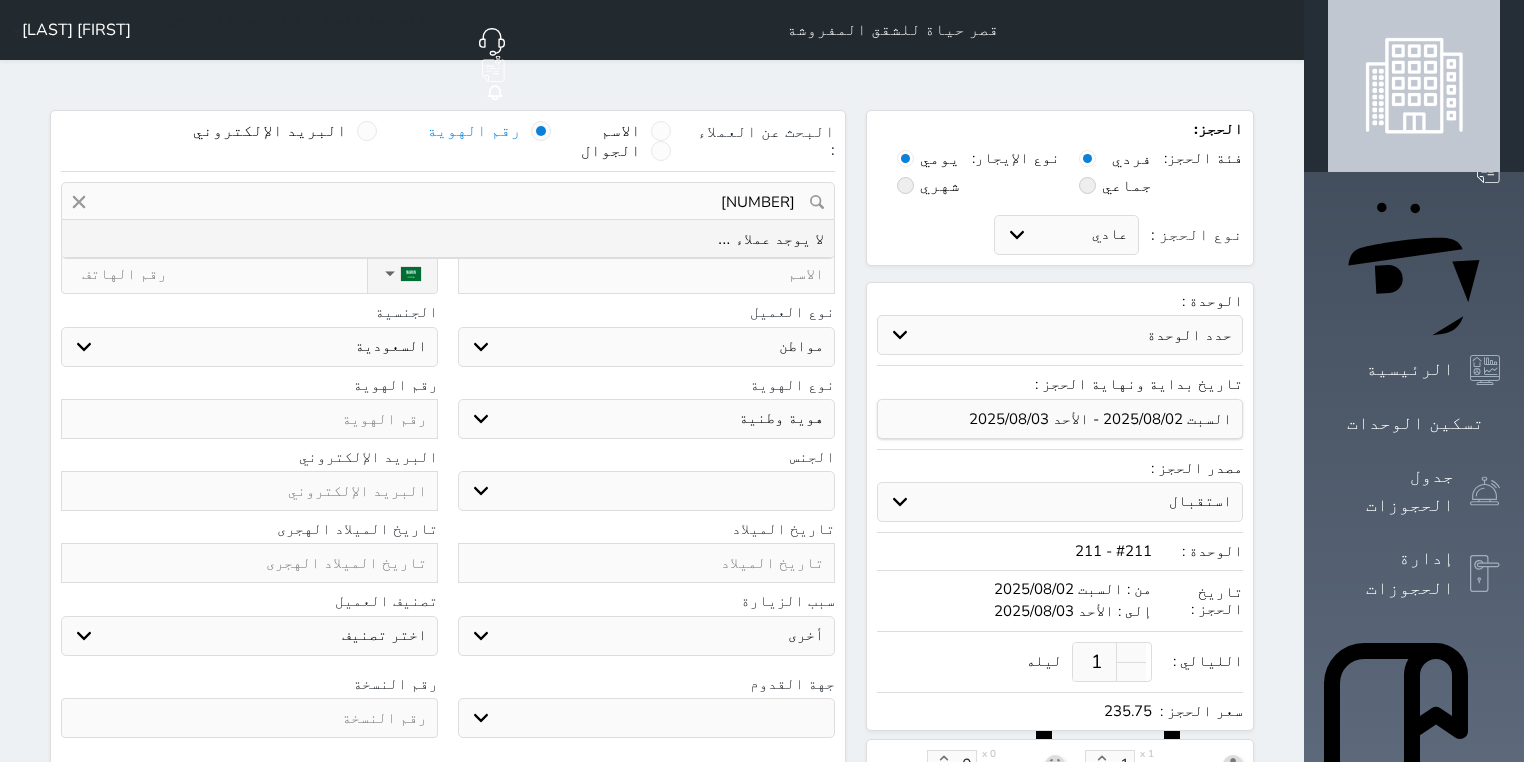 click on "[NUMBER]" at bounding box center (448, 202) 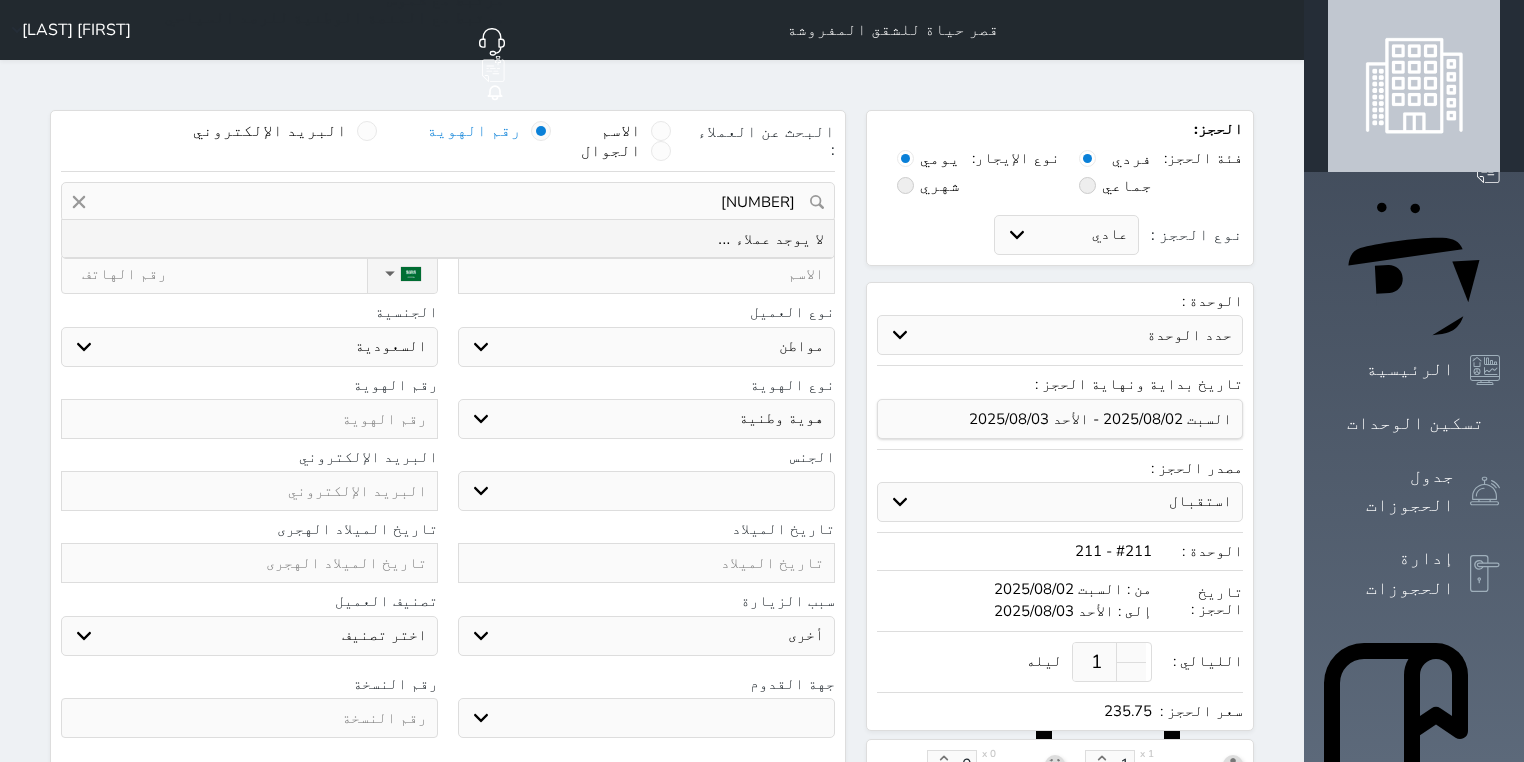 type on "[NUMBER]" 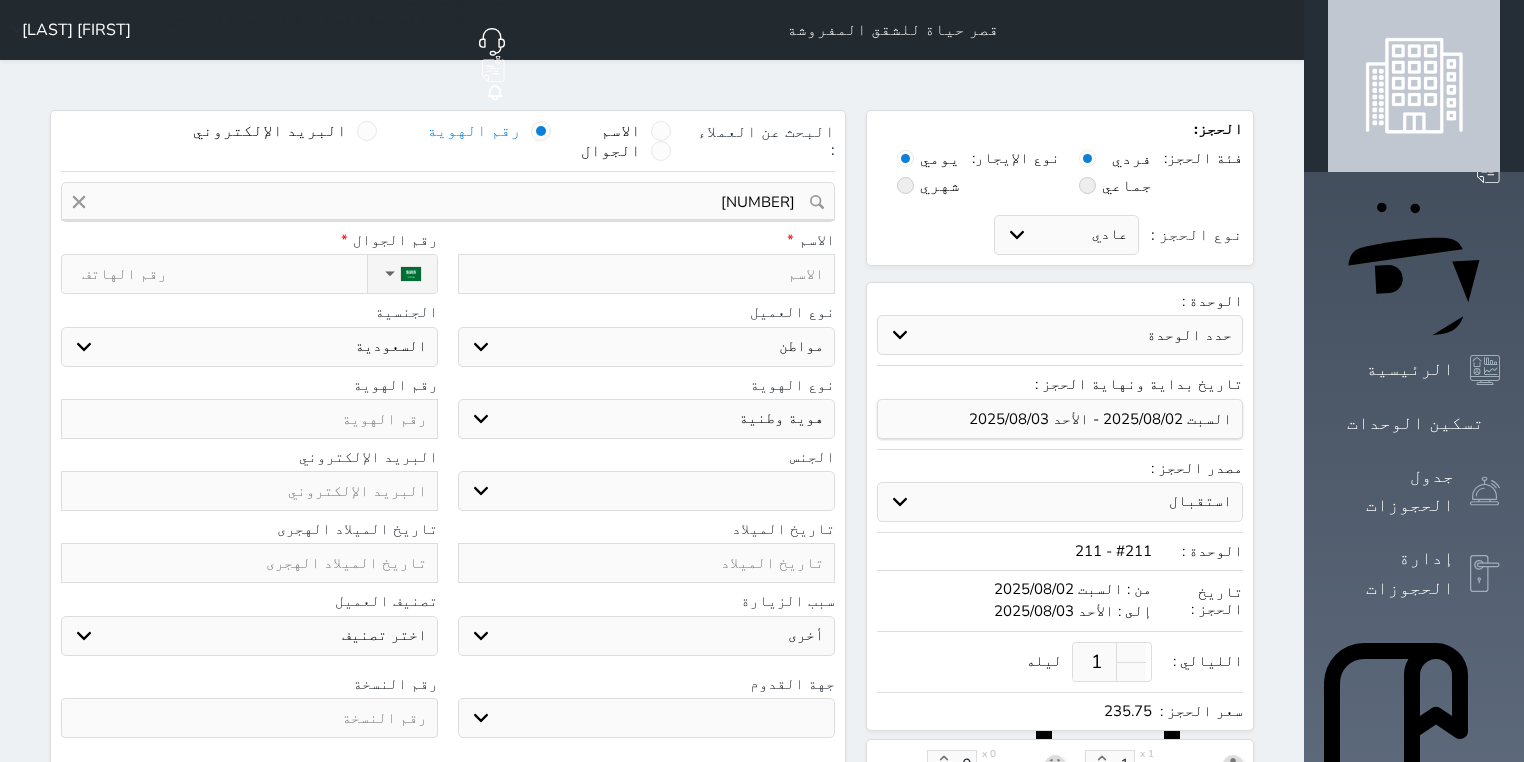click at bounding box center (249, 419) 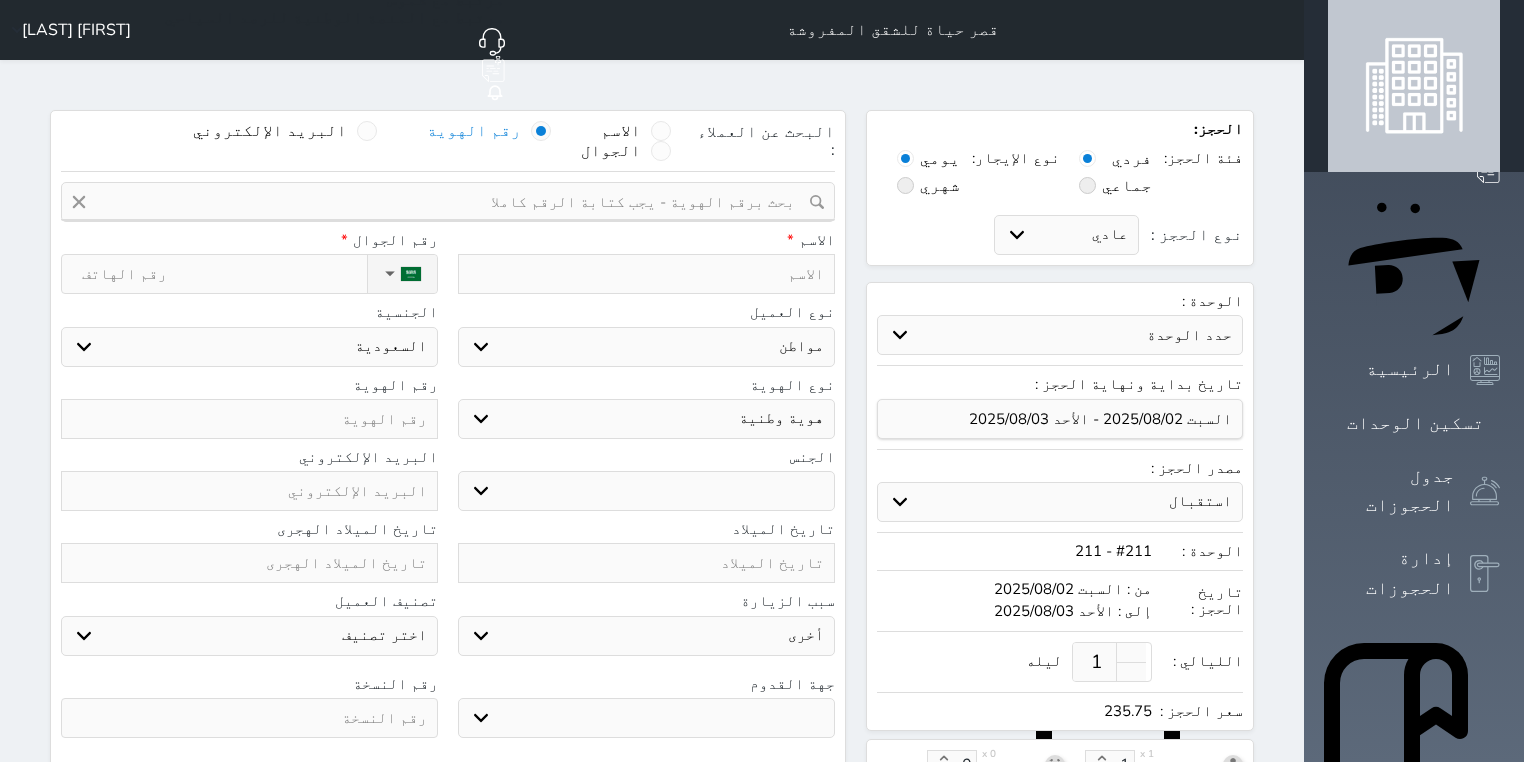 select 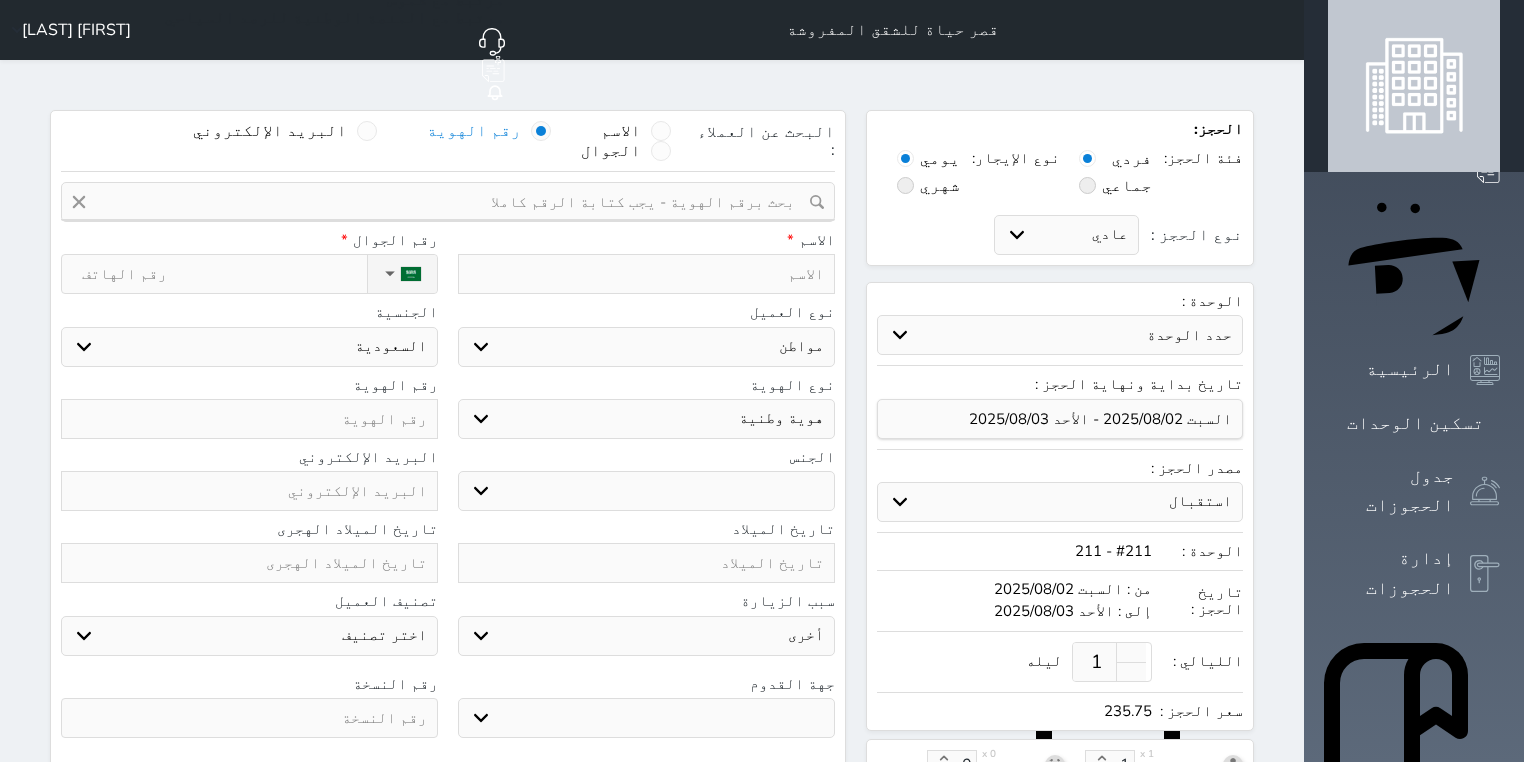 select 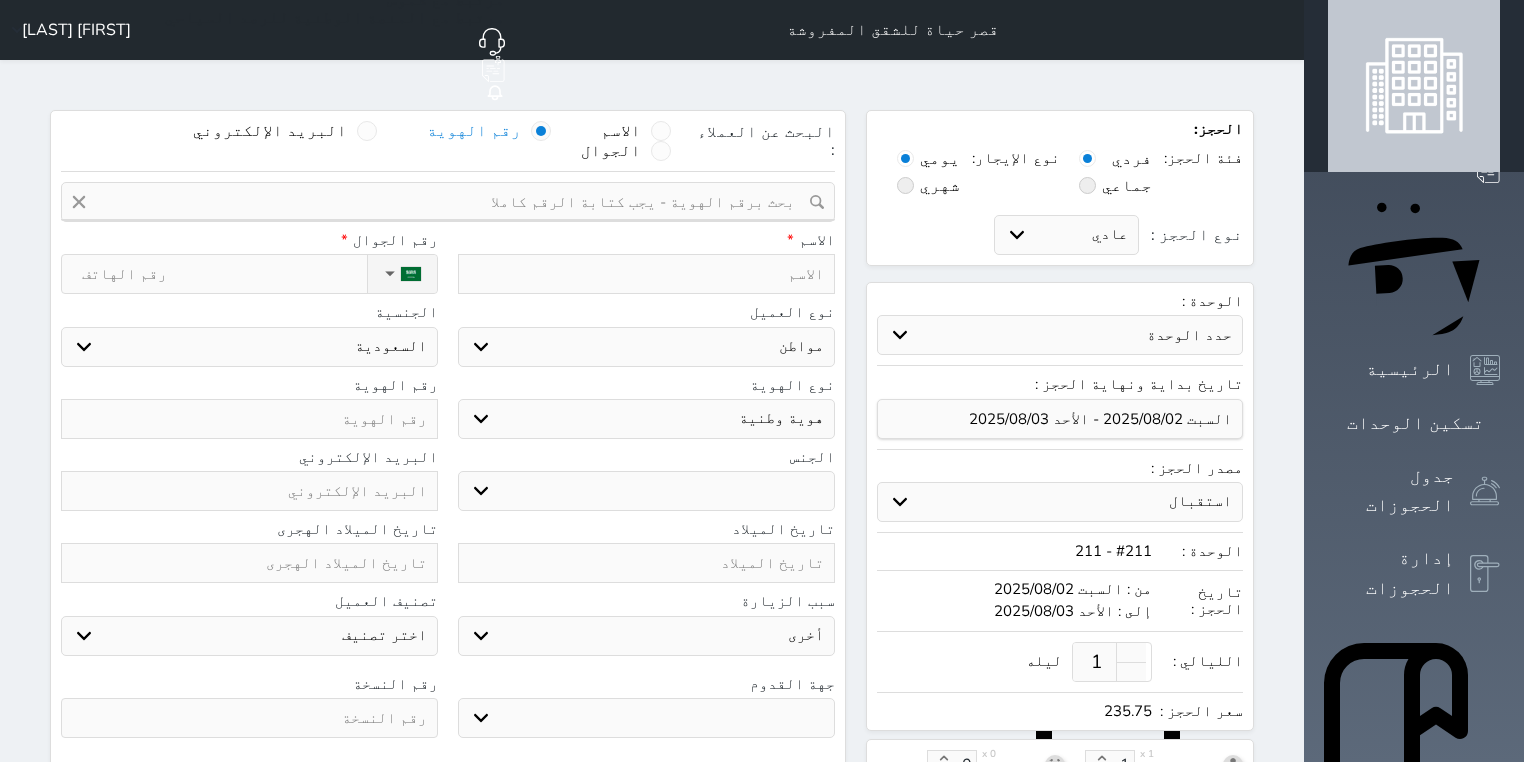 select 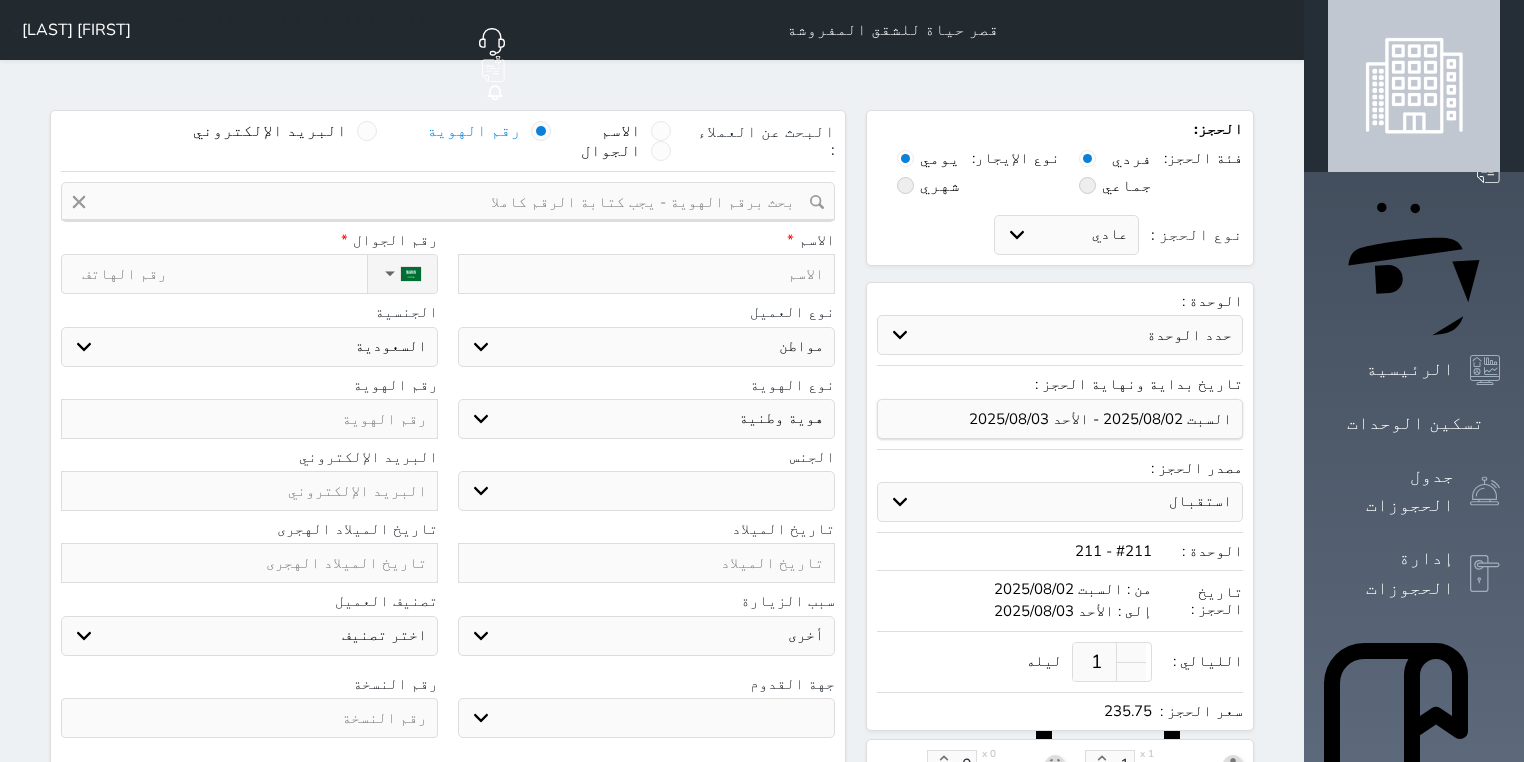 select 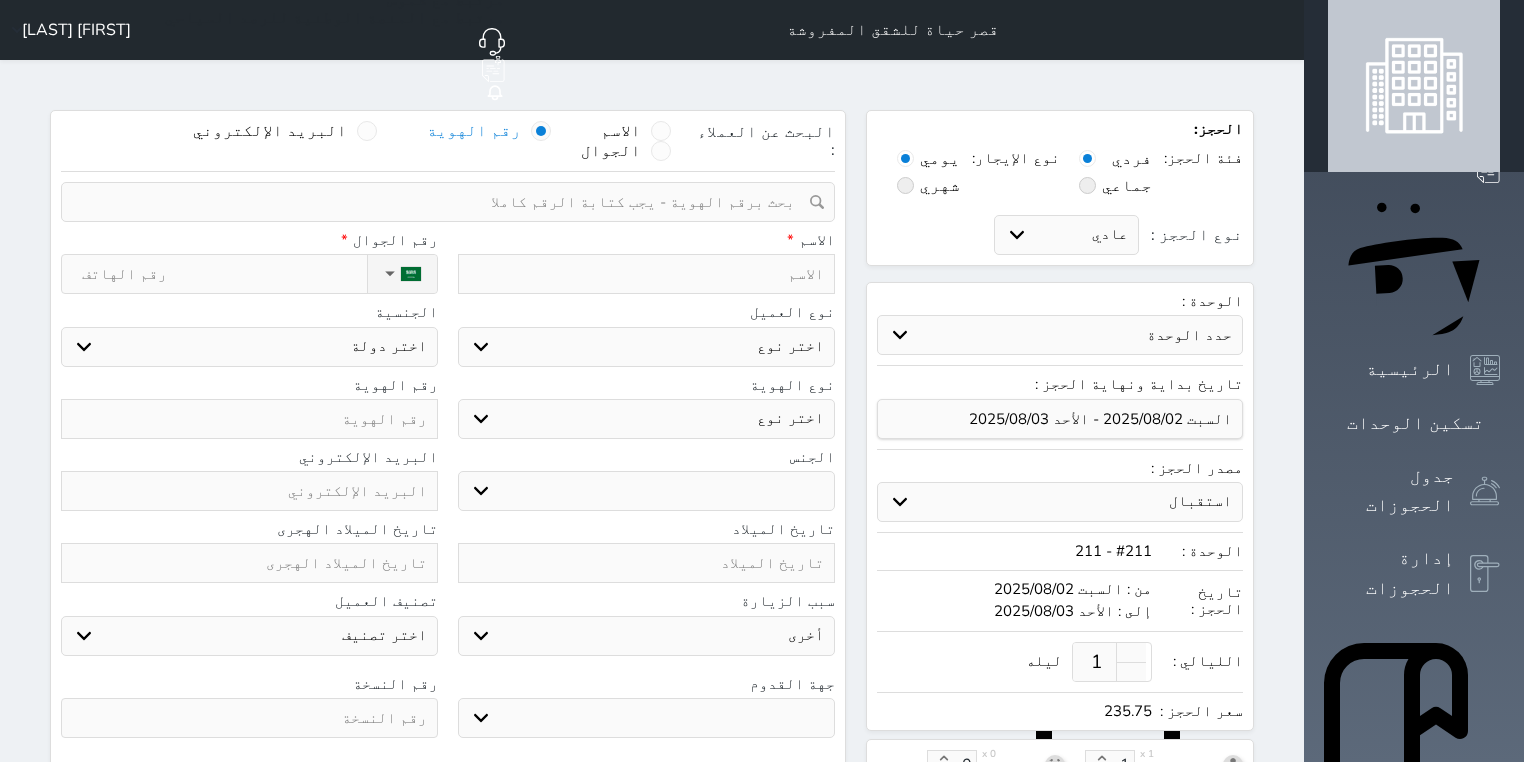 paste on "[NUMBER]" 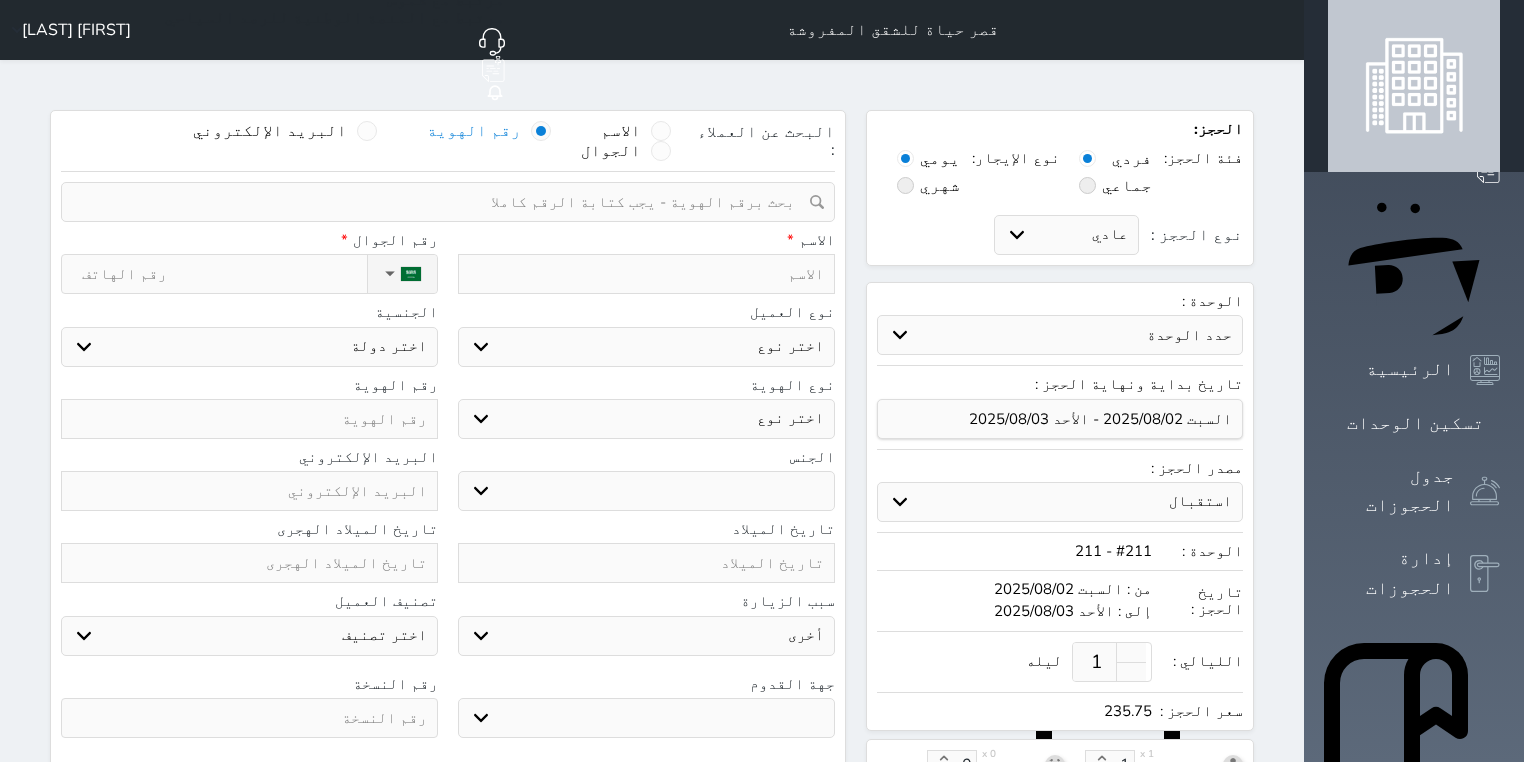 select 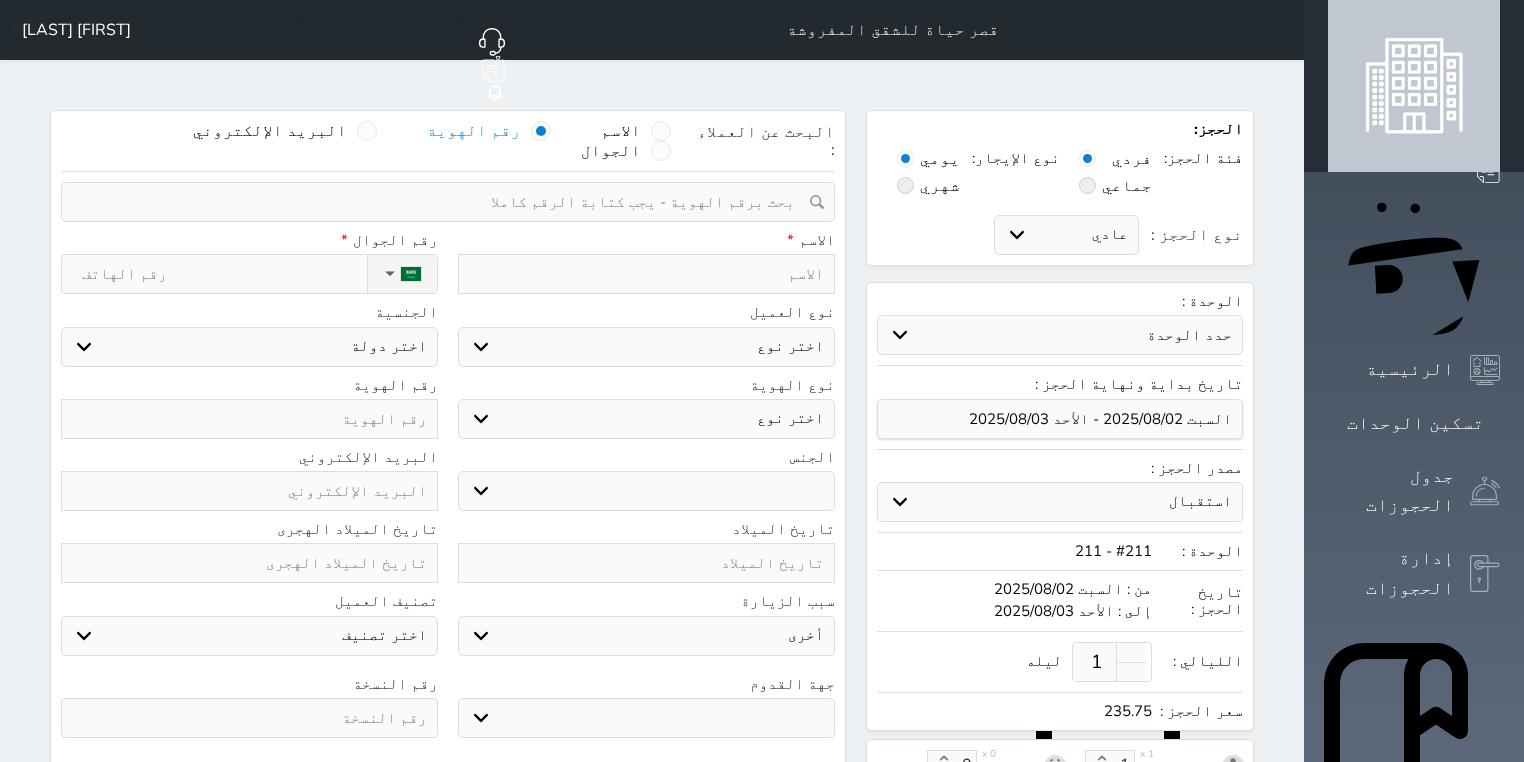 select 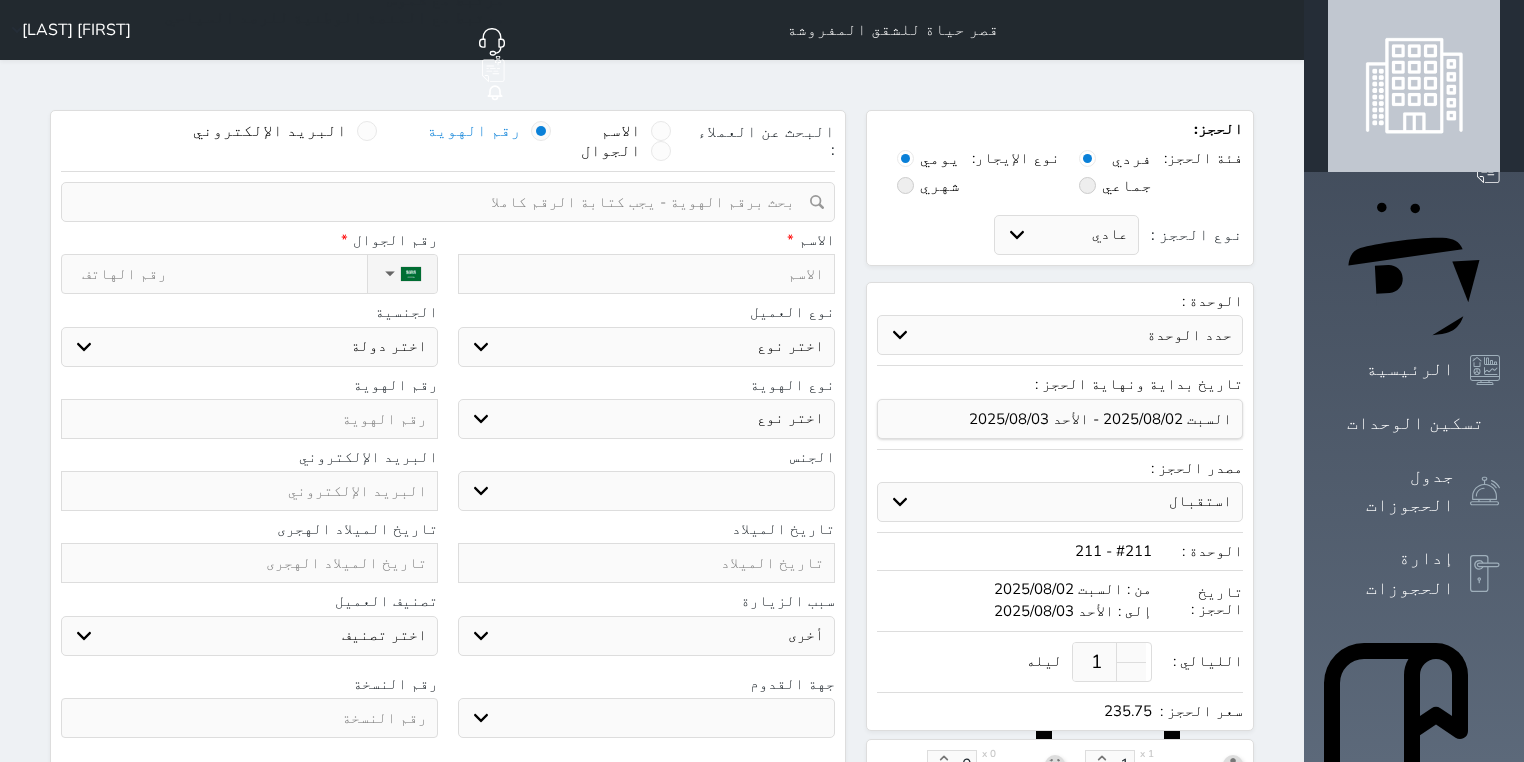 select 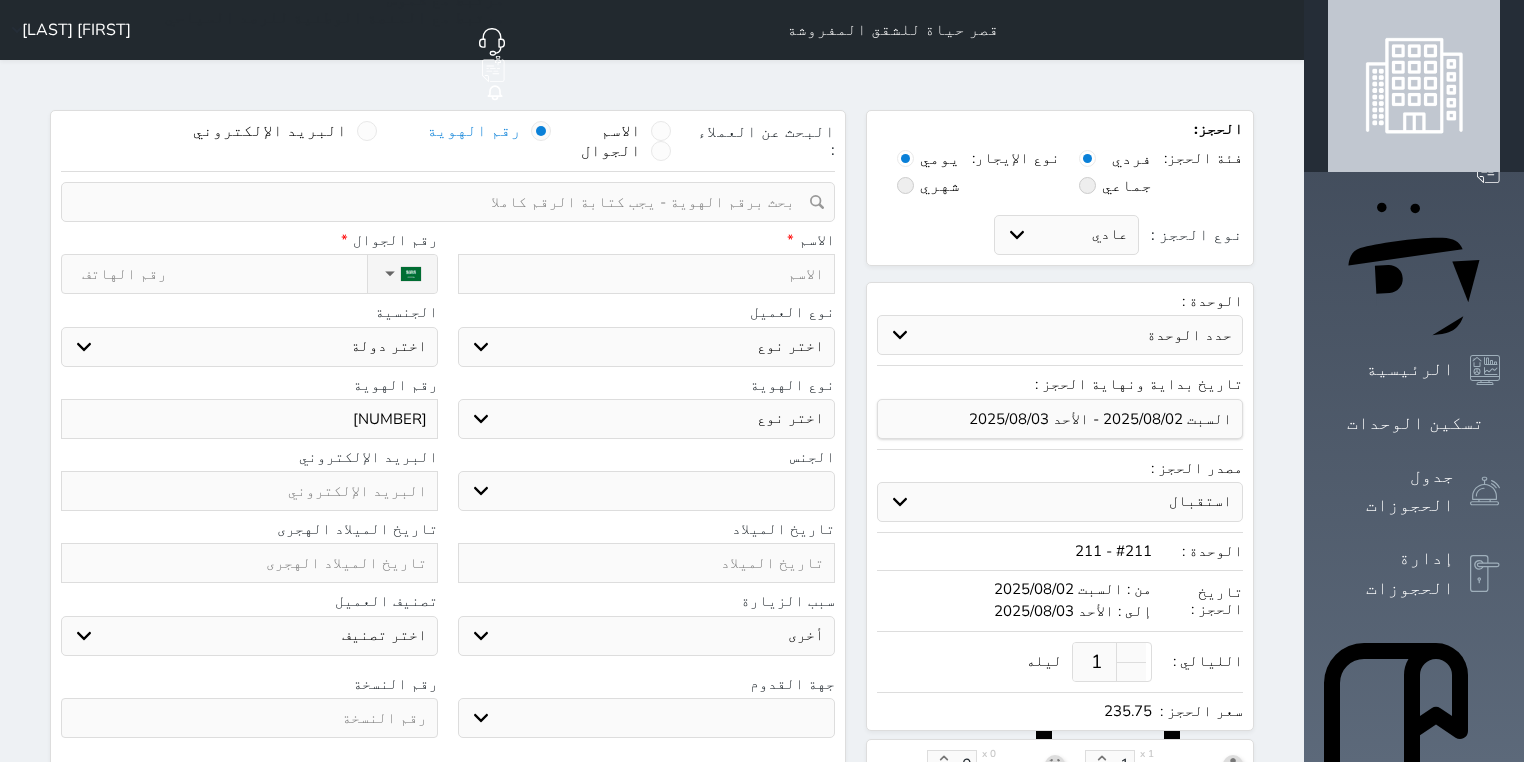 select 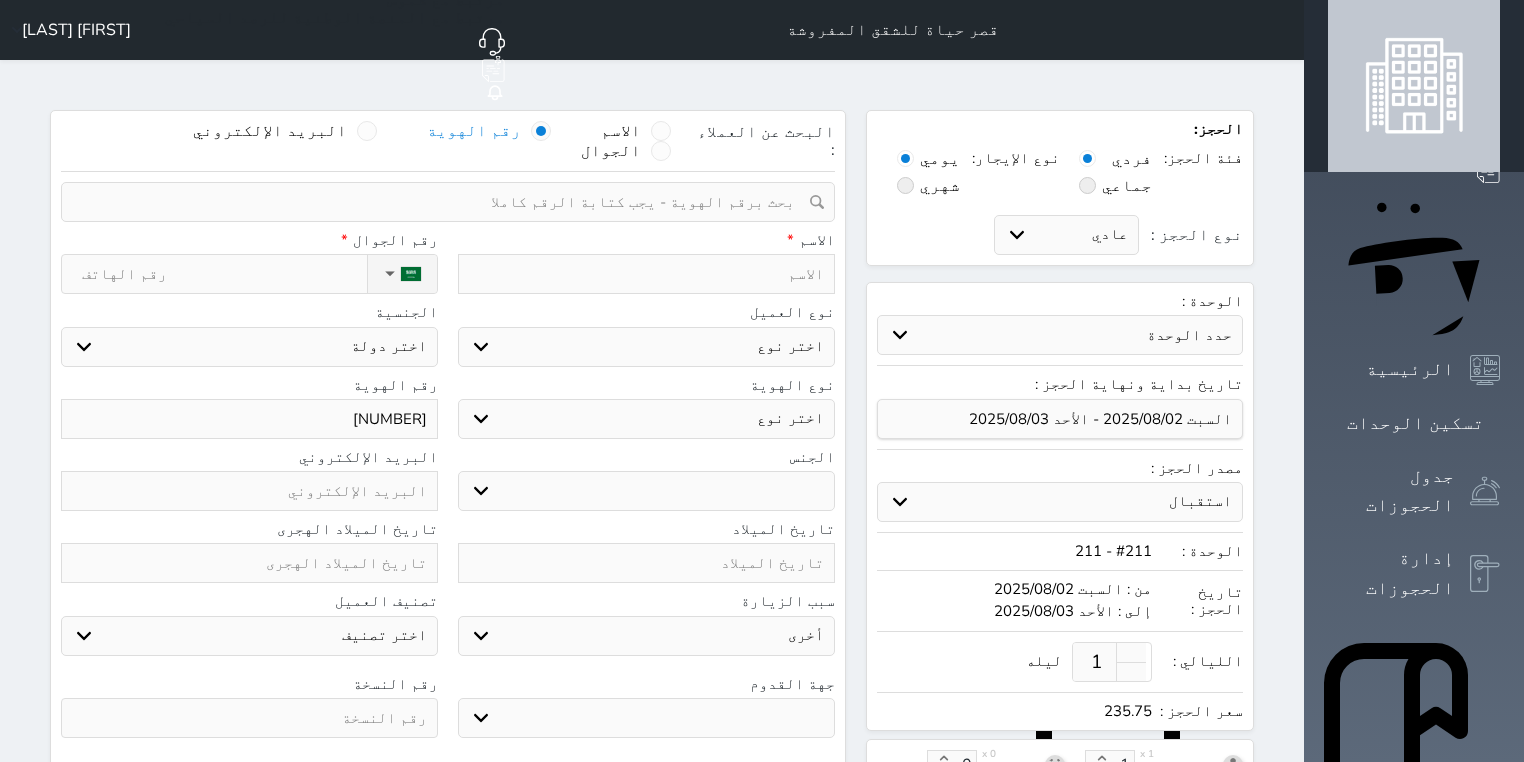 type on "[NUMBER]" 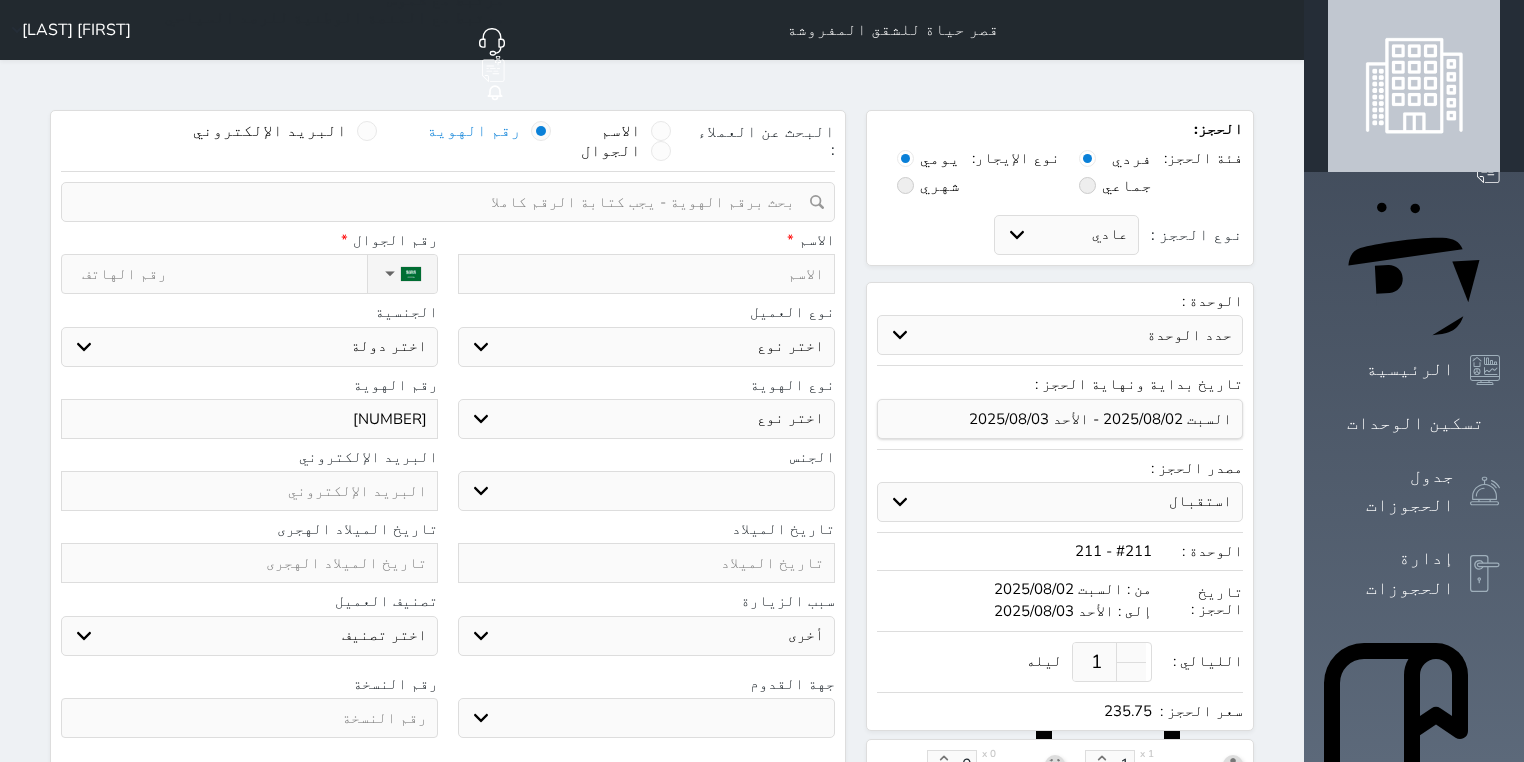 click at bounding box center (646, 274) 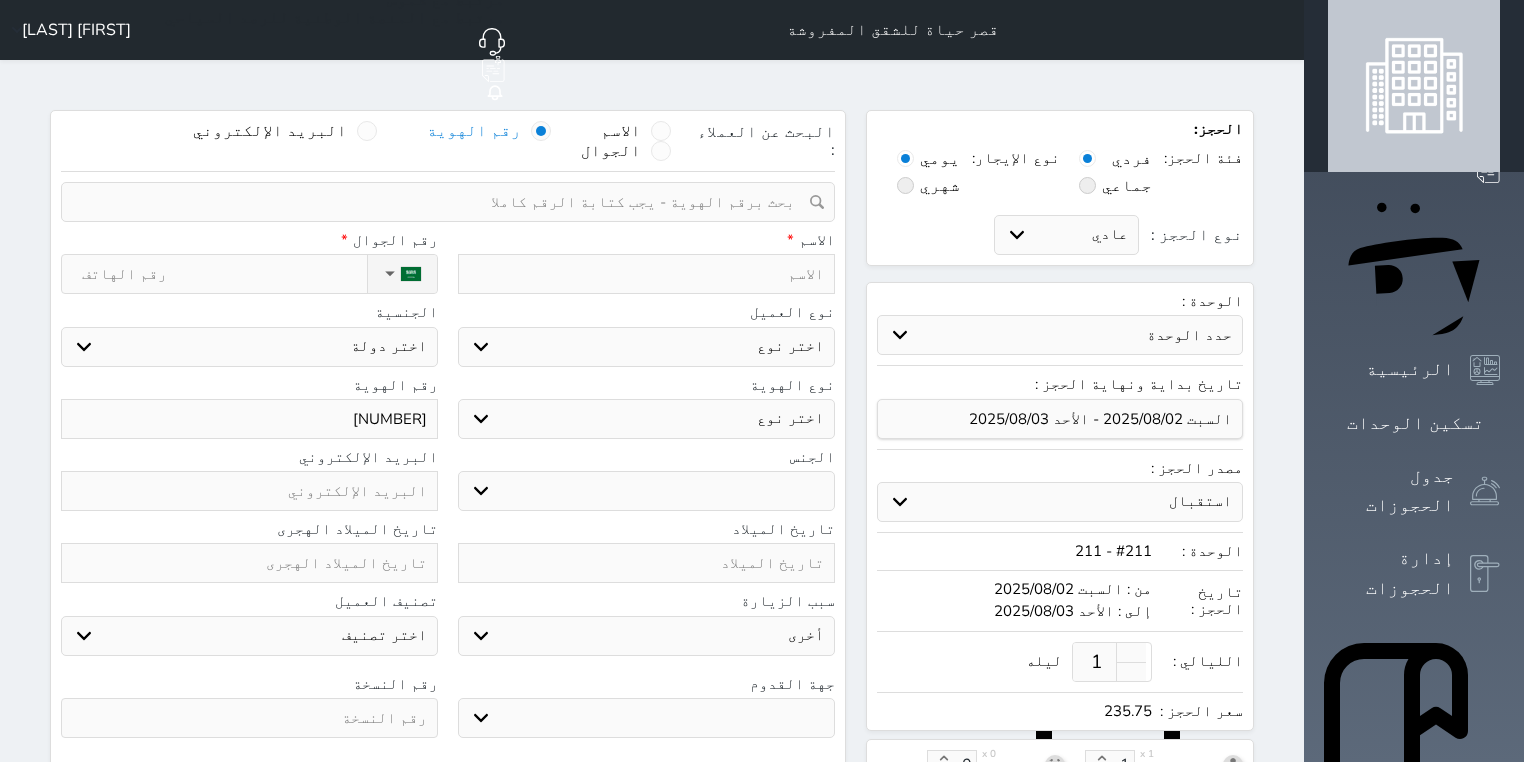 type on "u" 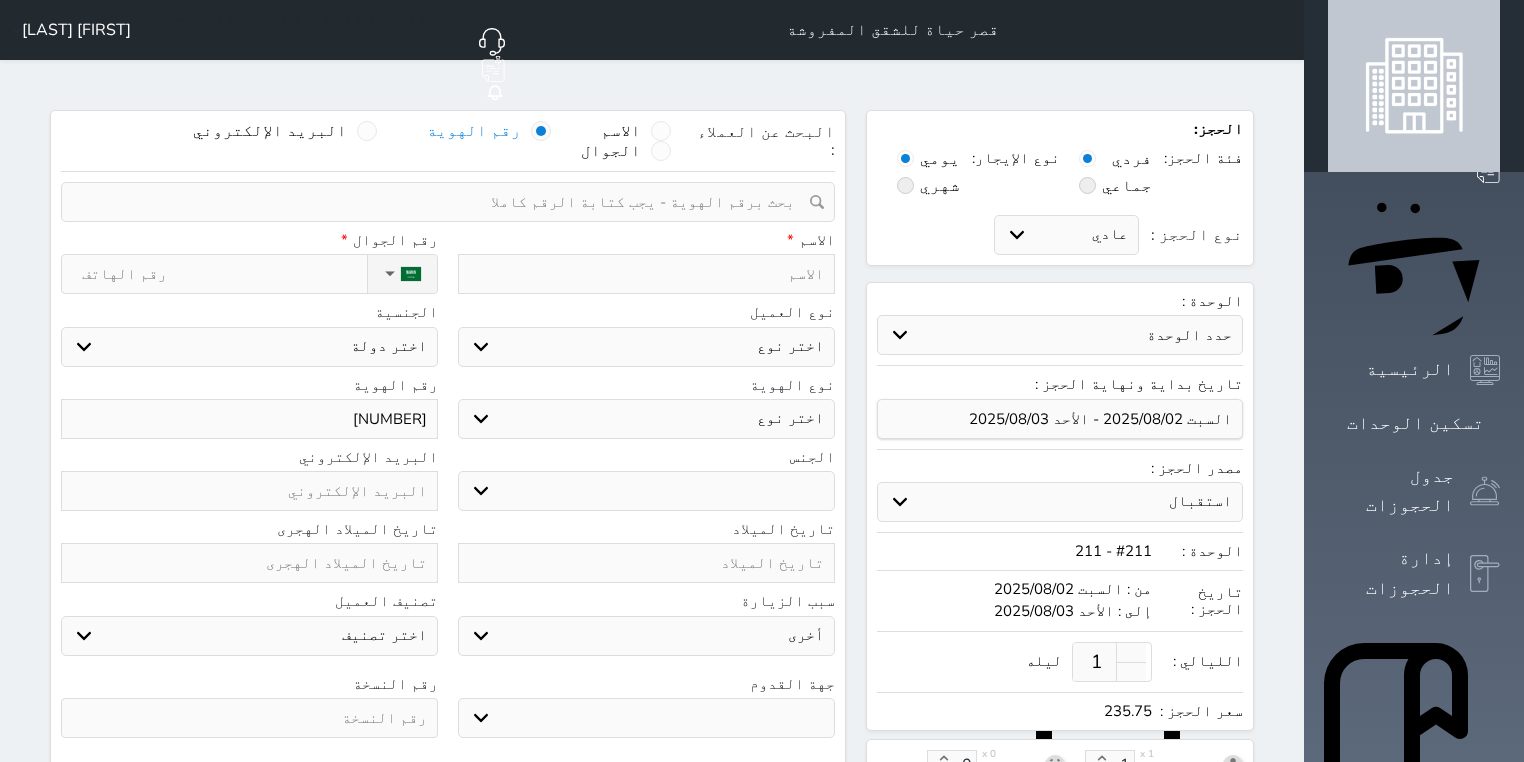 select 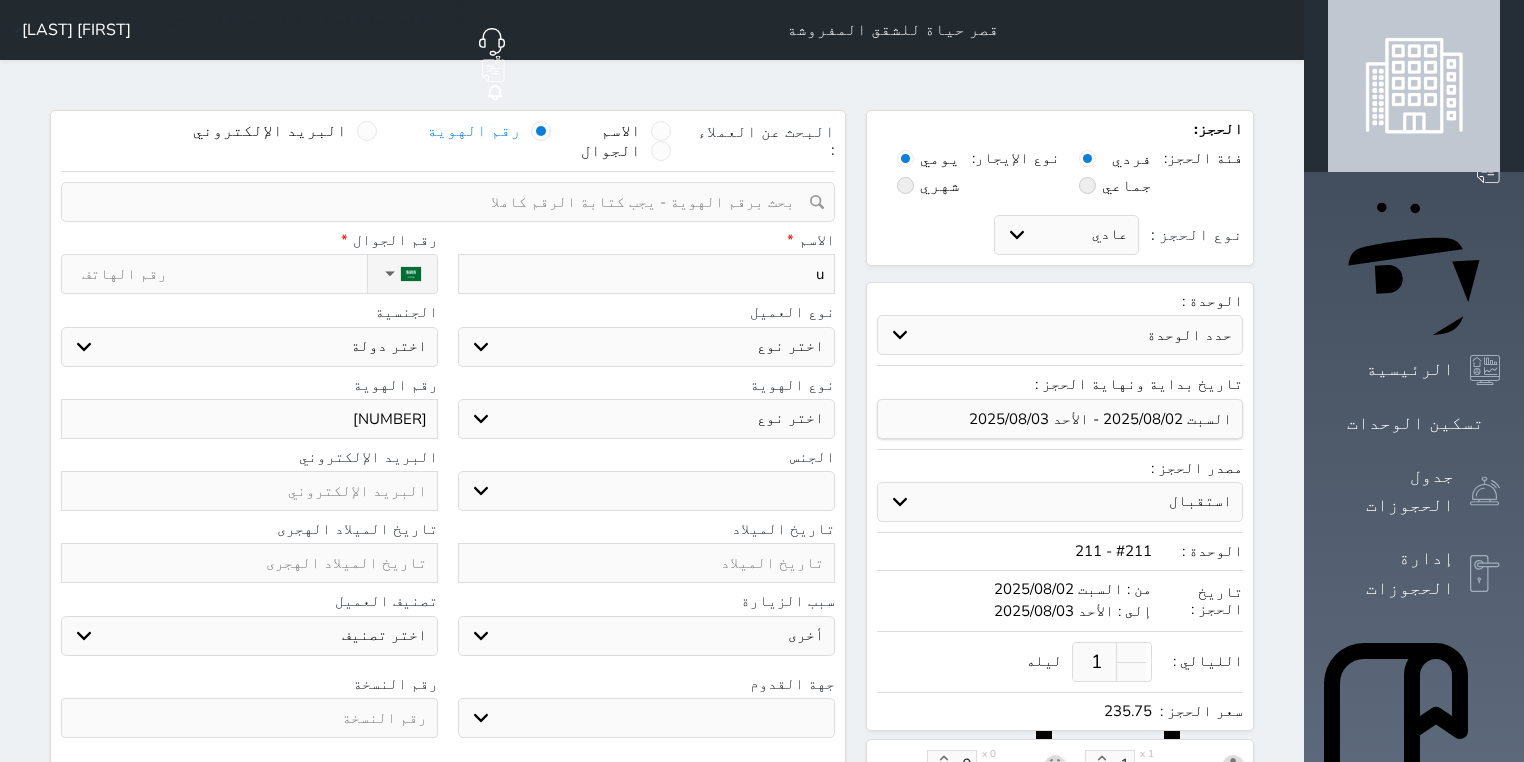 select 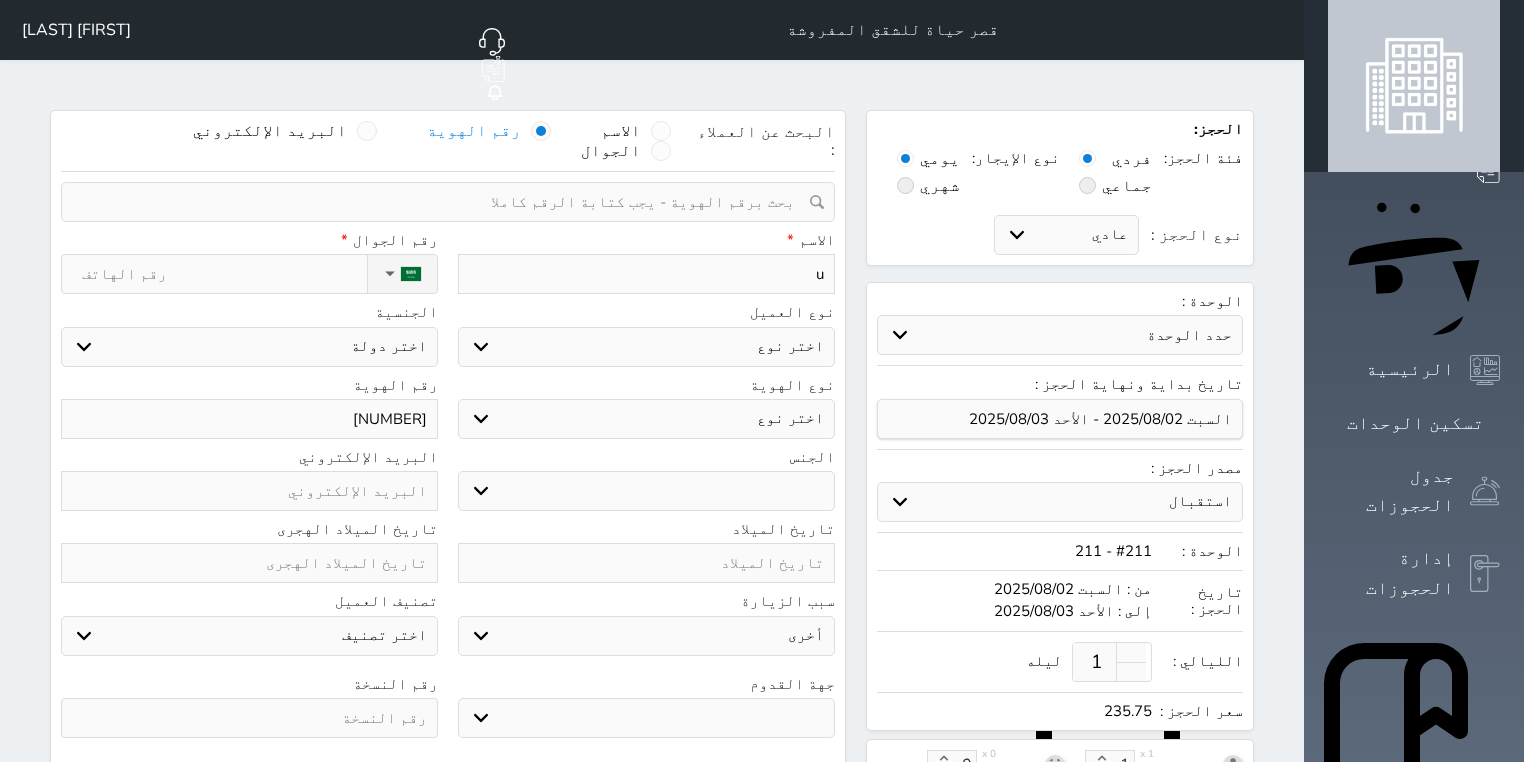 type on "uf" 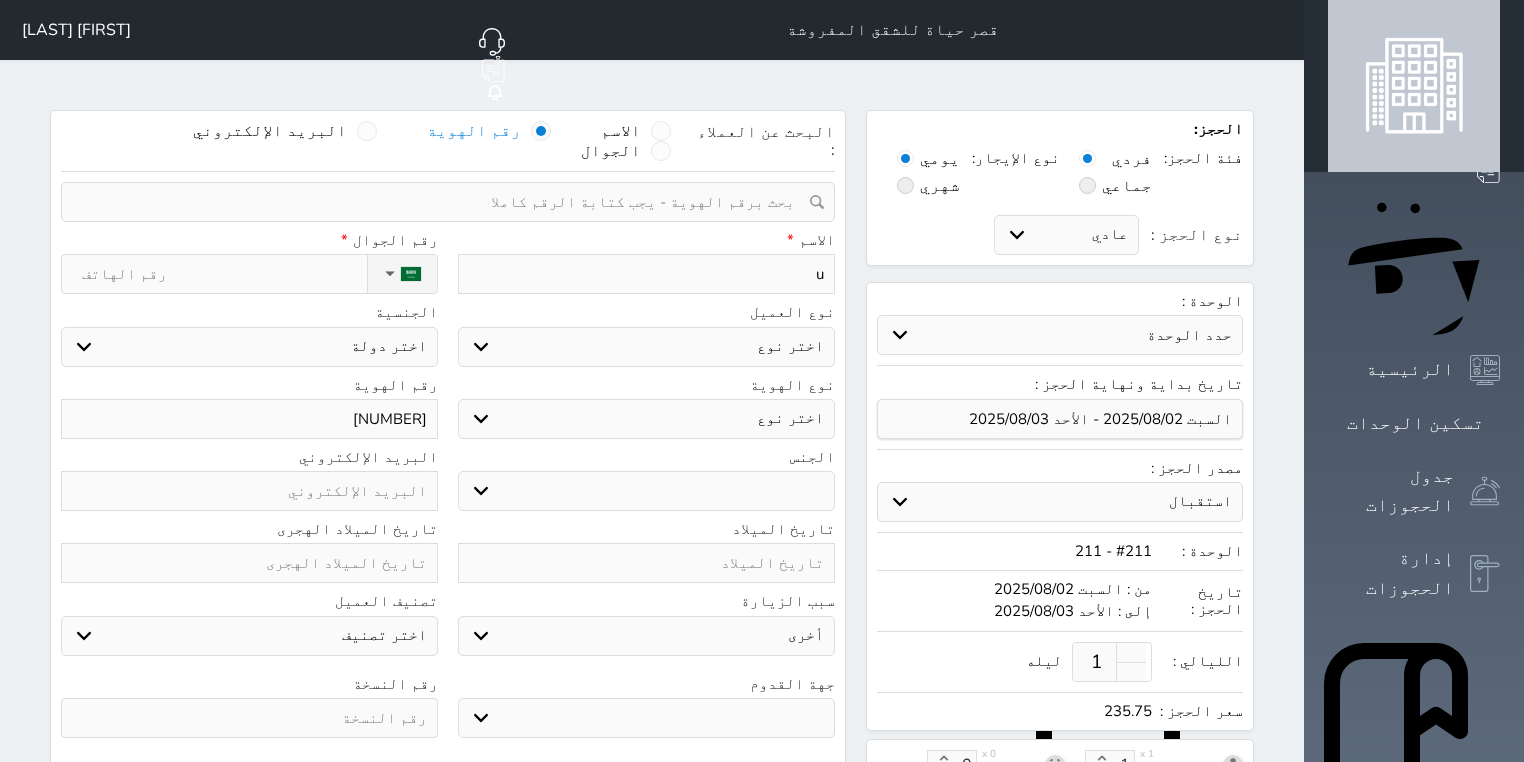 select 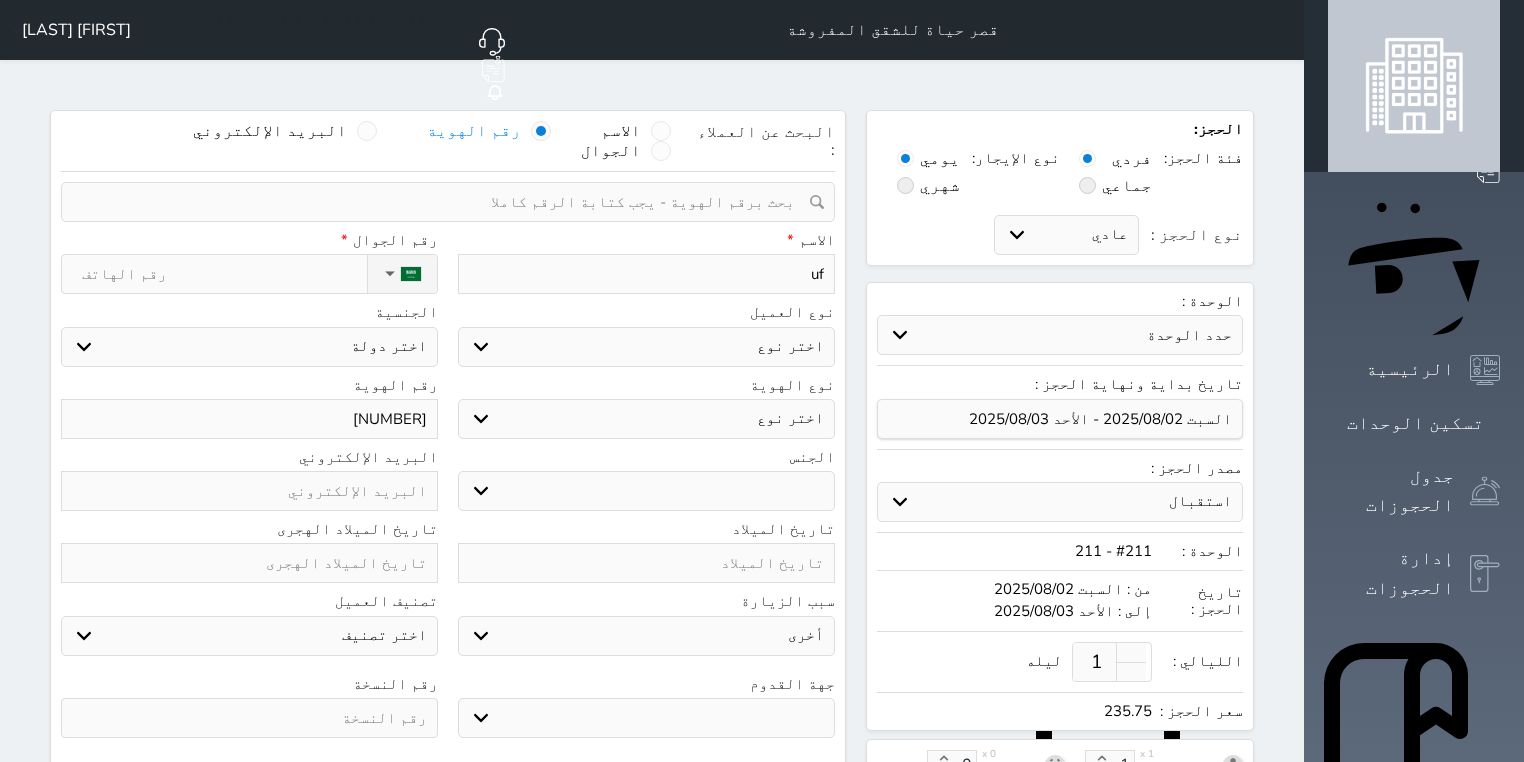 type on "[ARABIC_WORD]" 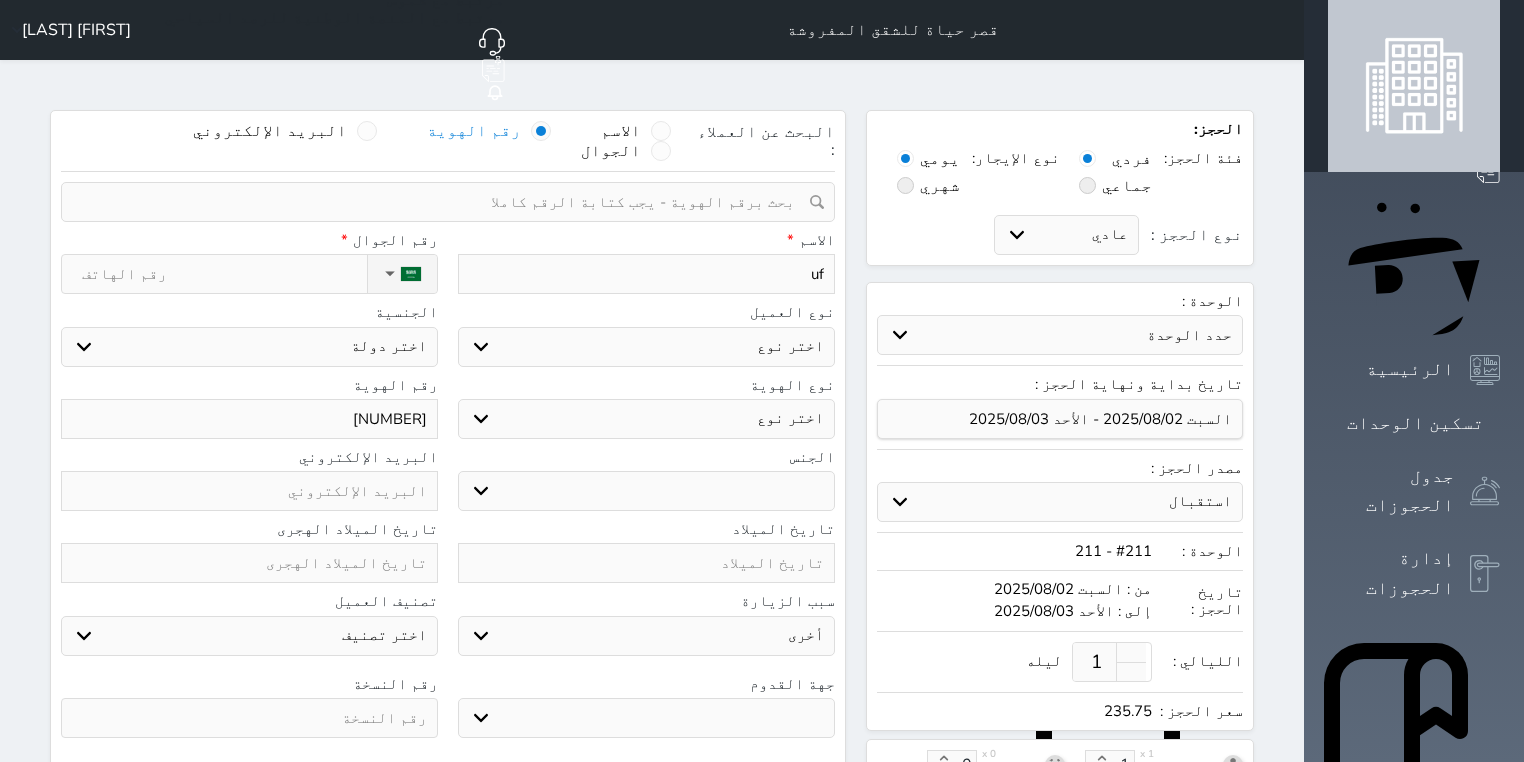 select 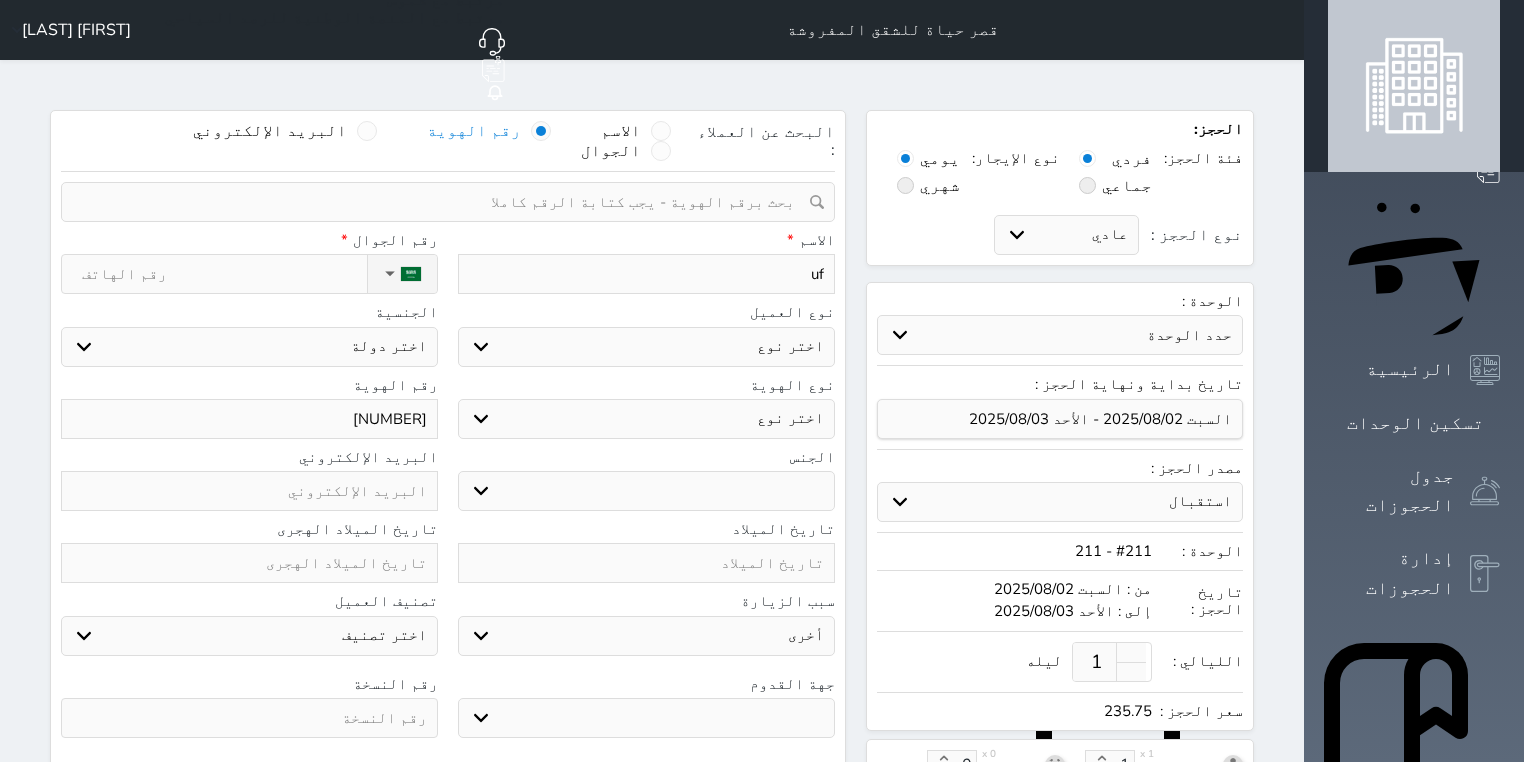 select 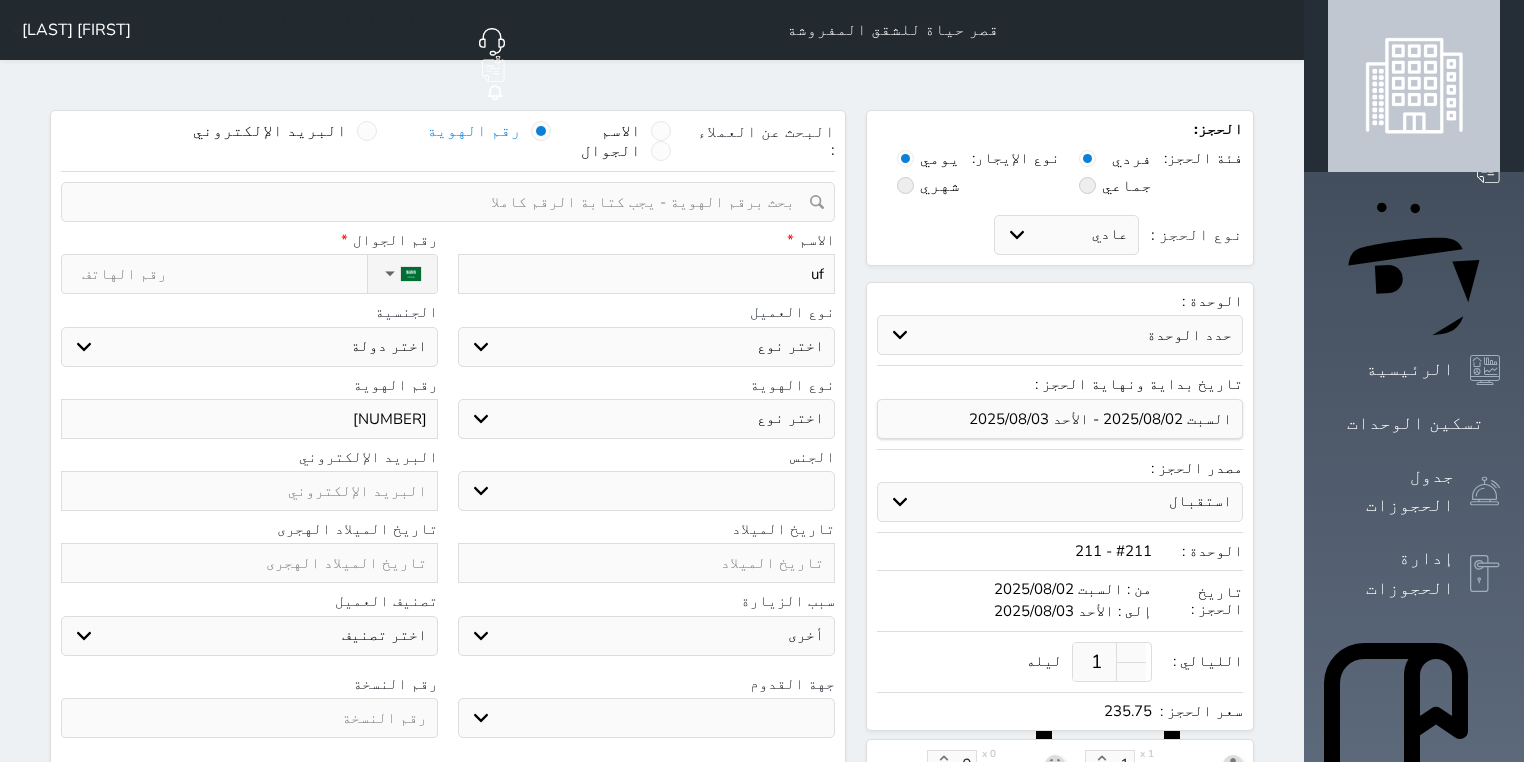 select 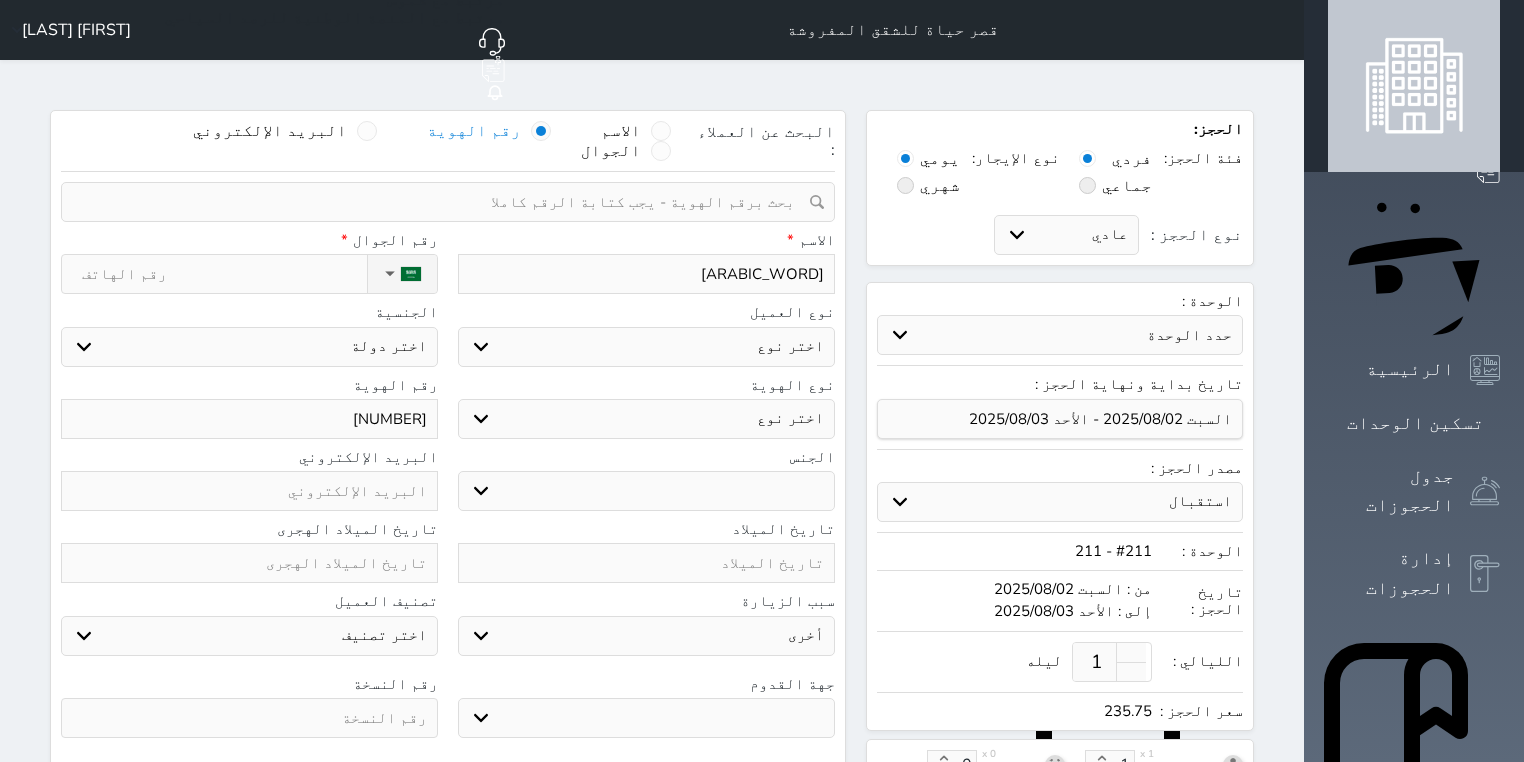 type on "uf" 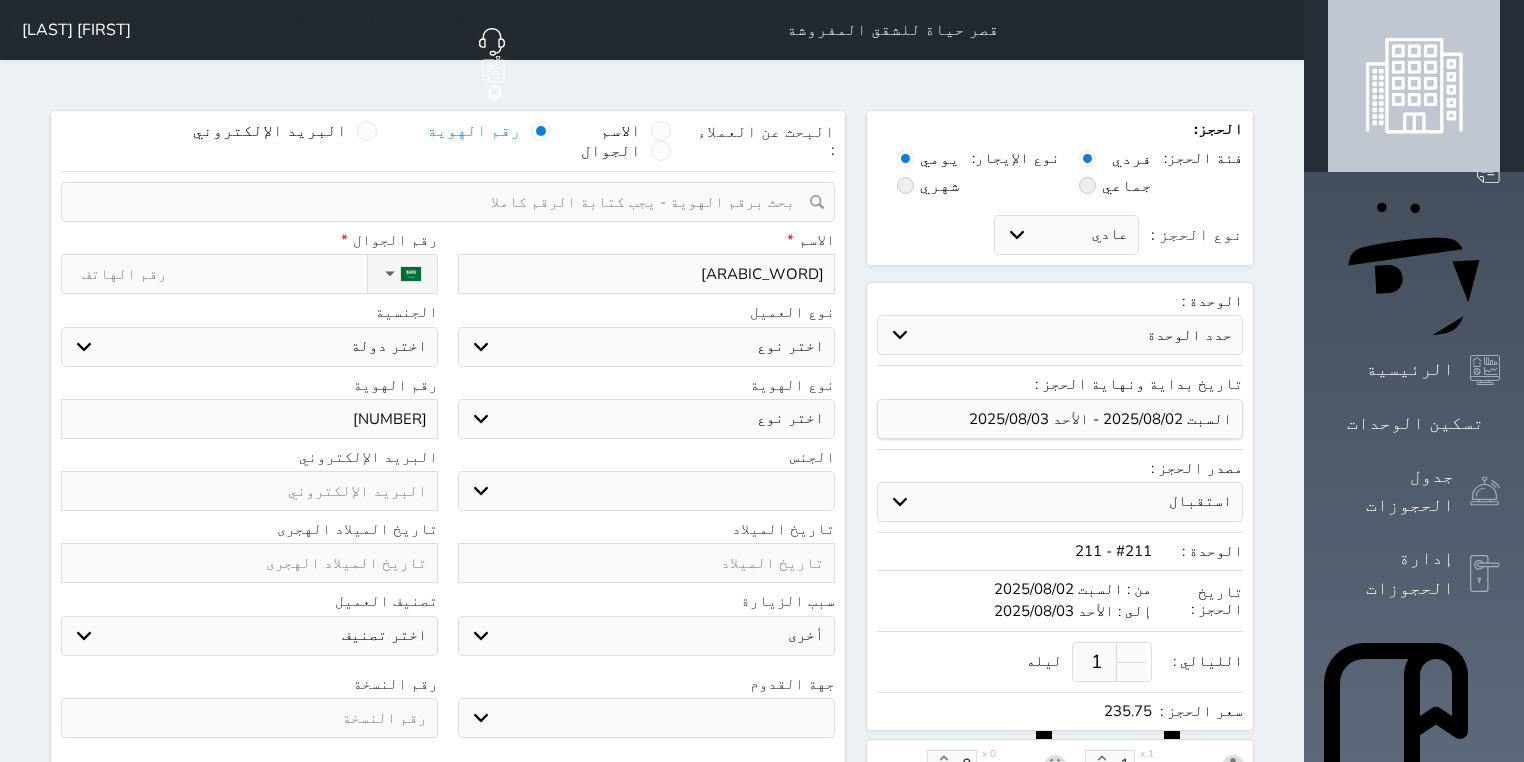 select 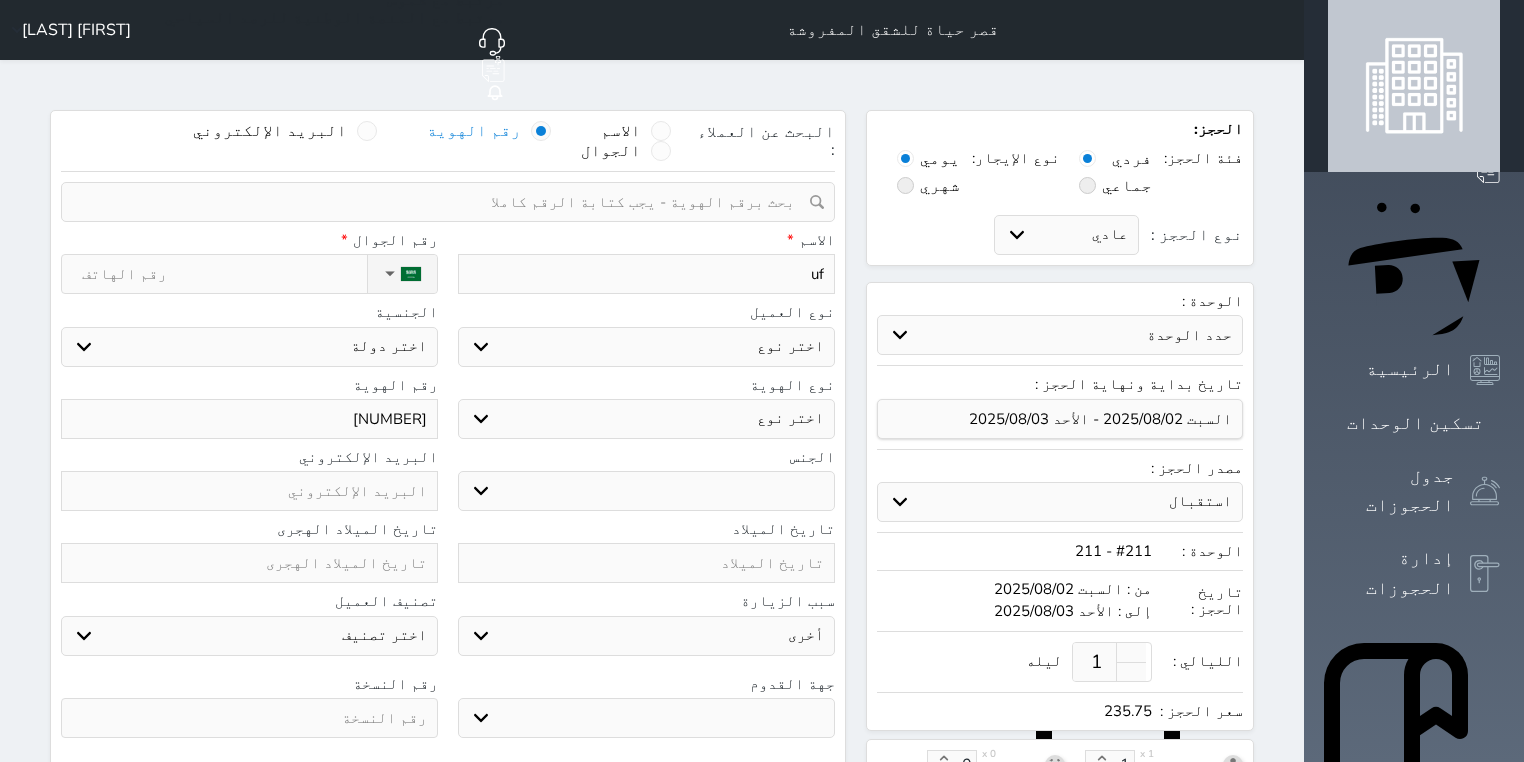 type on "u" 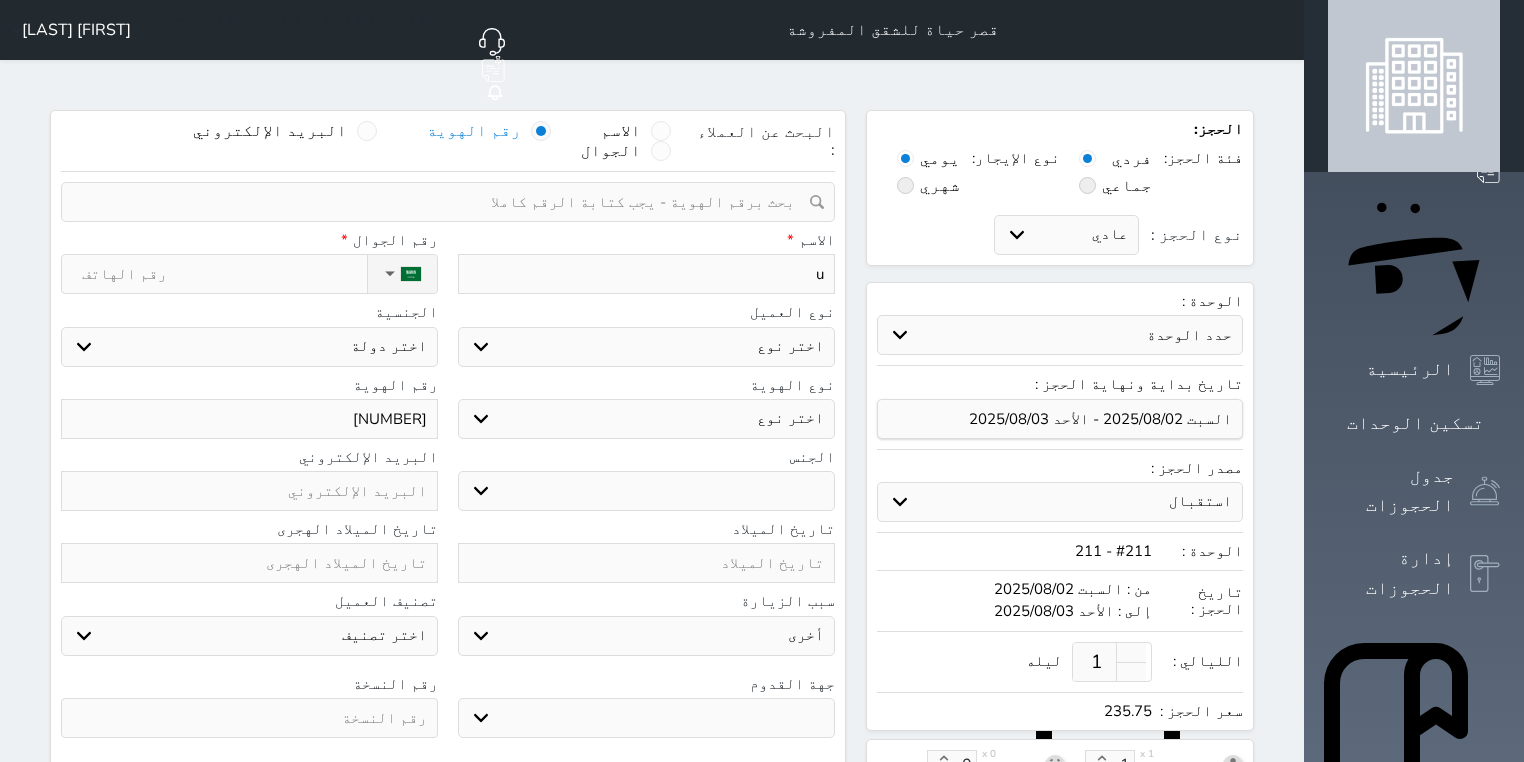 select 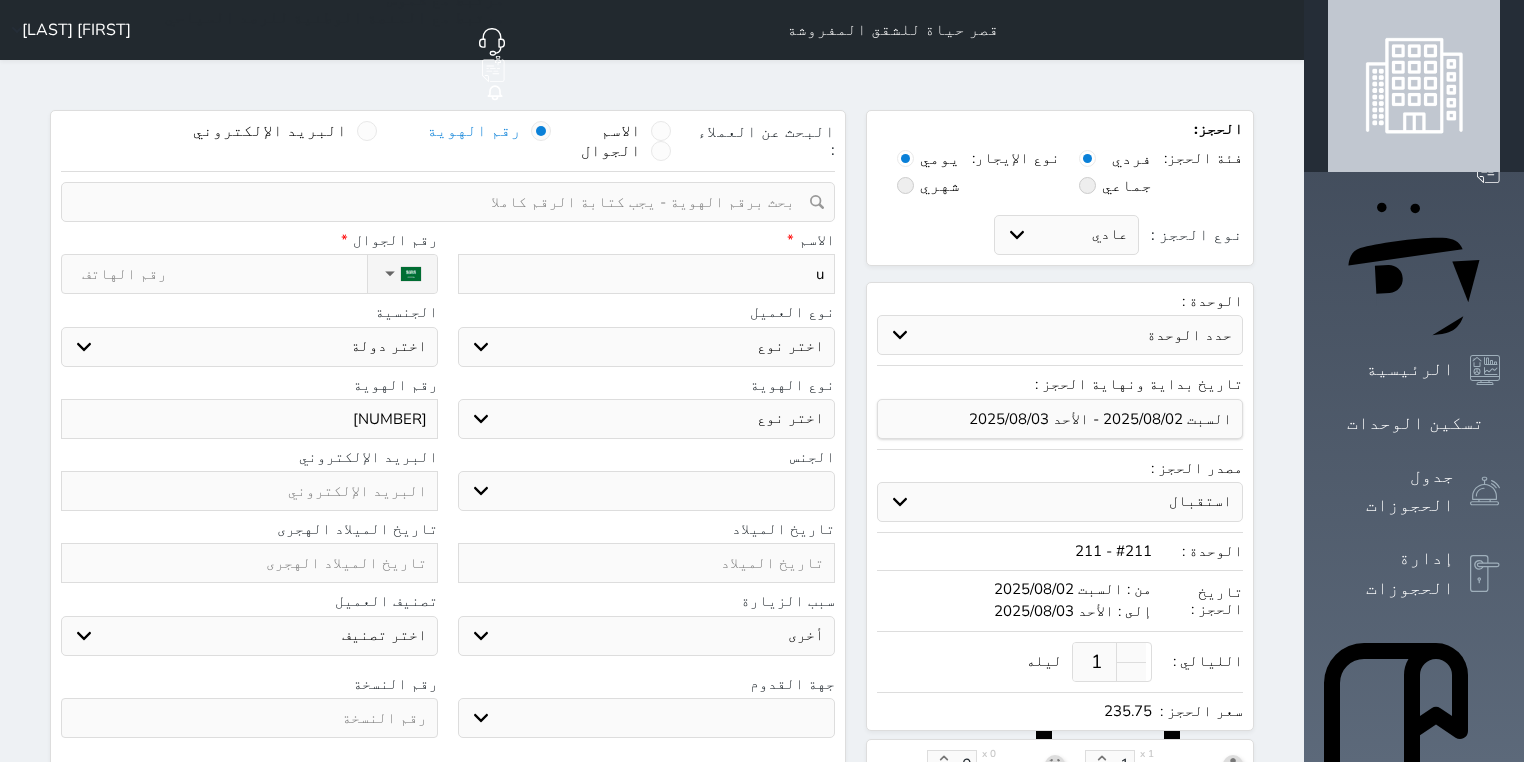 select 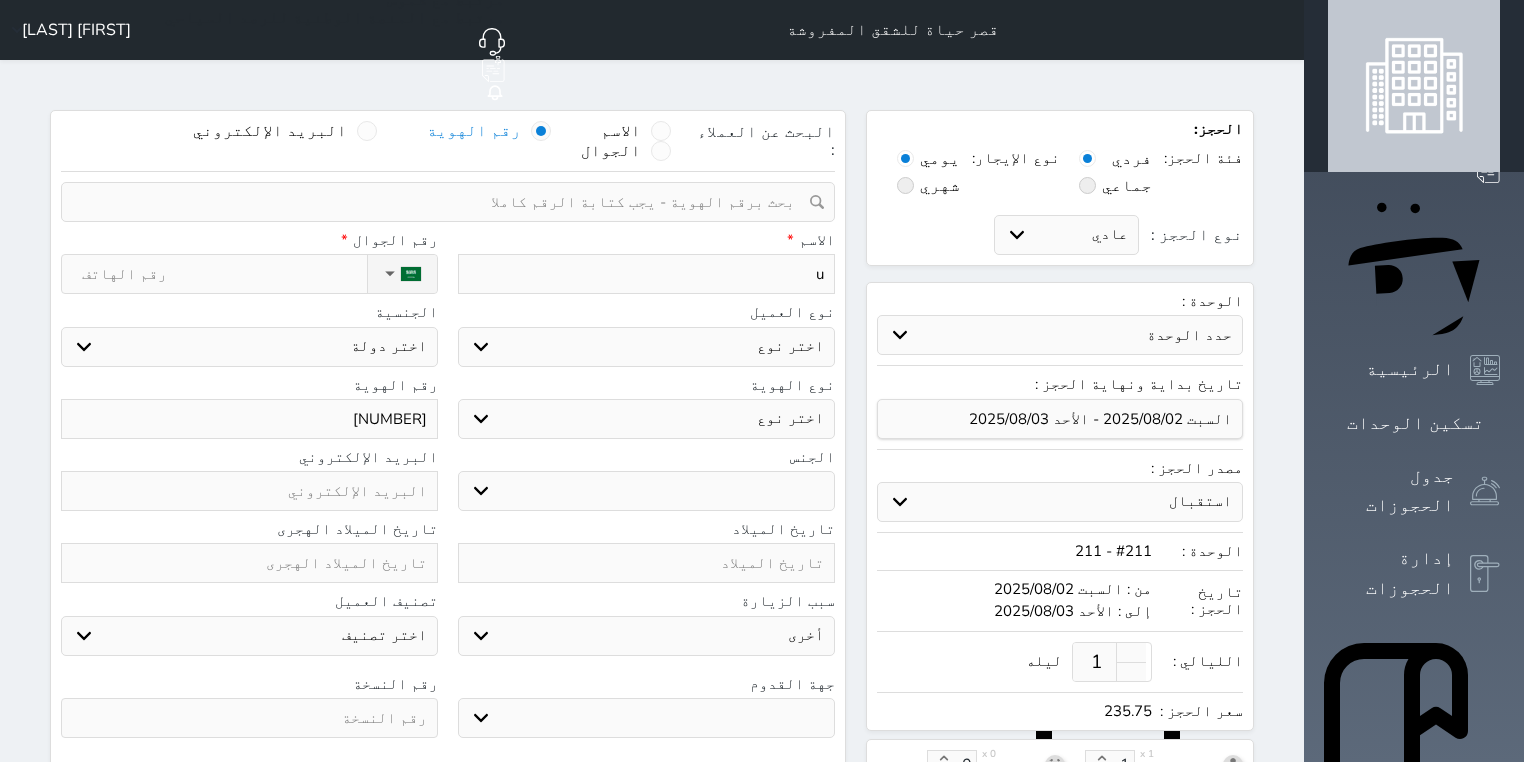 select 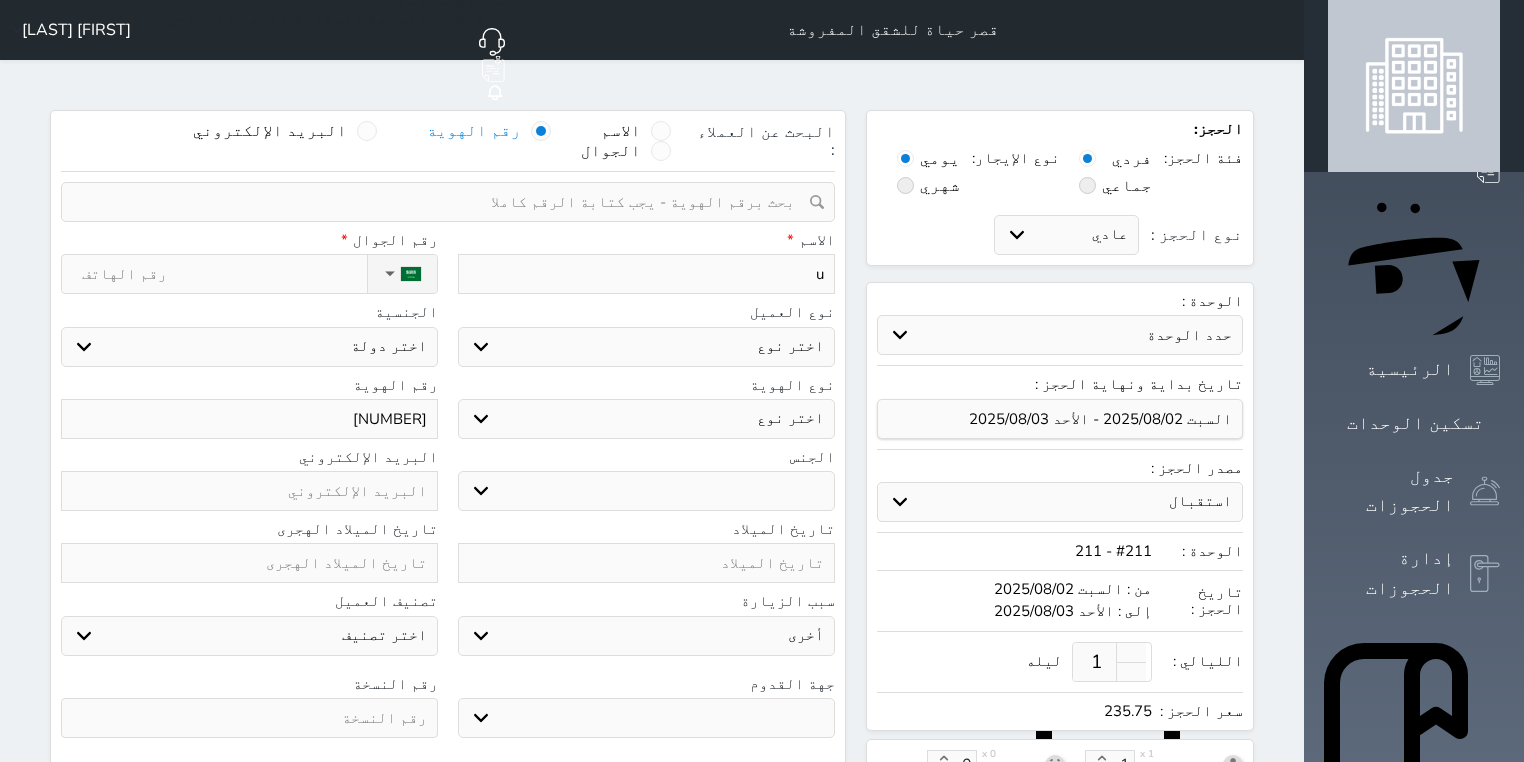 type 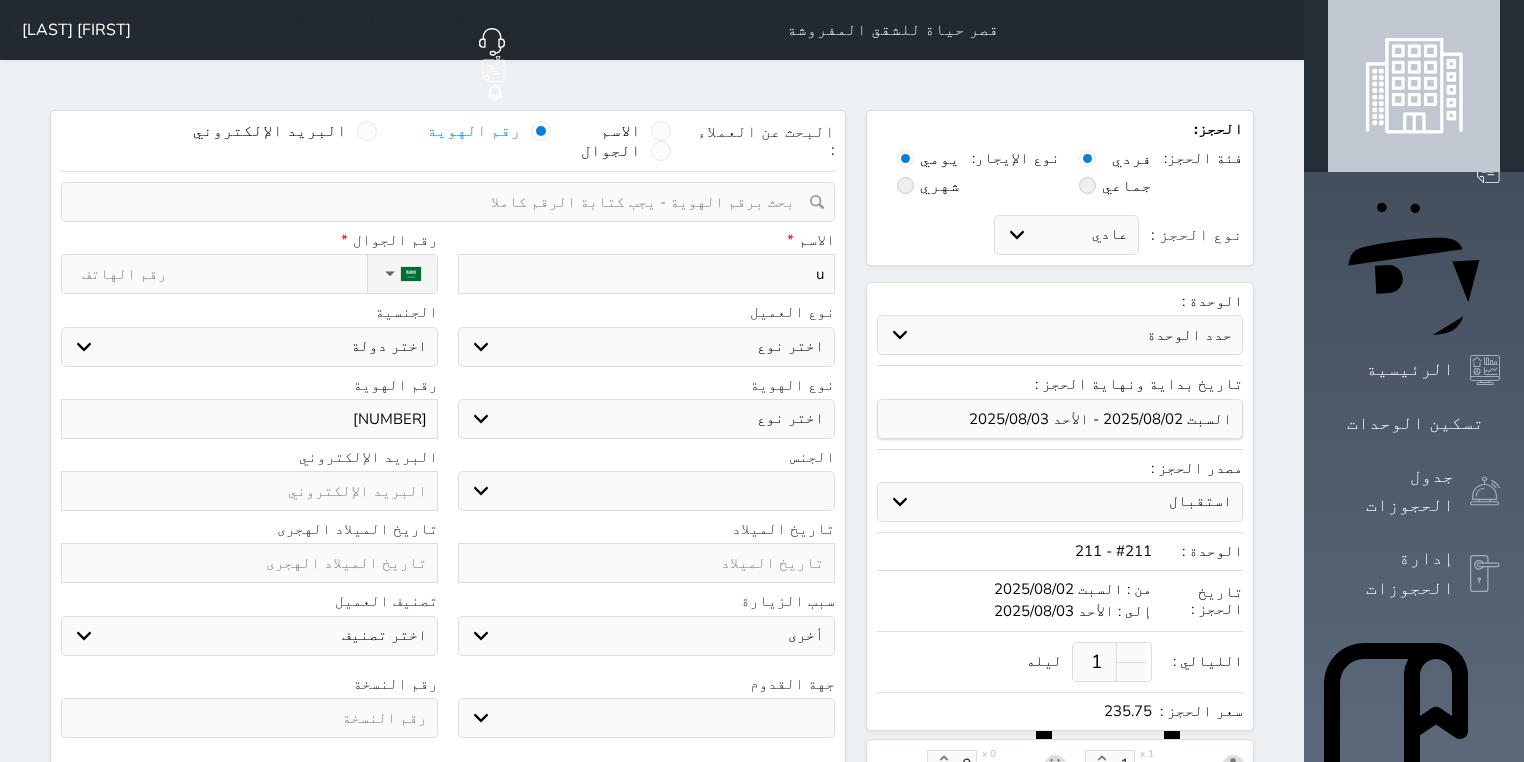 select 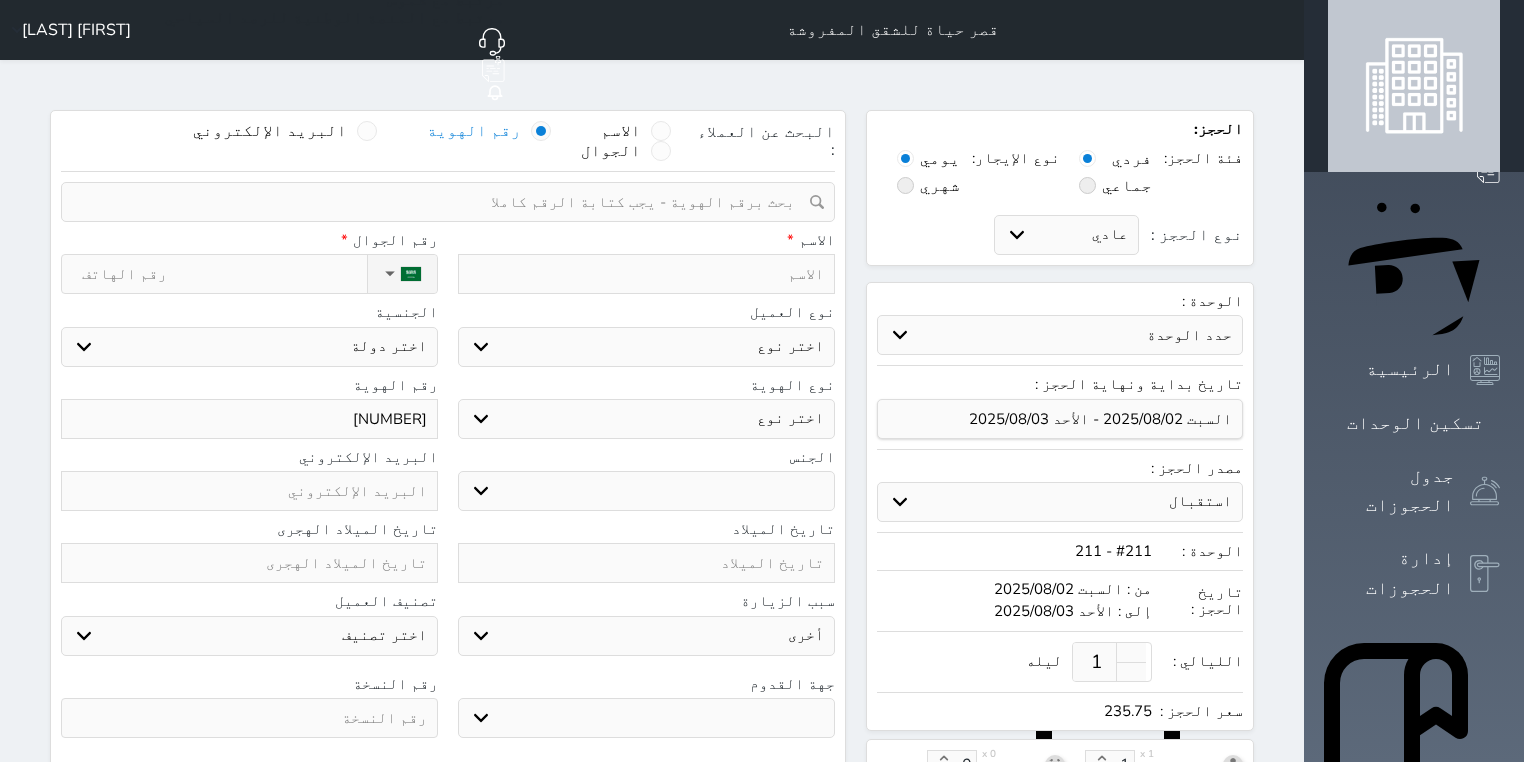 type on "ع" 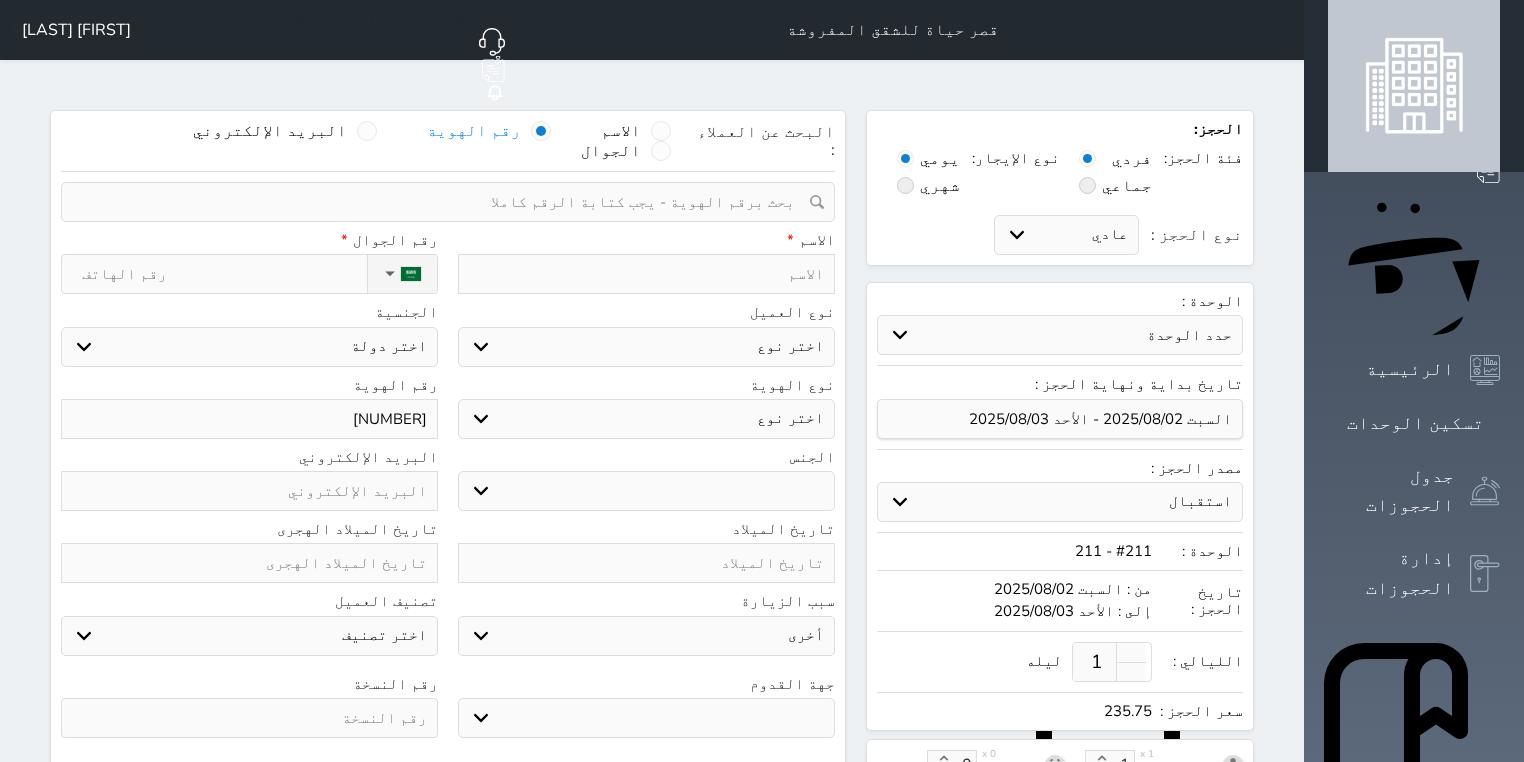 select 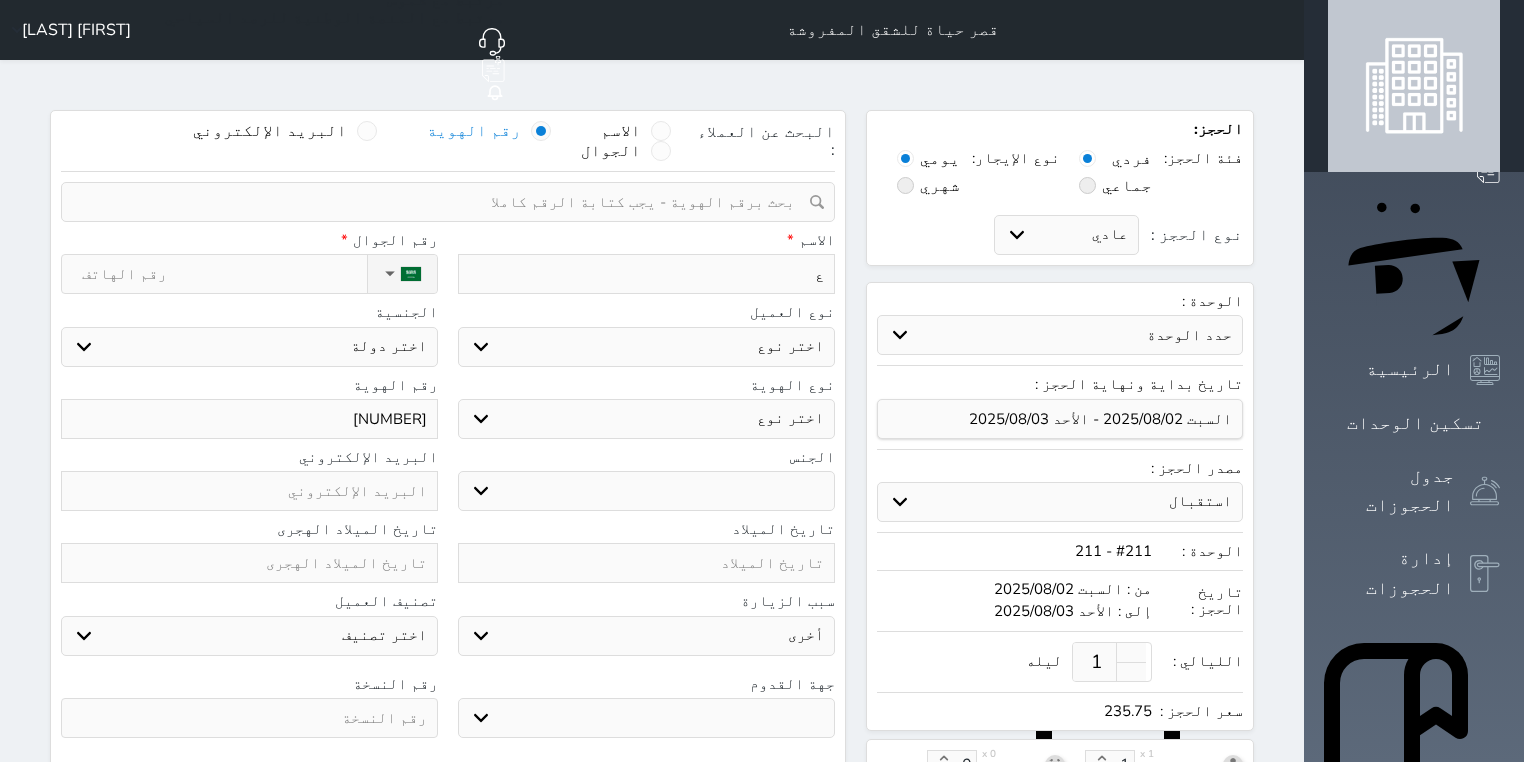 type on "عب" 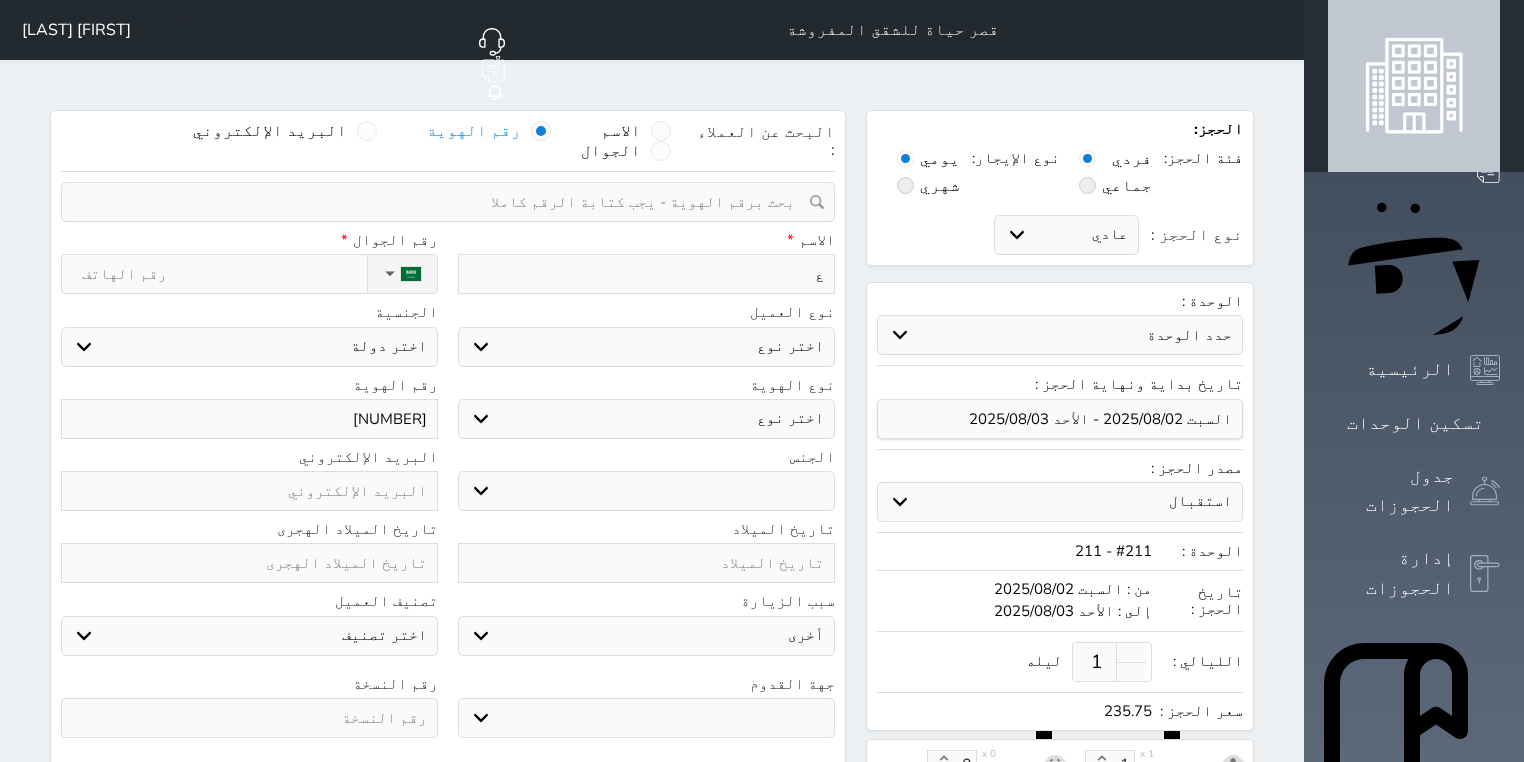 select 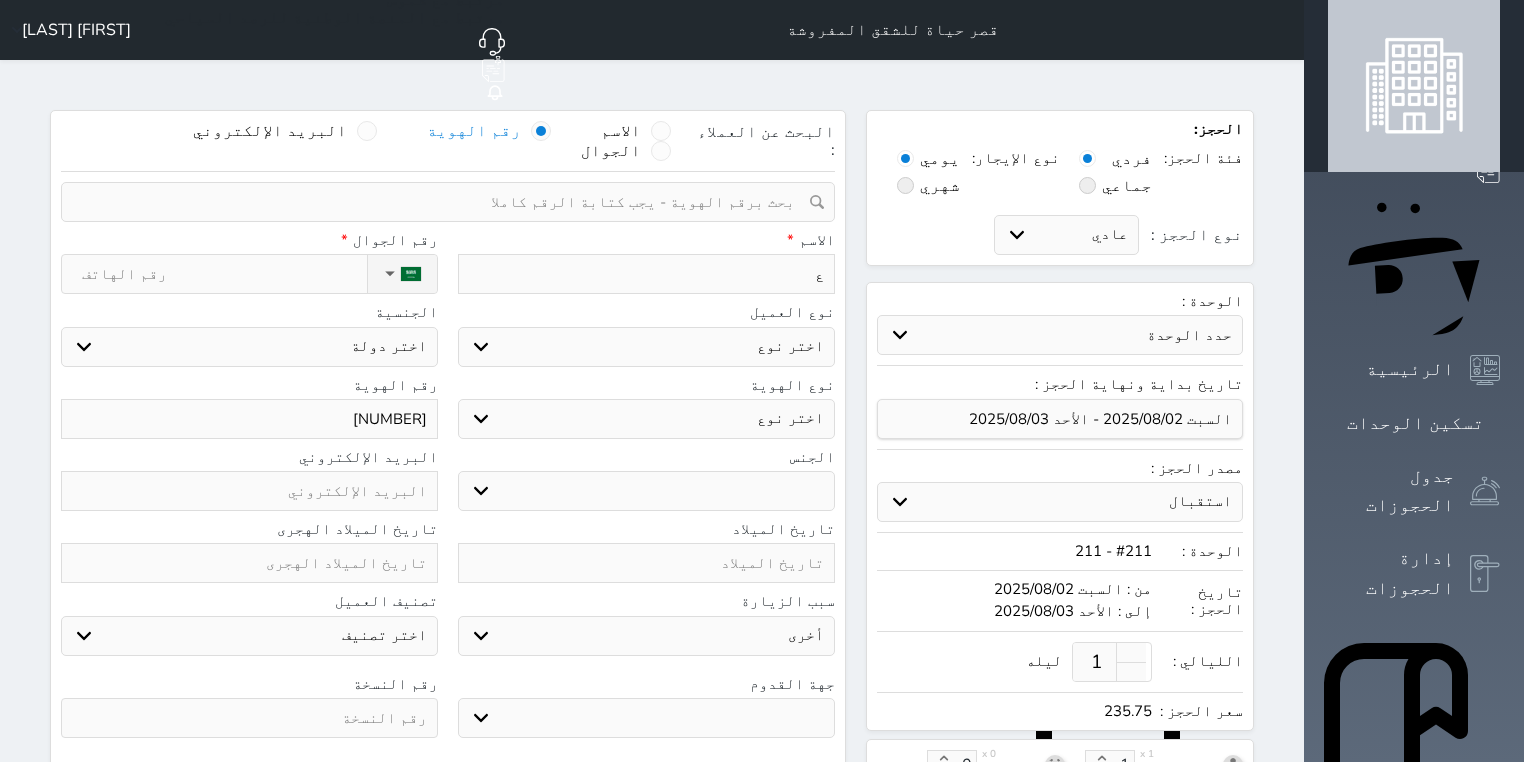 select 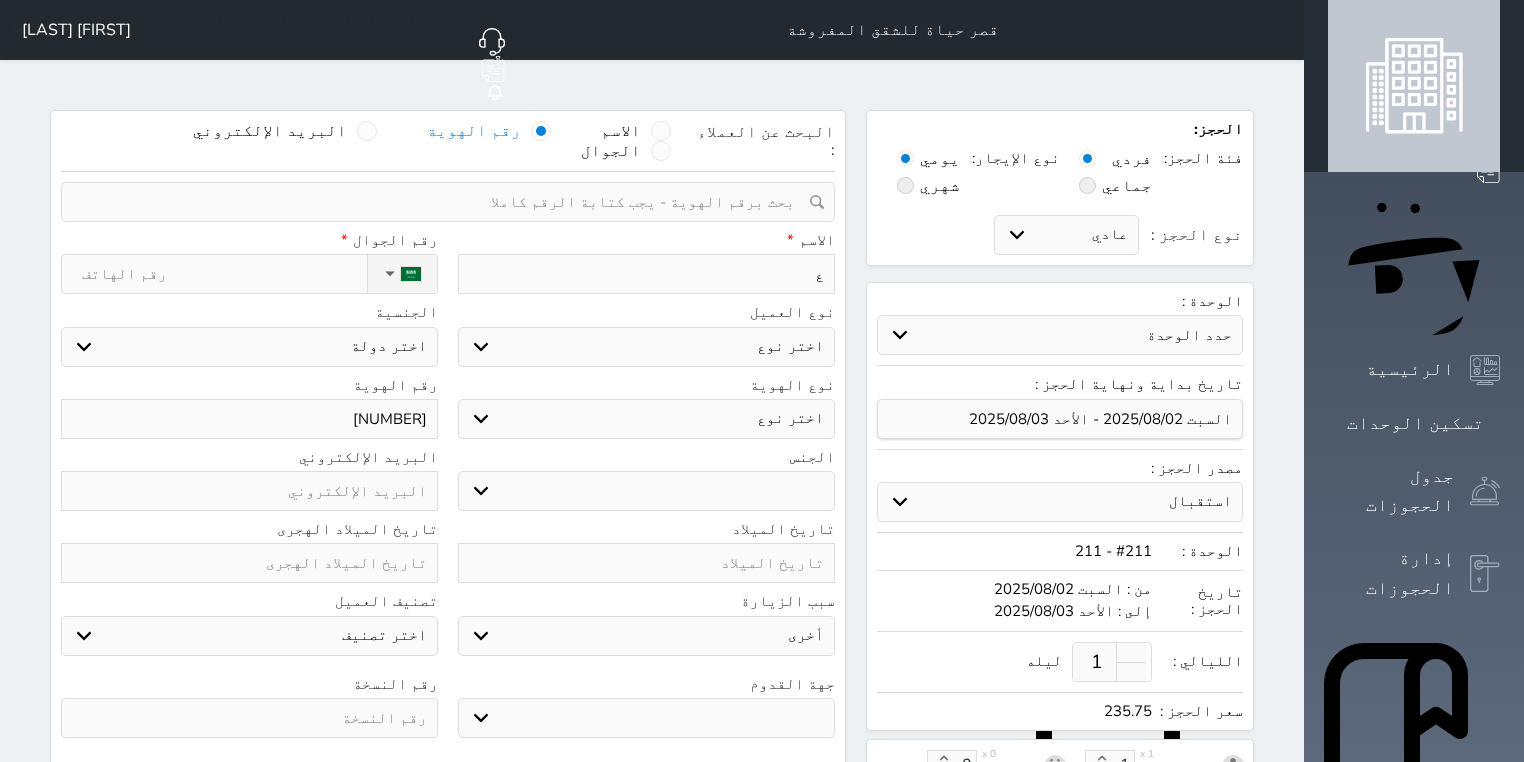 select 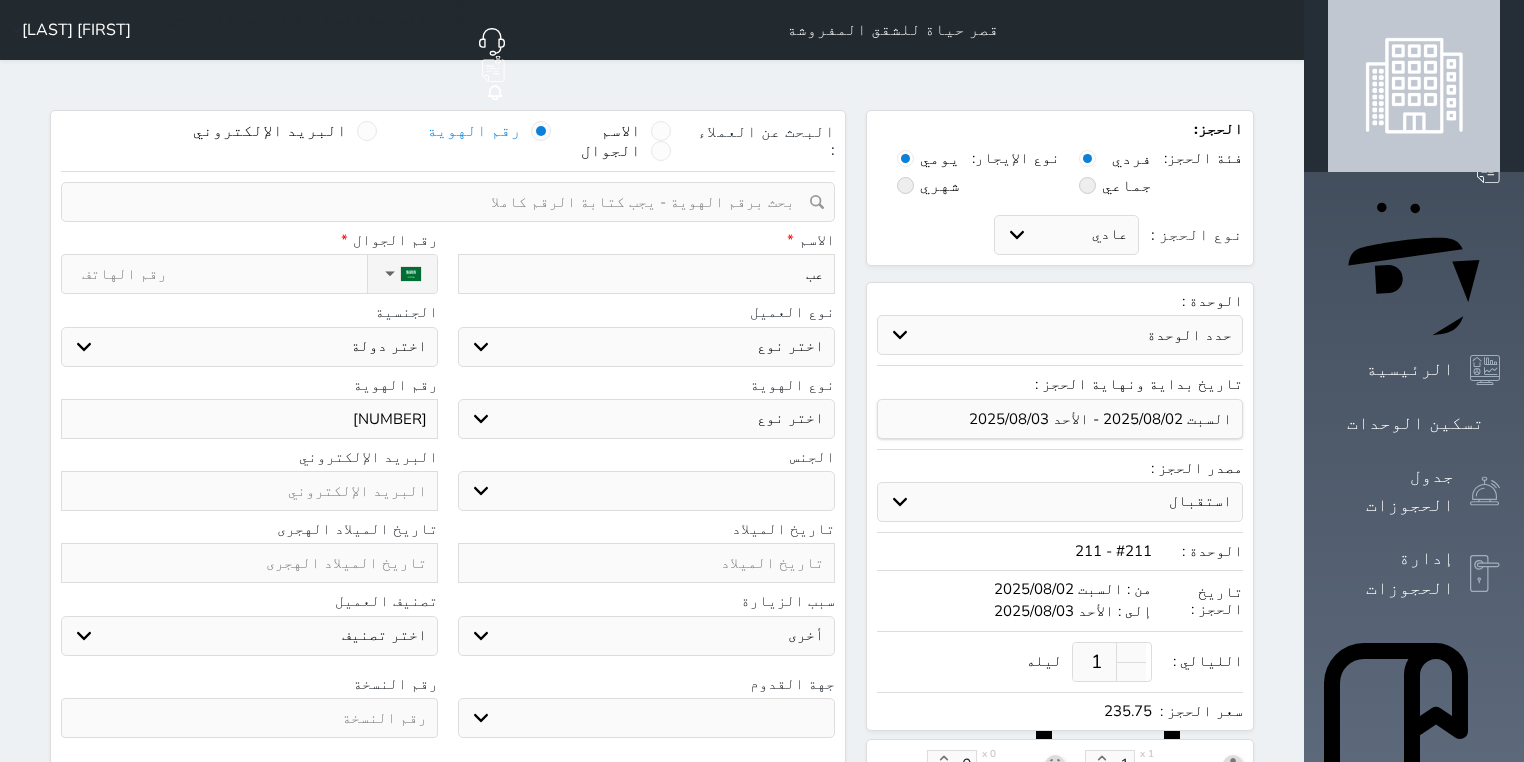 type on "عبد" 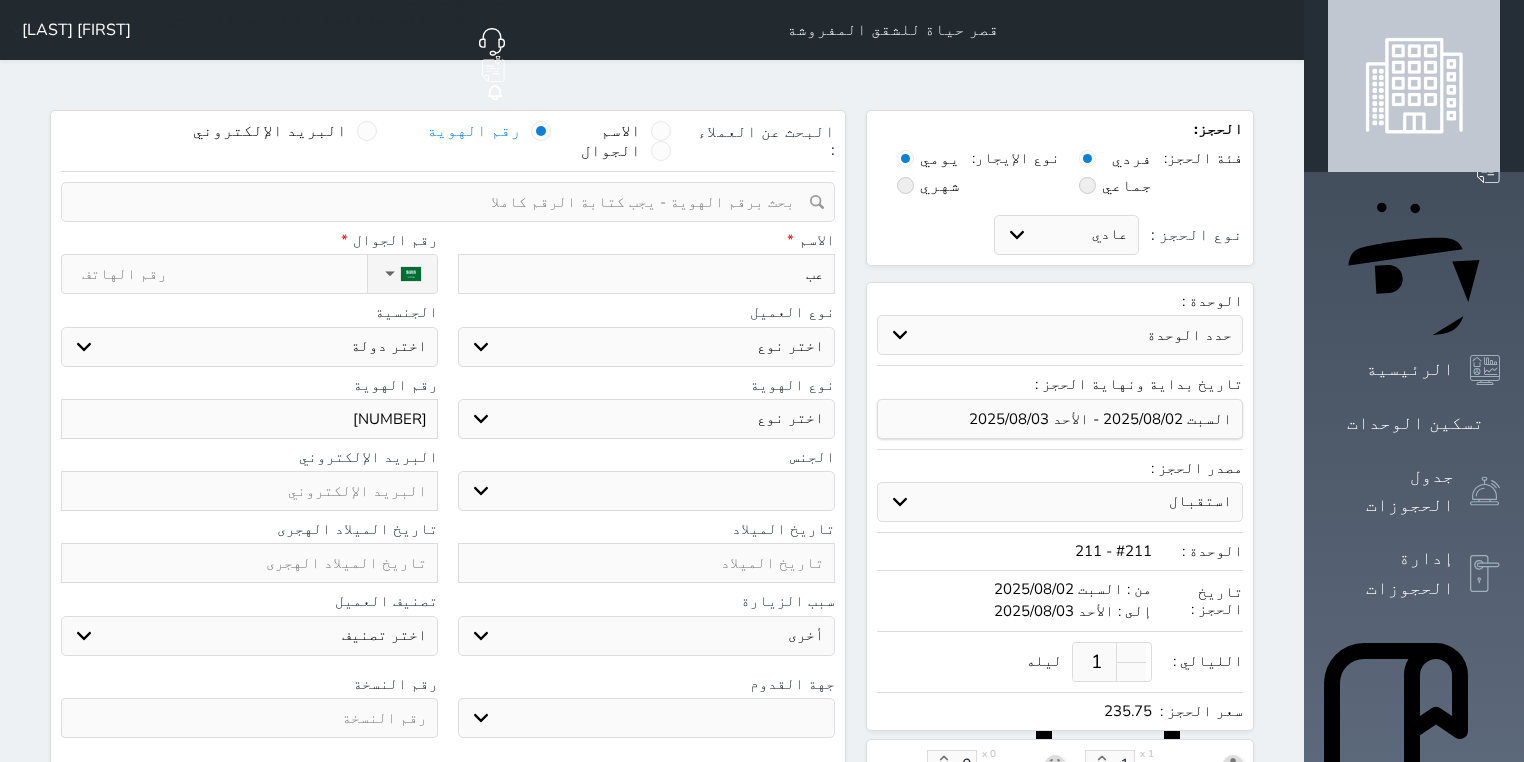 select 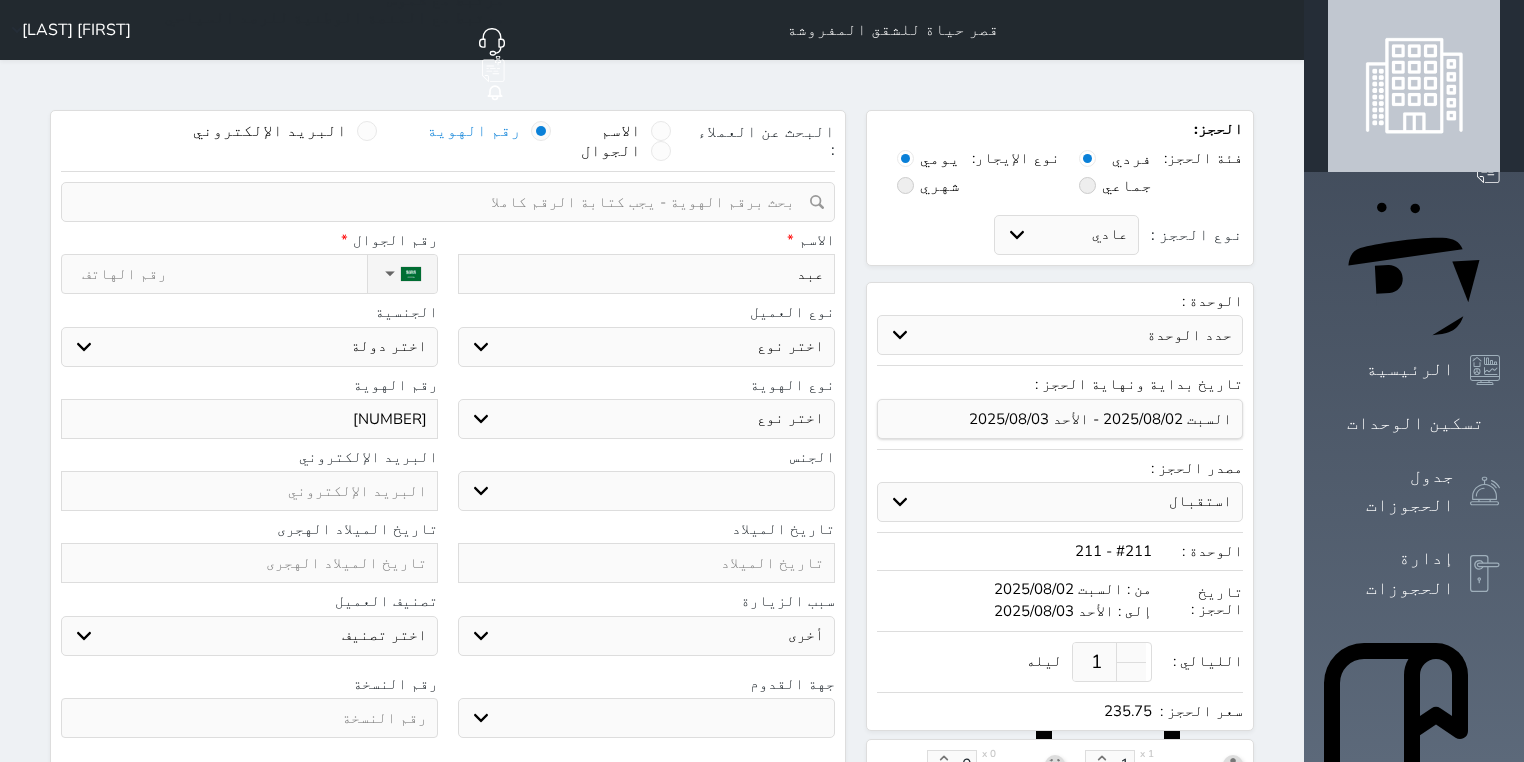 type on "عبدا" 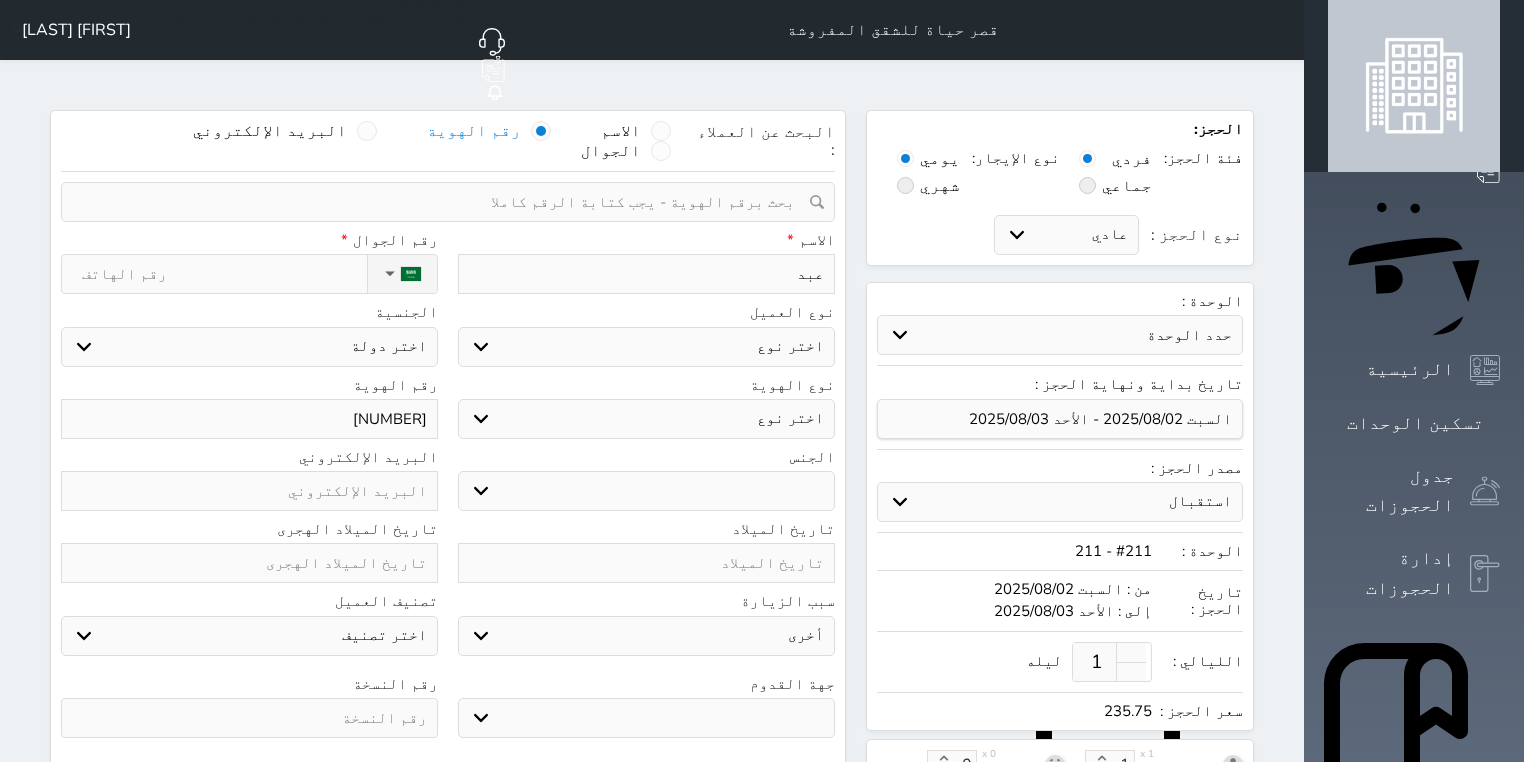 select 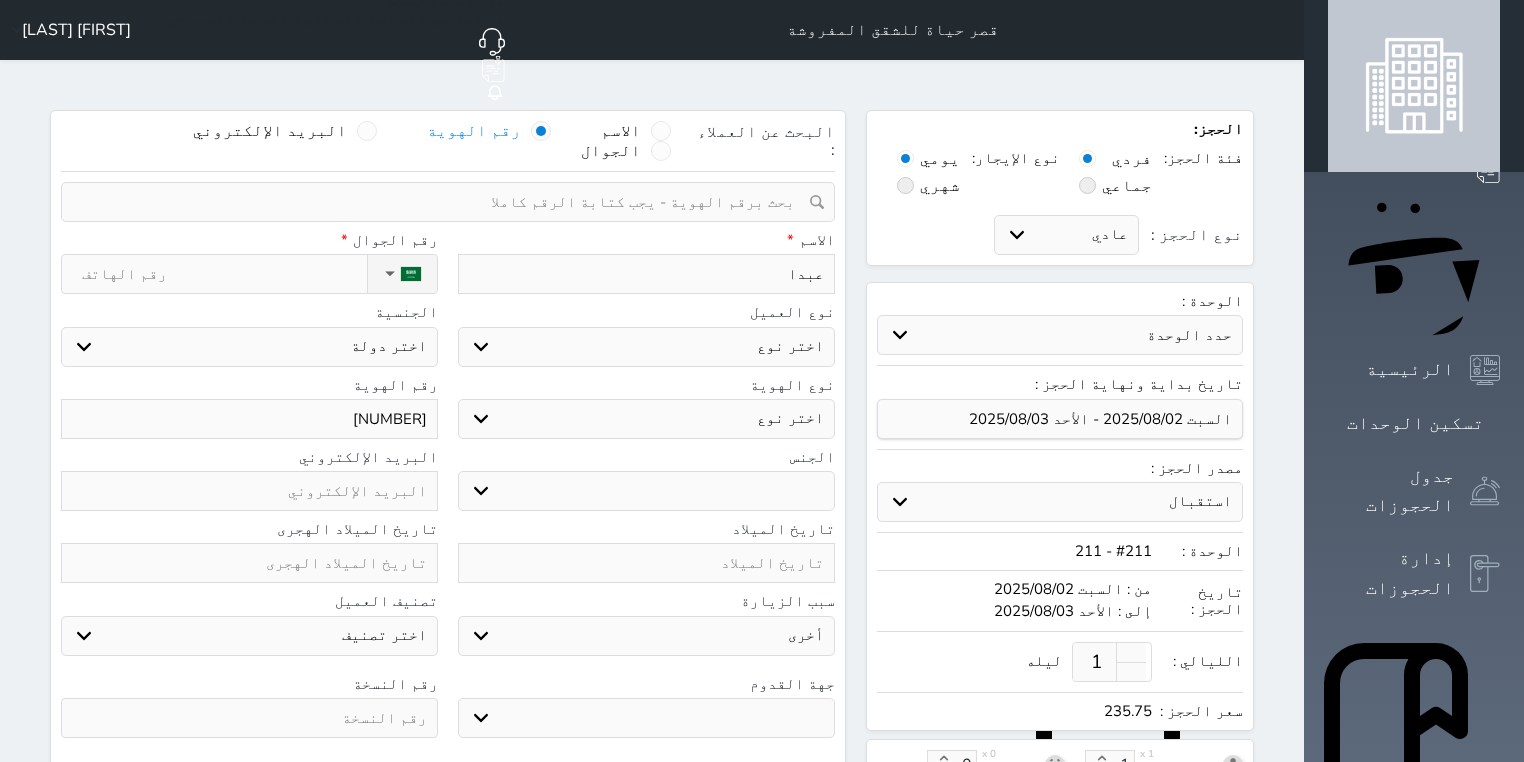 type on "عبدال" 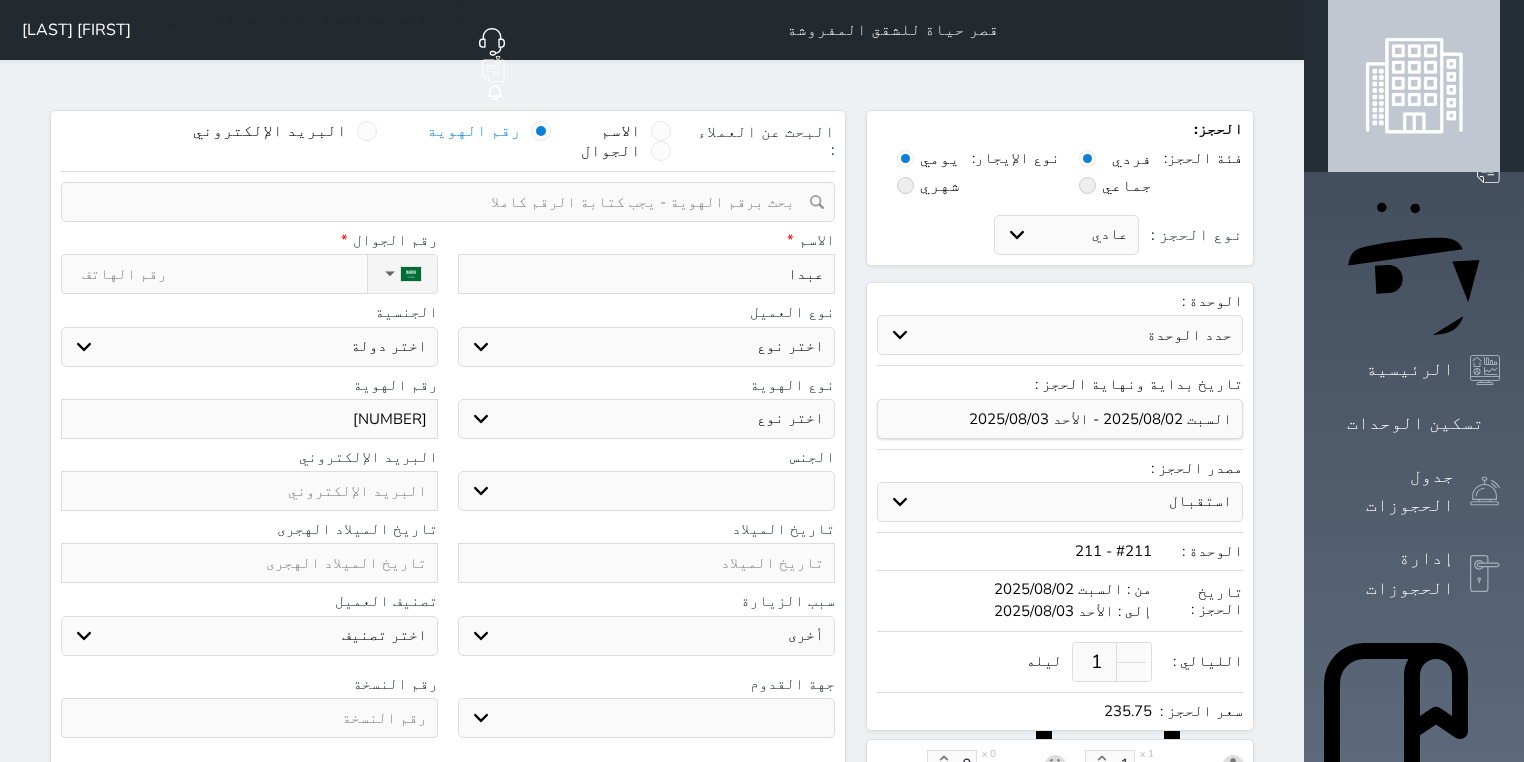 select 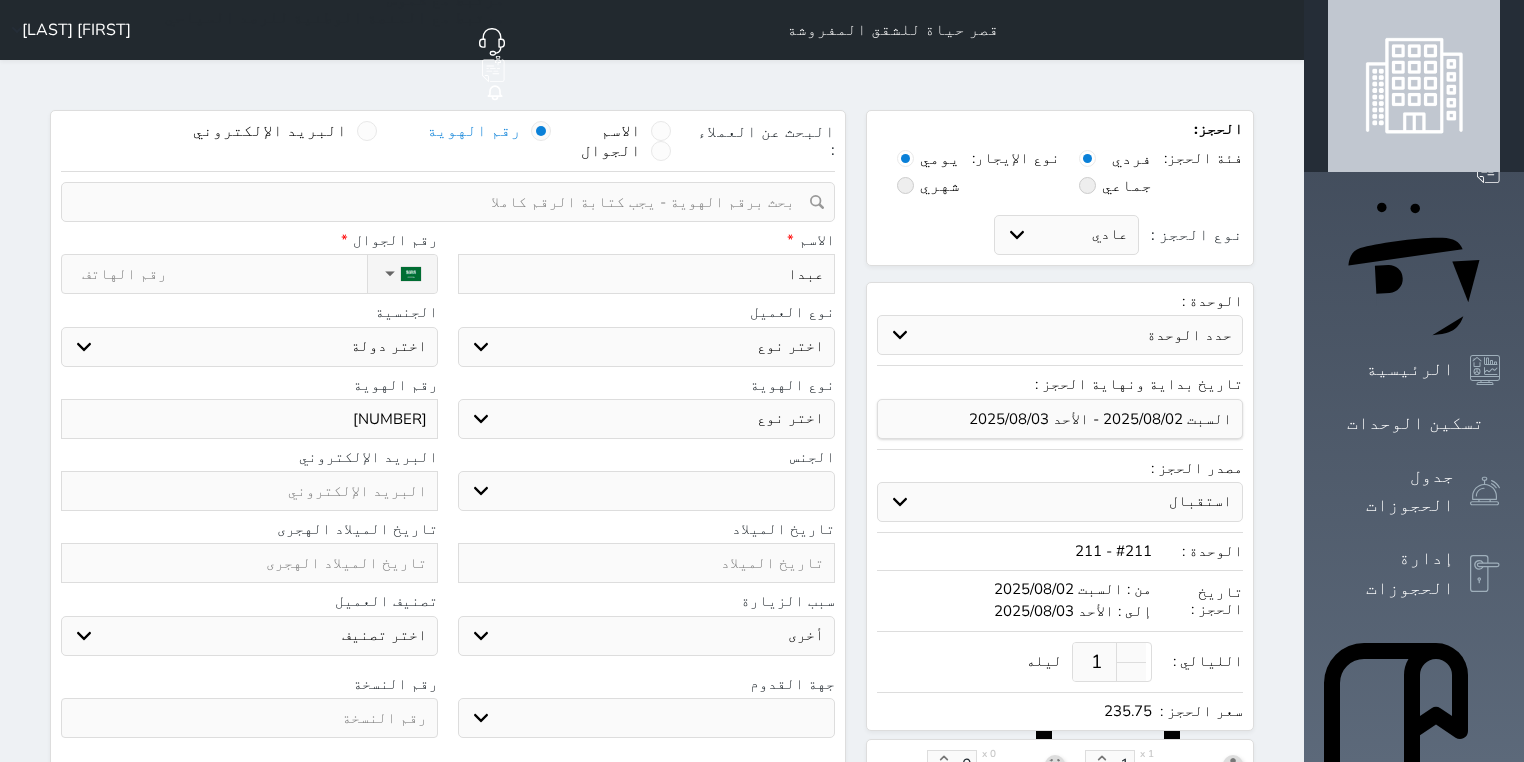 select 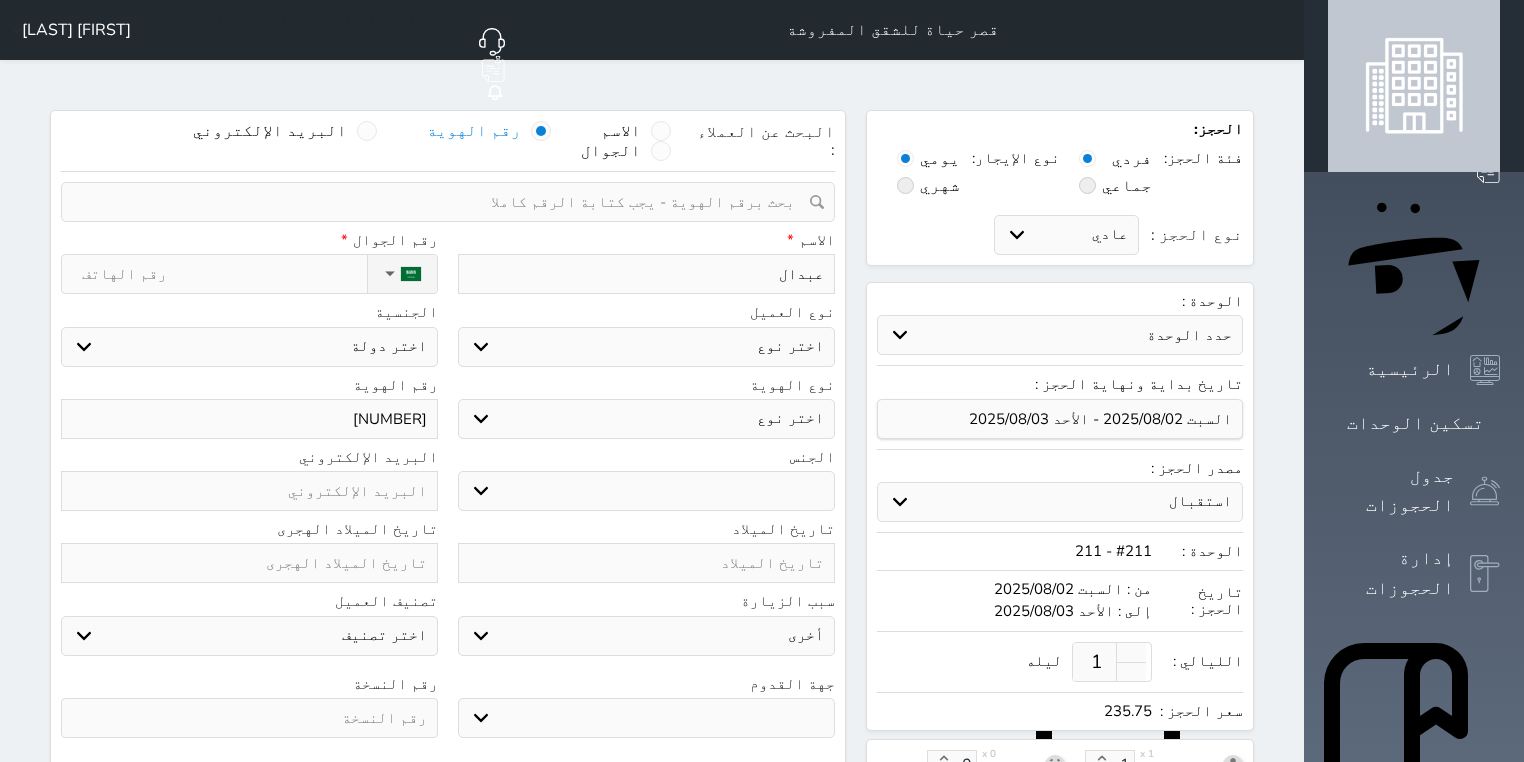 type on "[FIRST]" 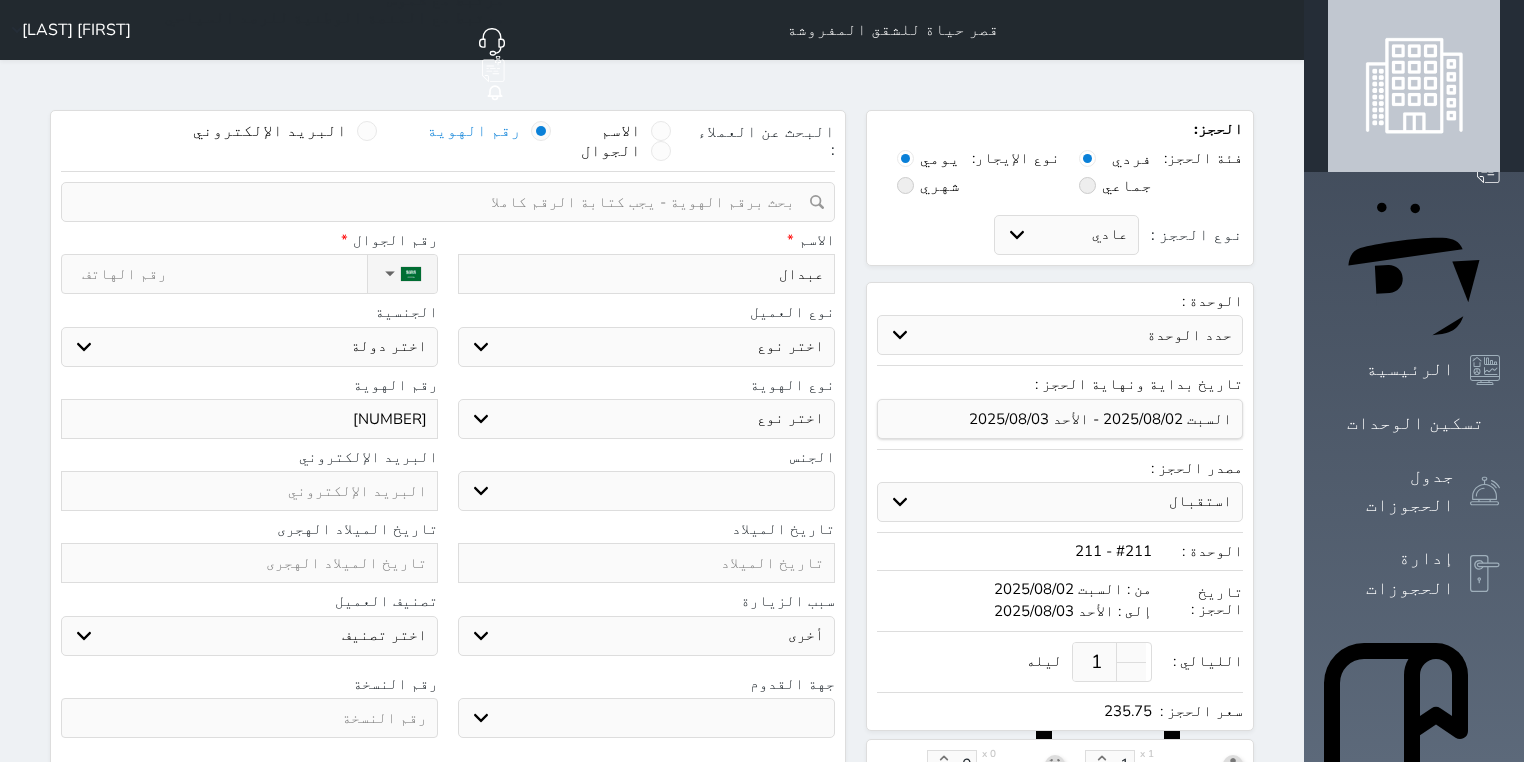 select 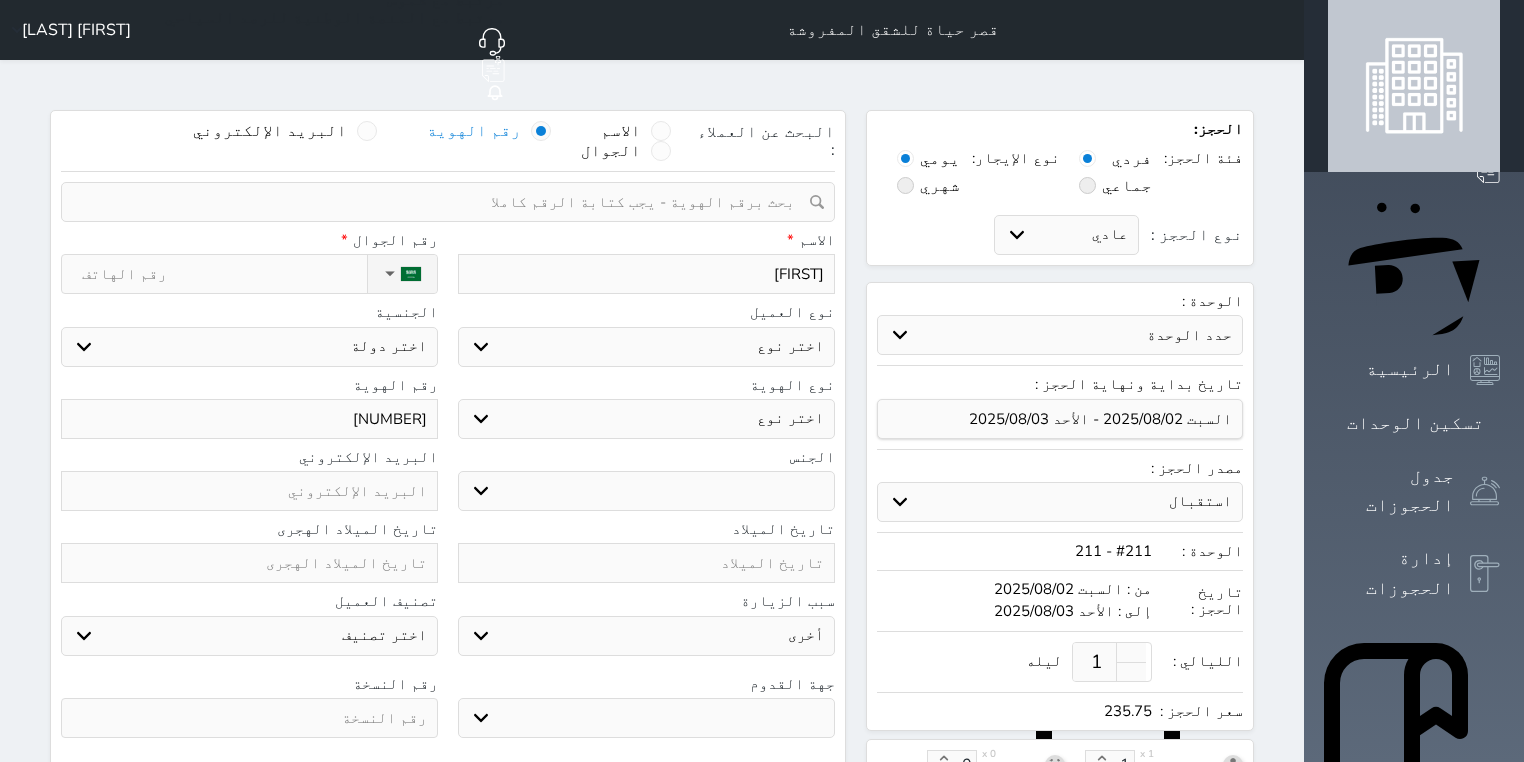 type on "عبدالعز" 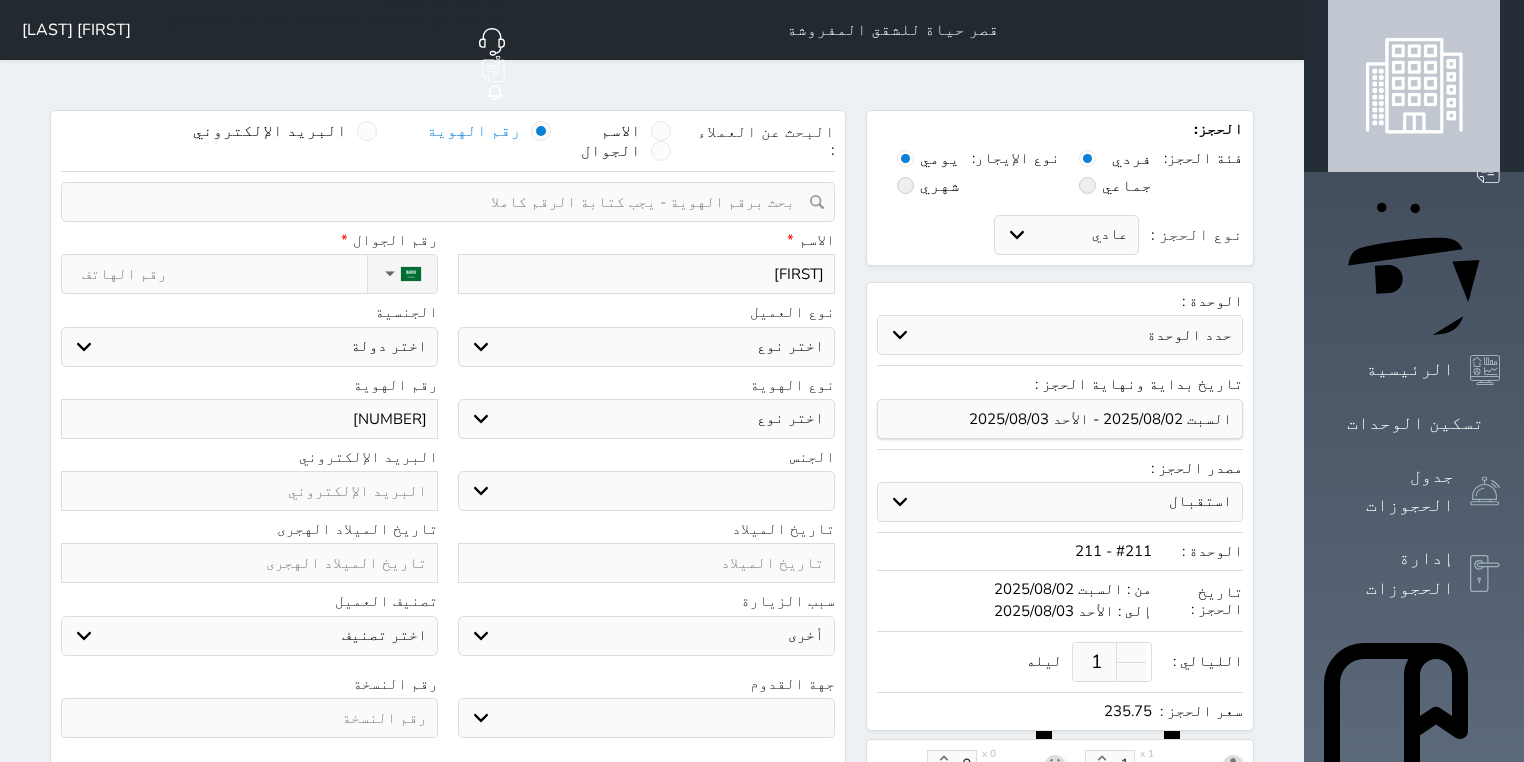 select 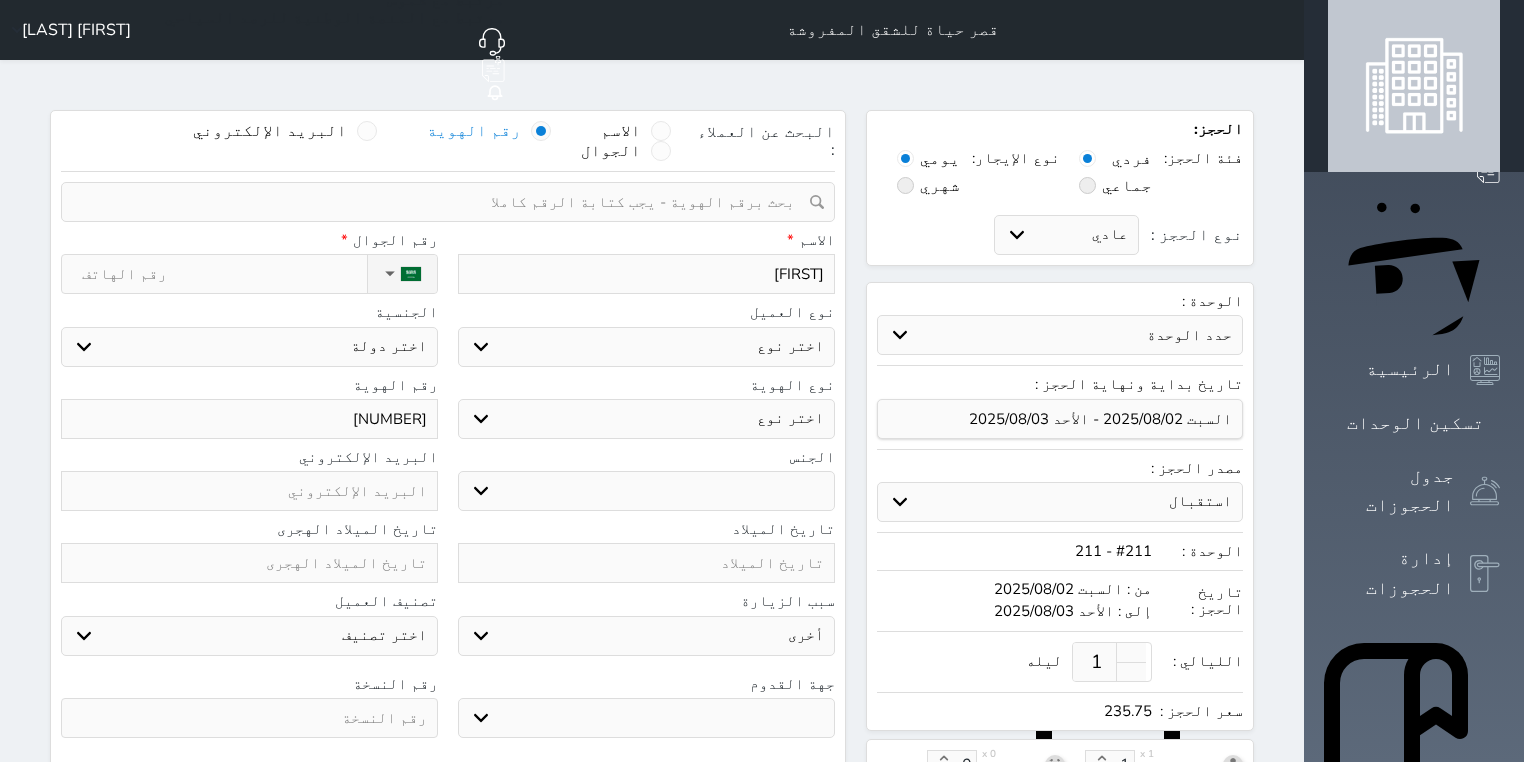 select 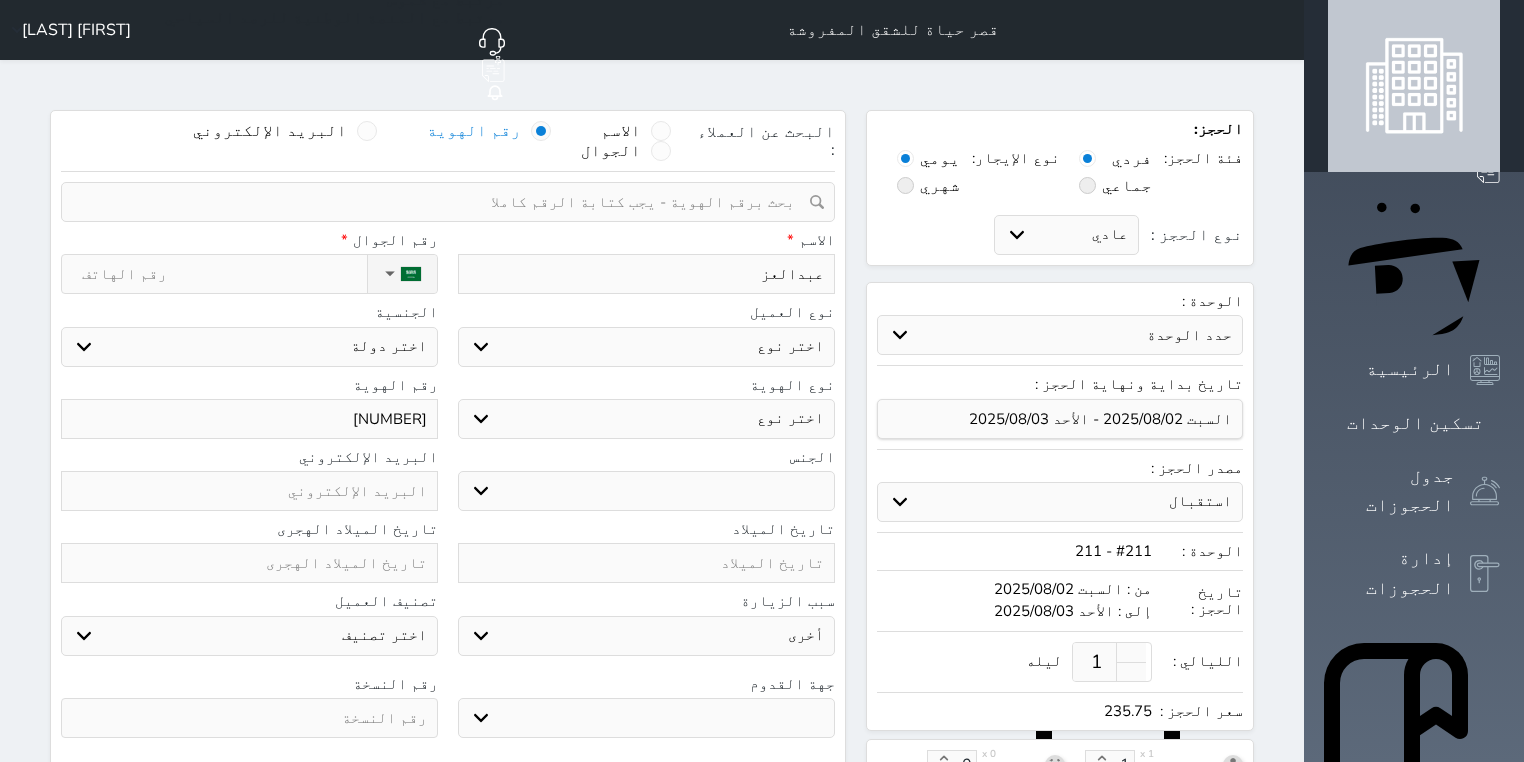 type on "[FIRST]" 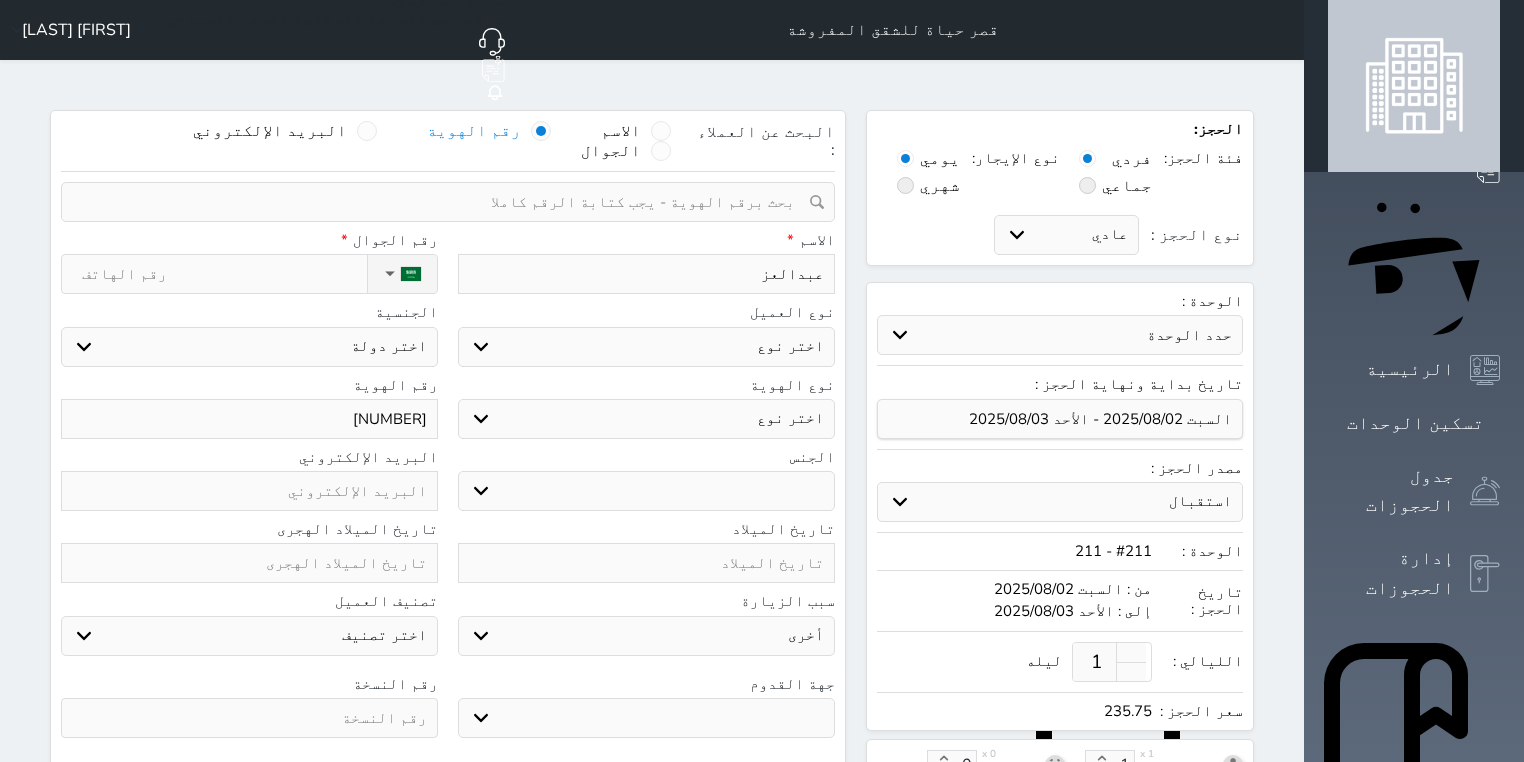select 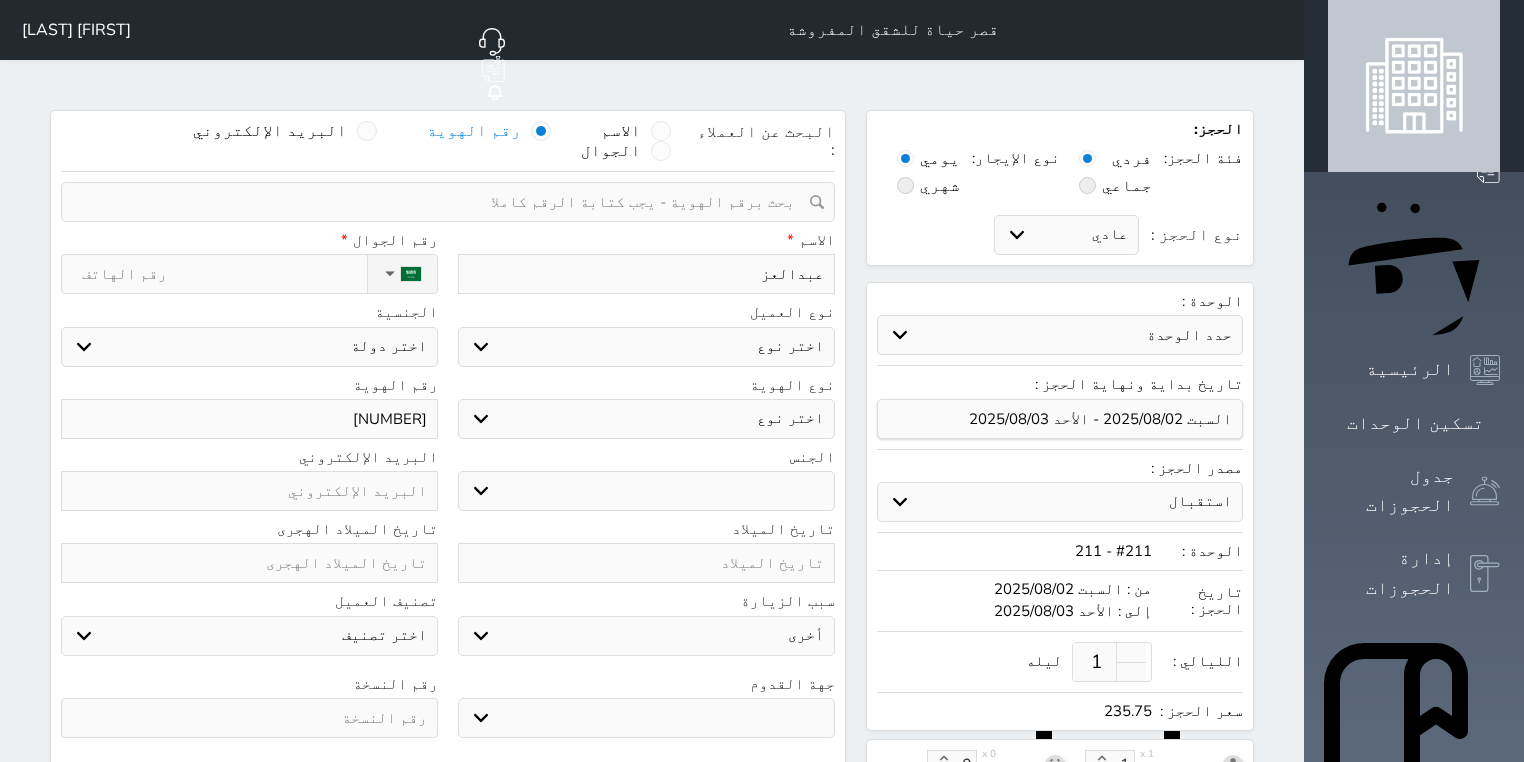 select 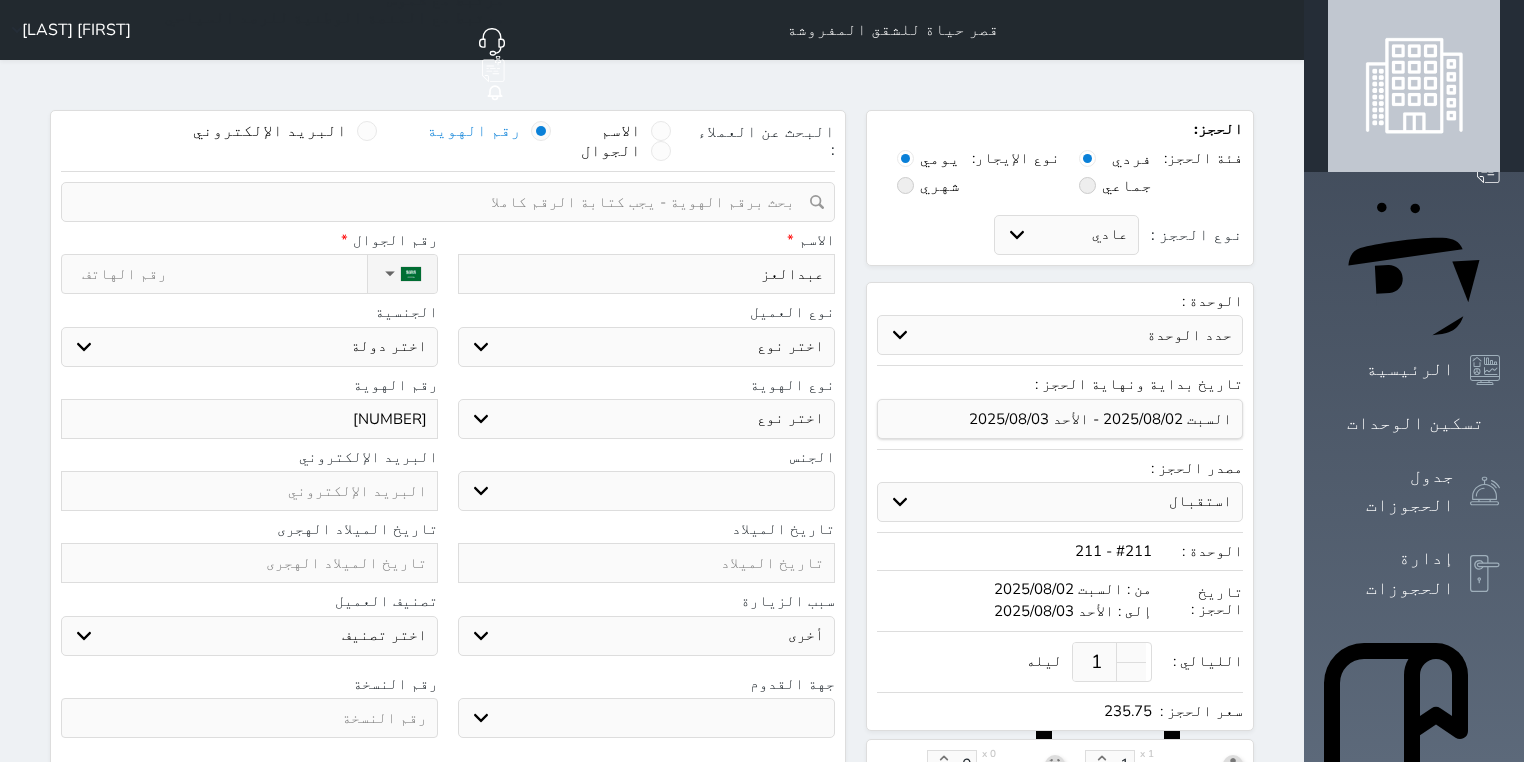 select 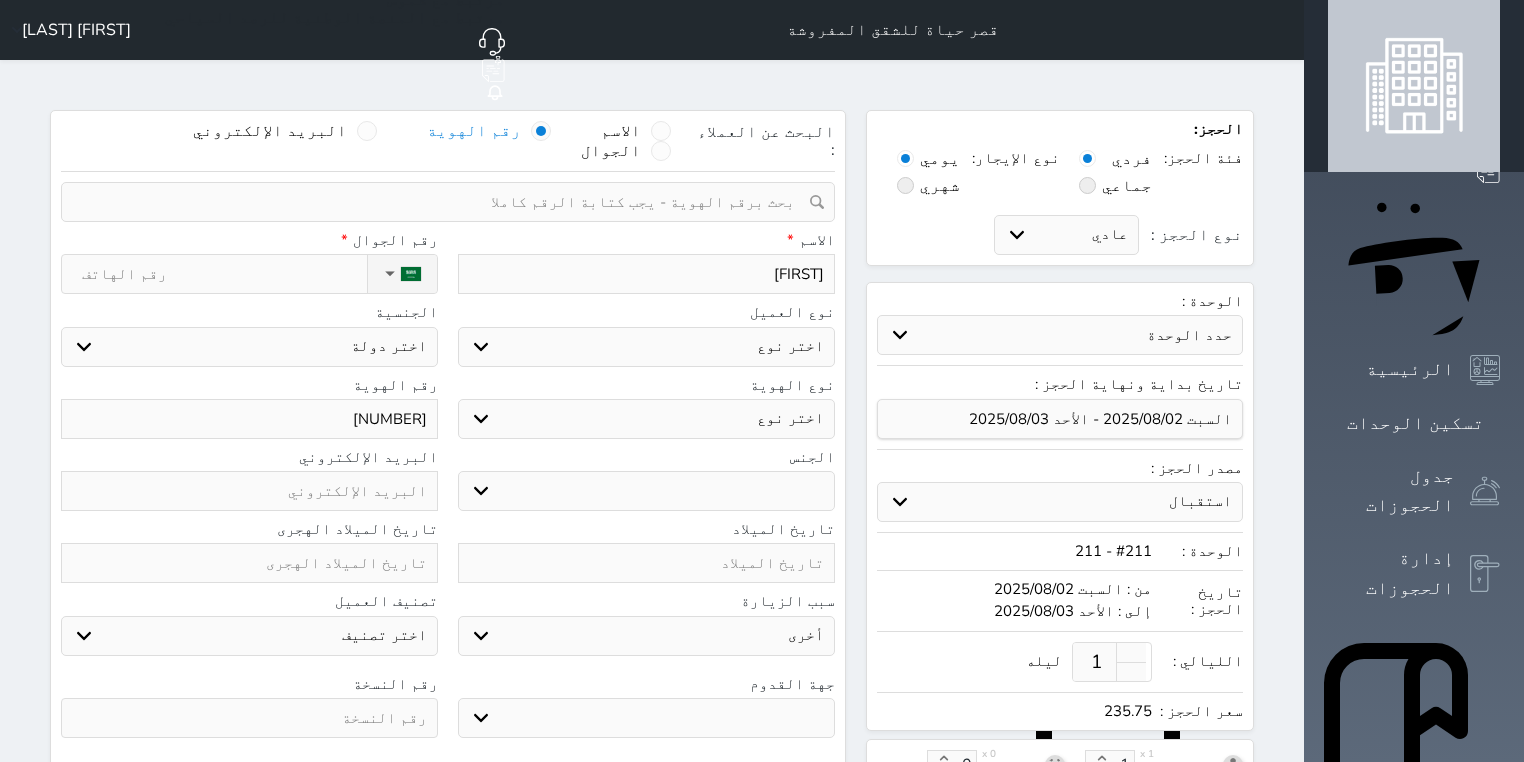 type on "[FIRST]" 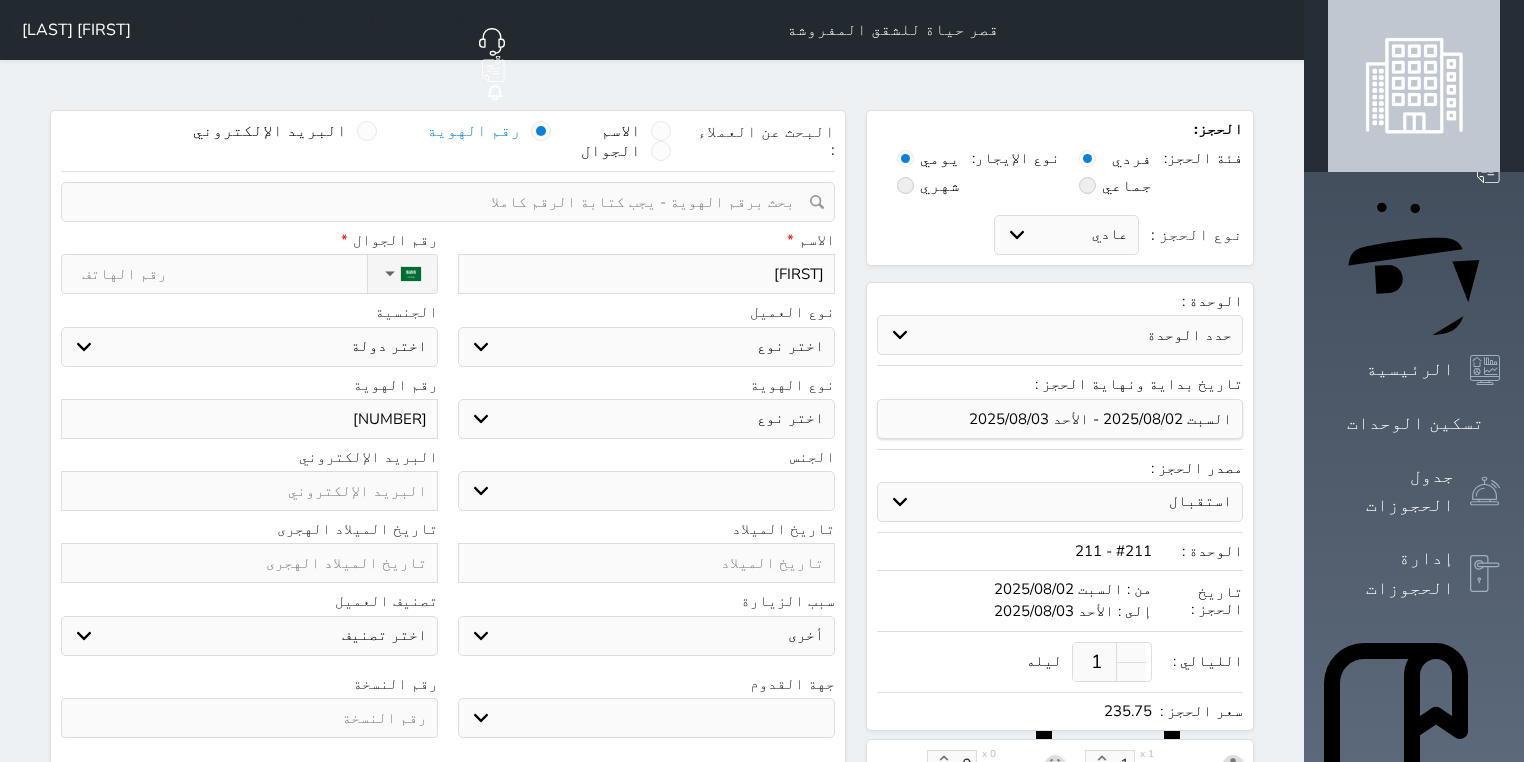 select 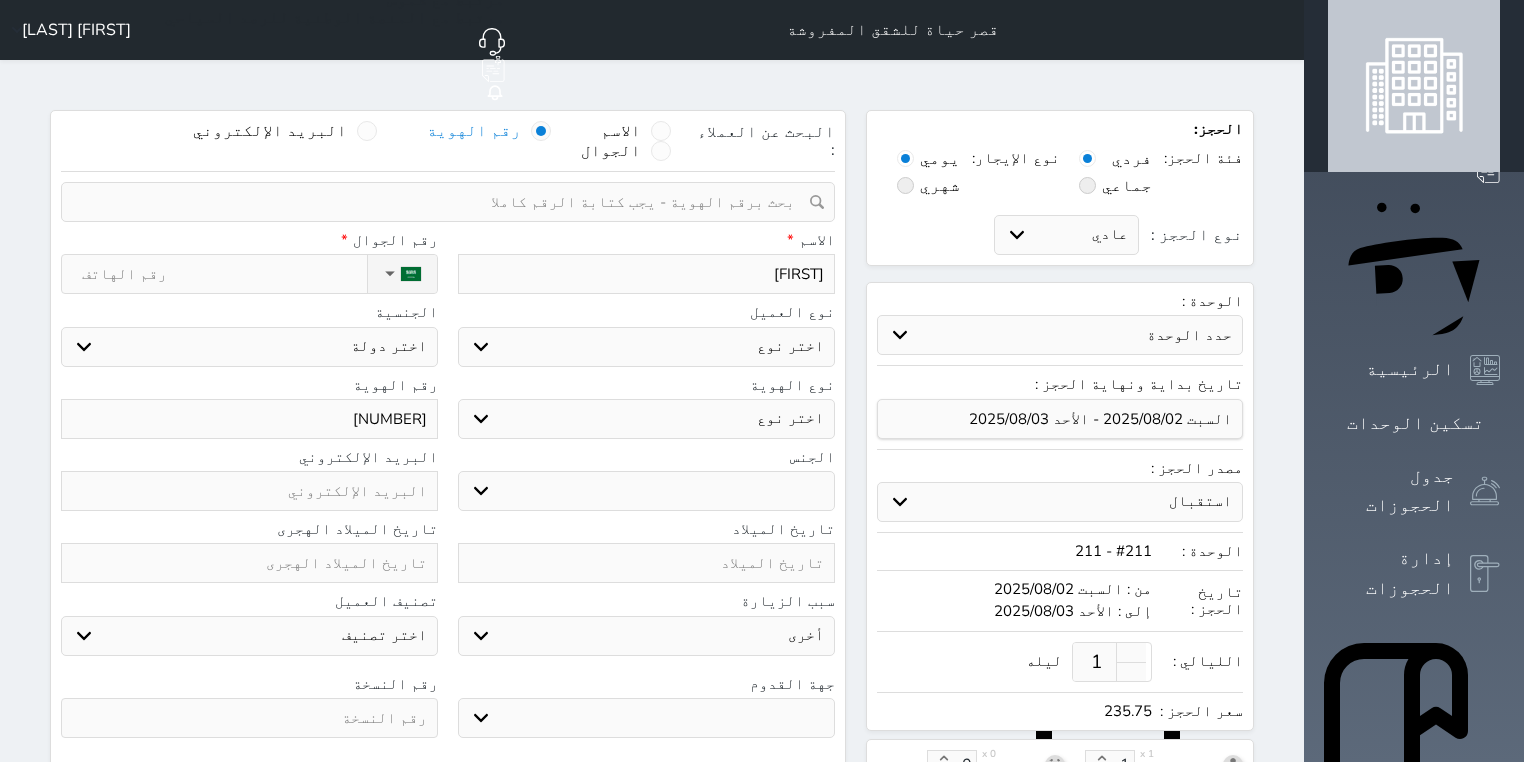 select 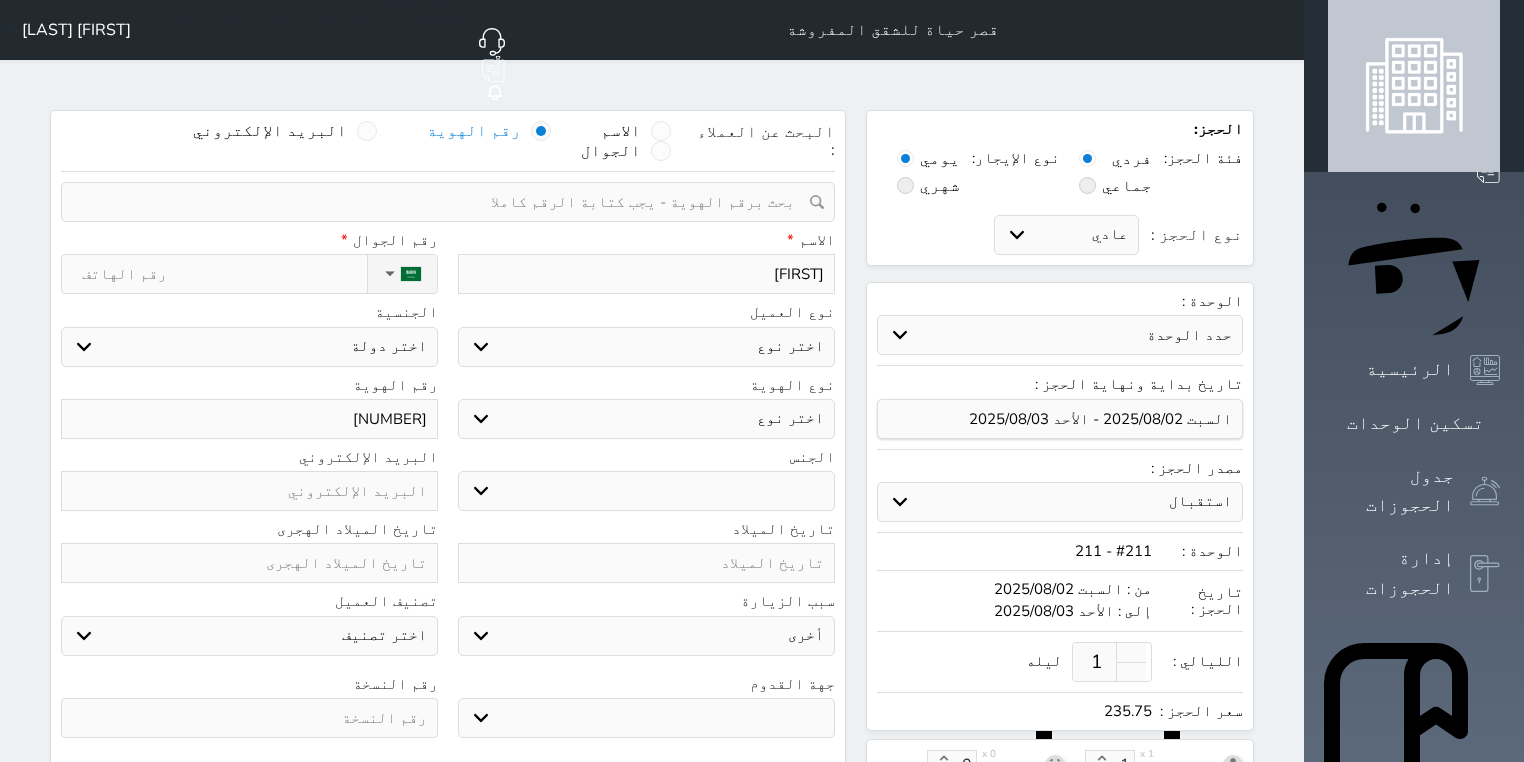 select 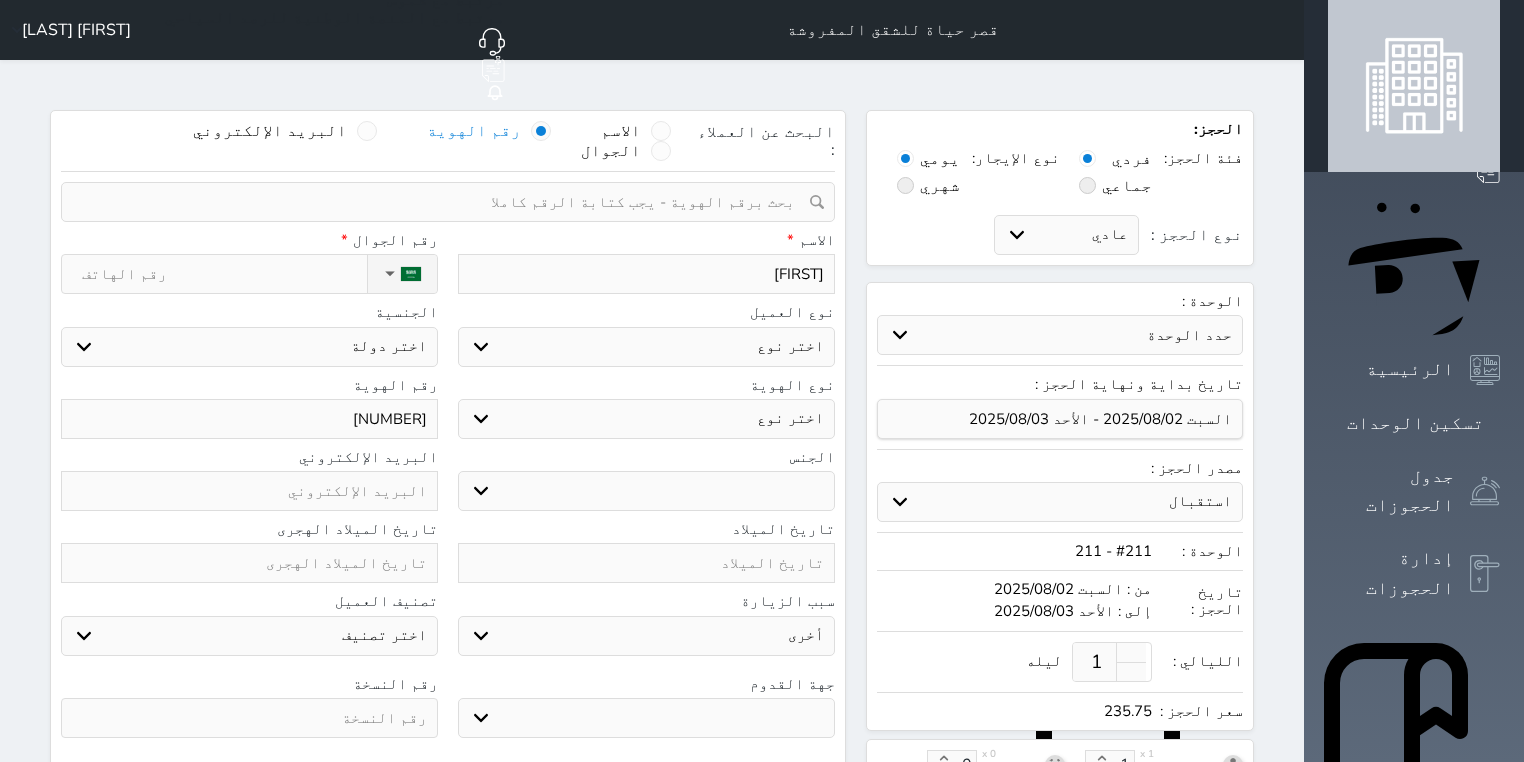 type on "[FIRST]" 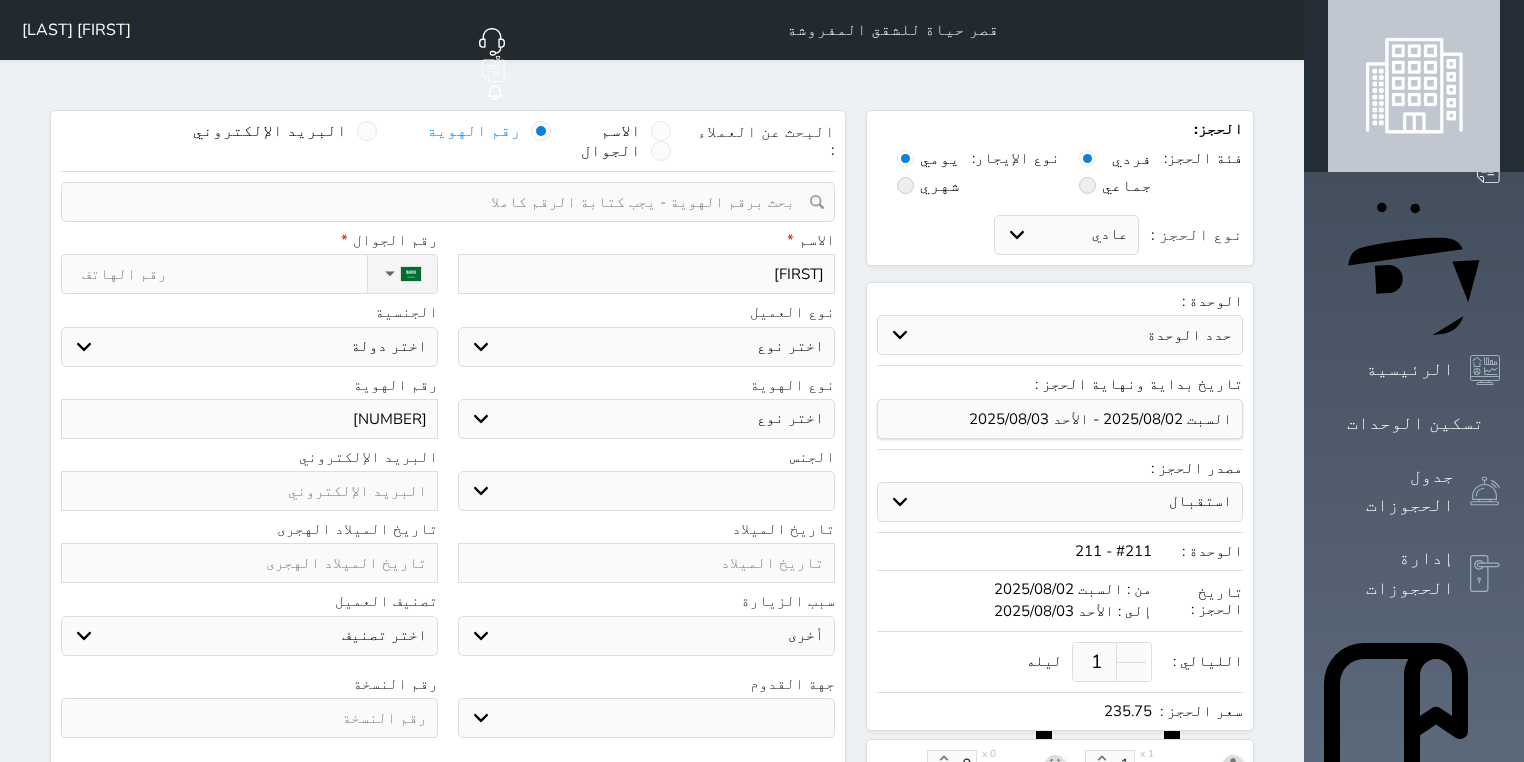 select 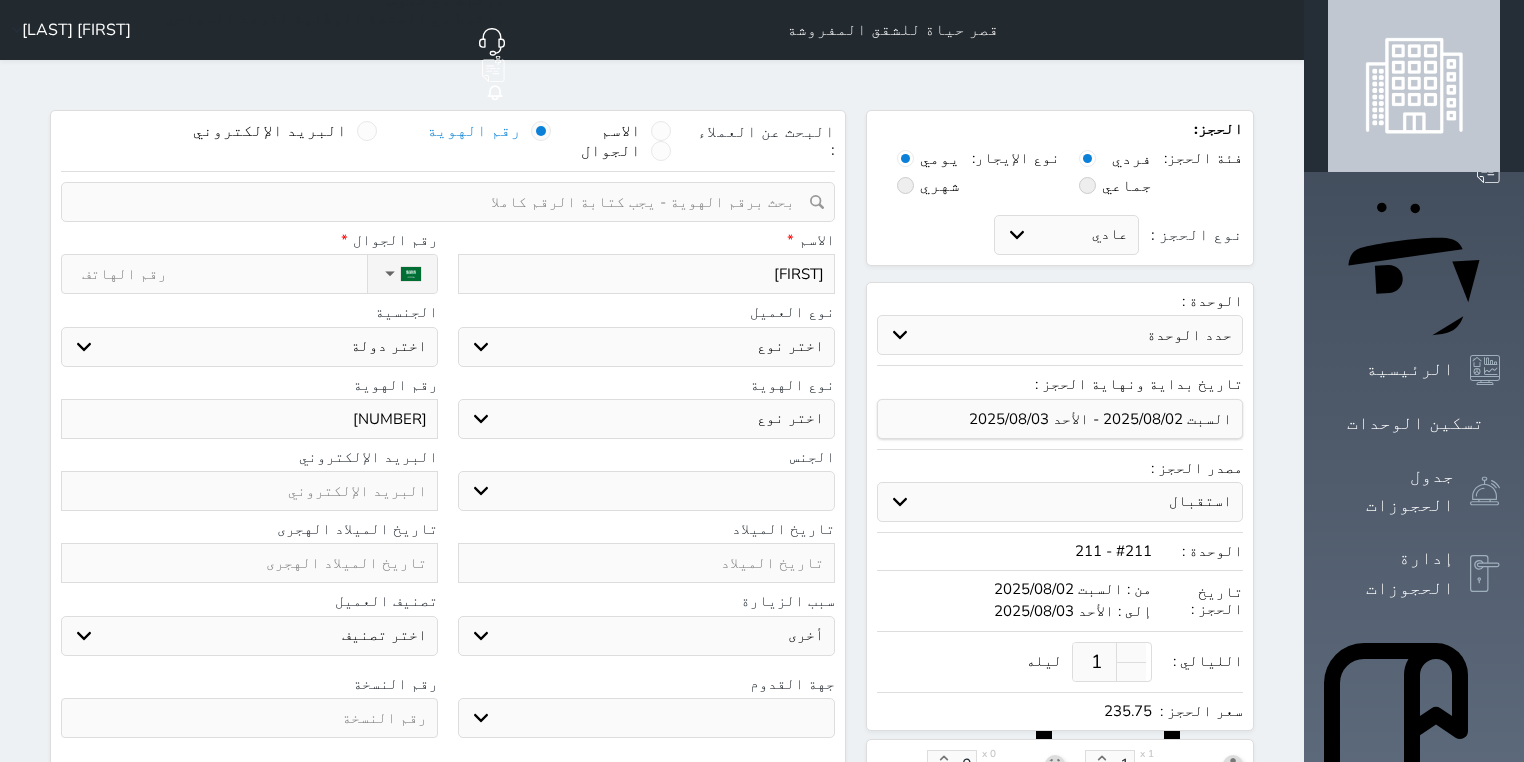 type on "[FIRST] [LAST]" 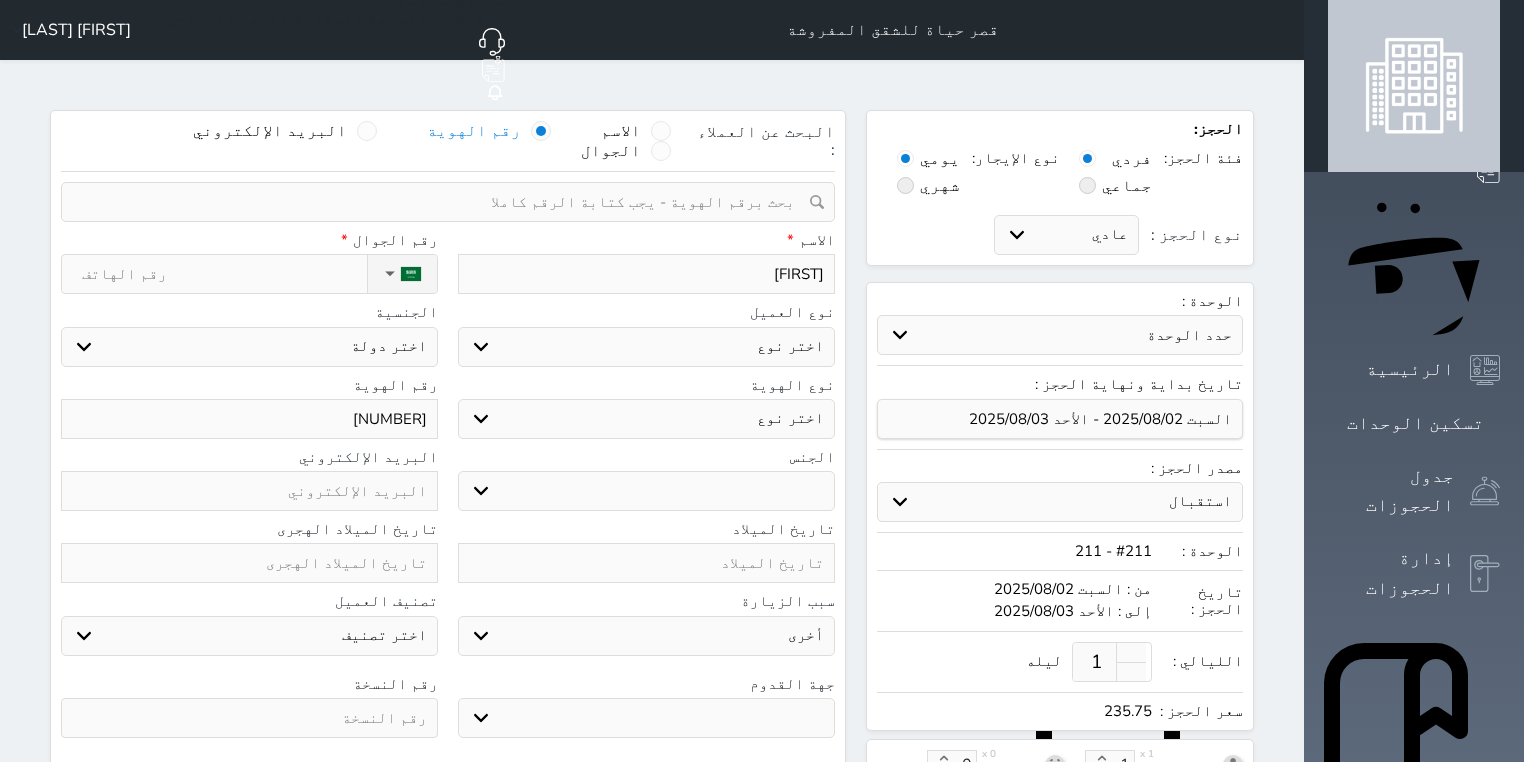 select 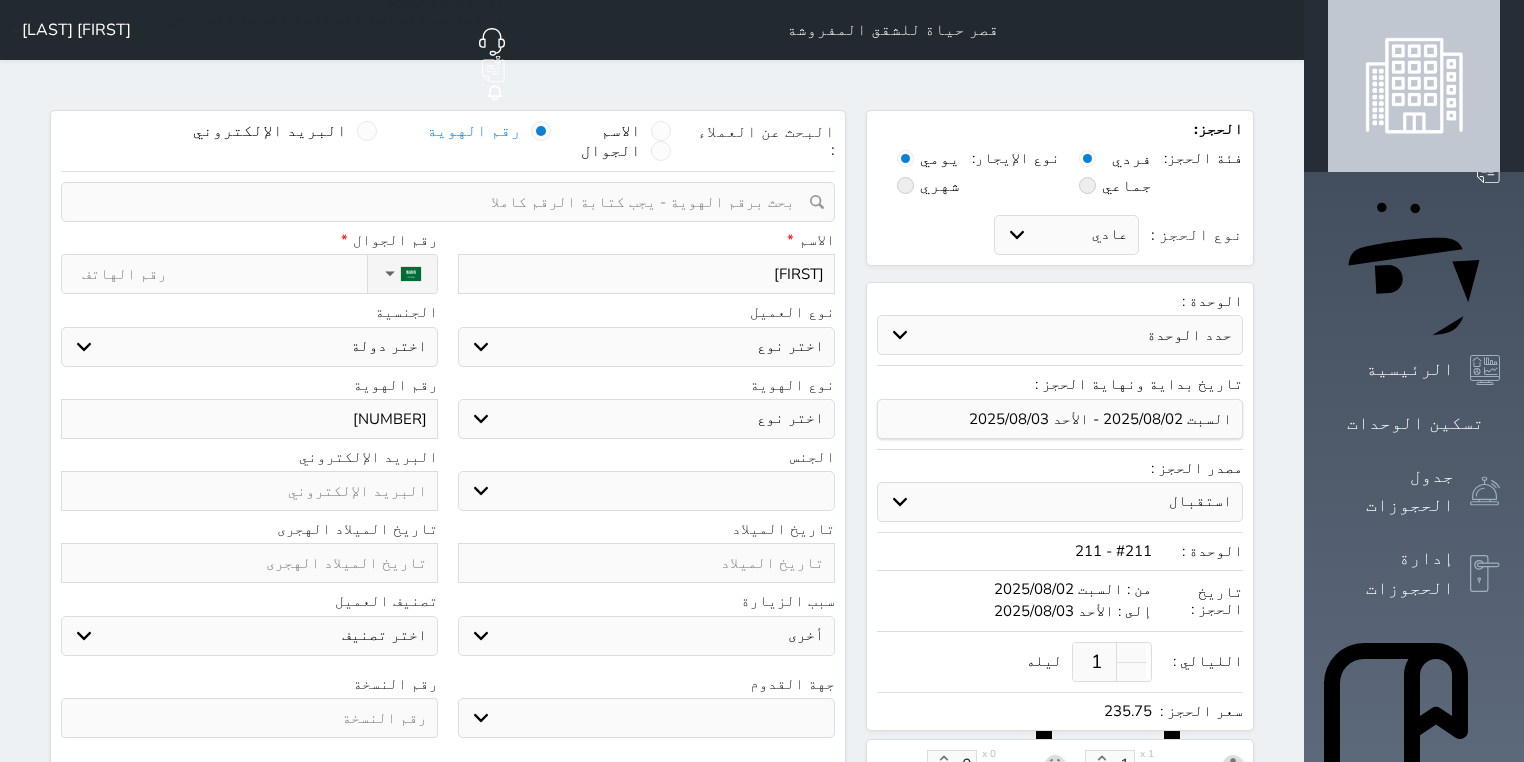 select 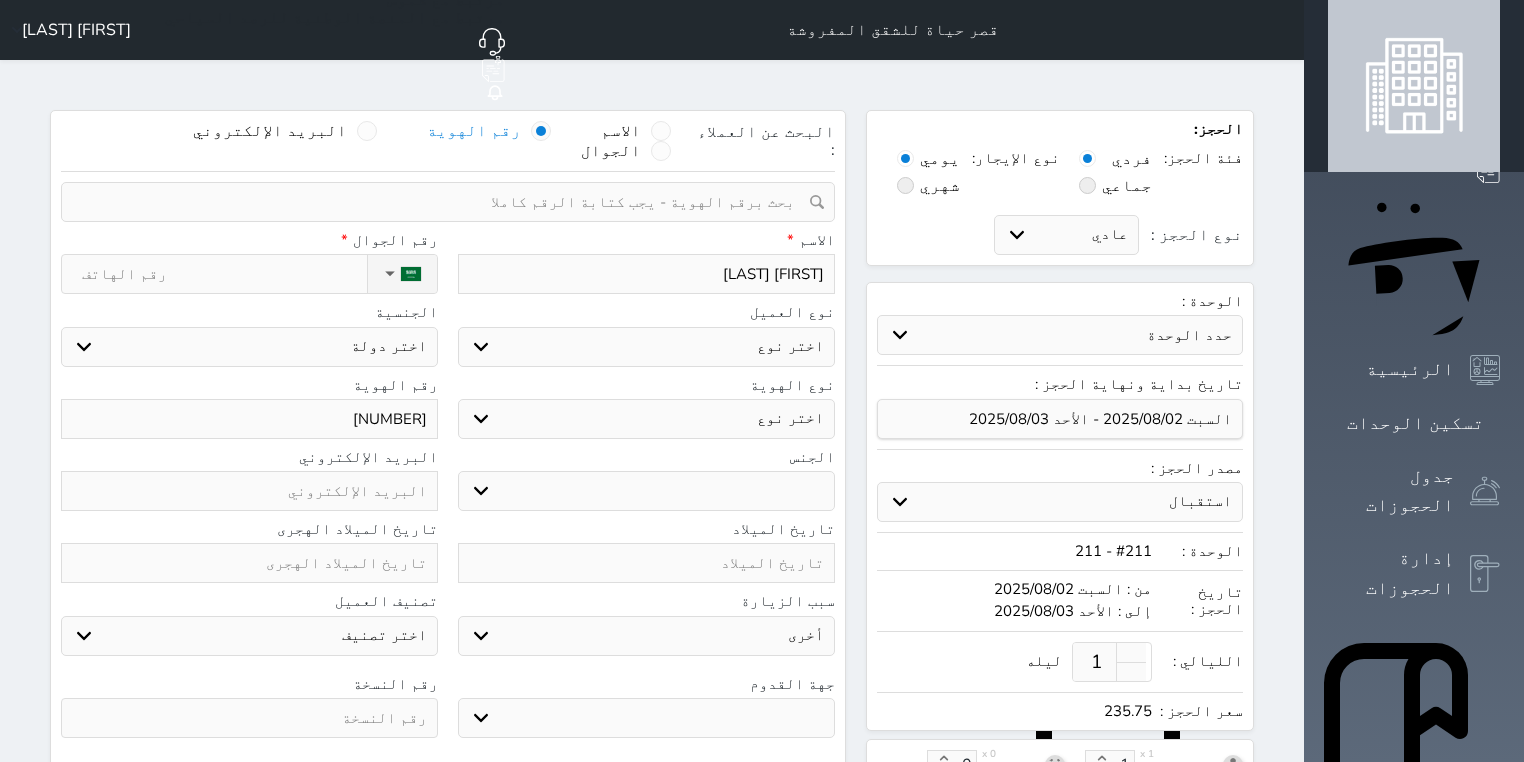 type on "[FIRST] [LAST]" 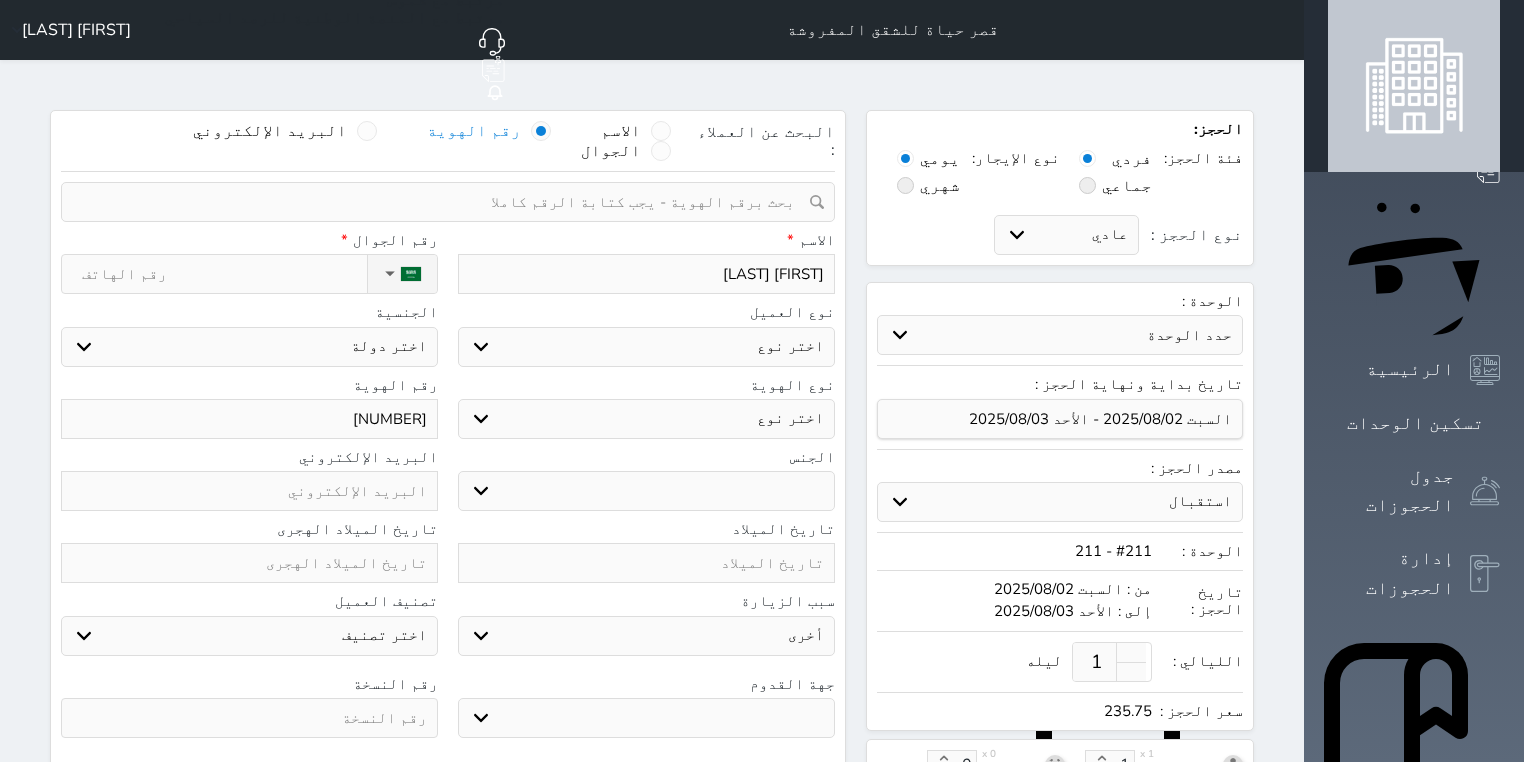 select 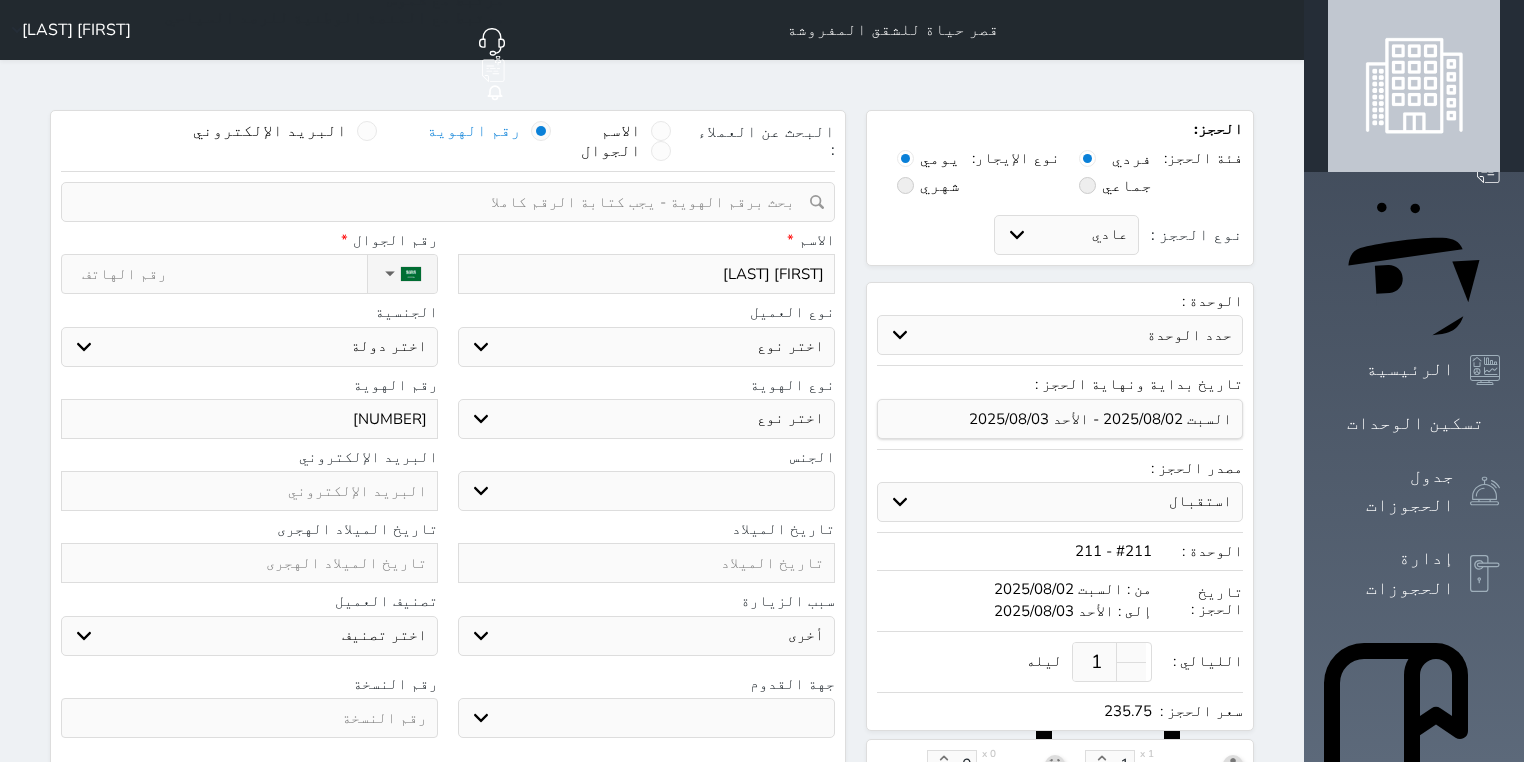 select 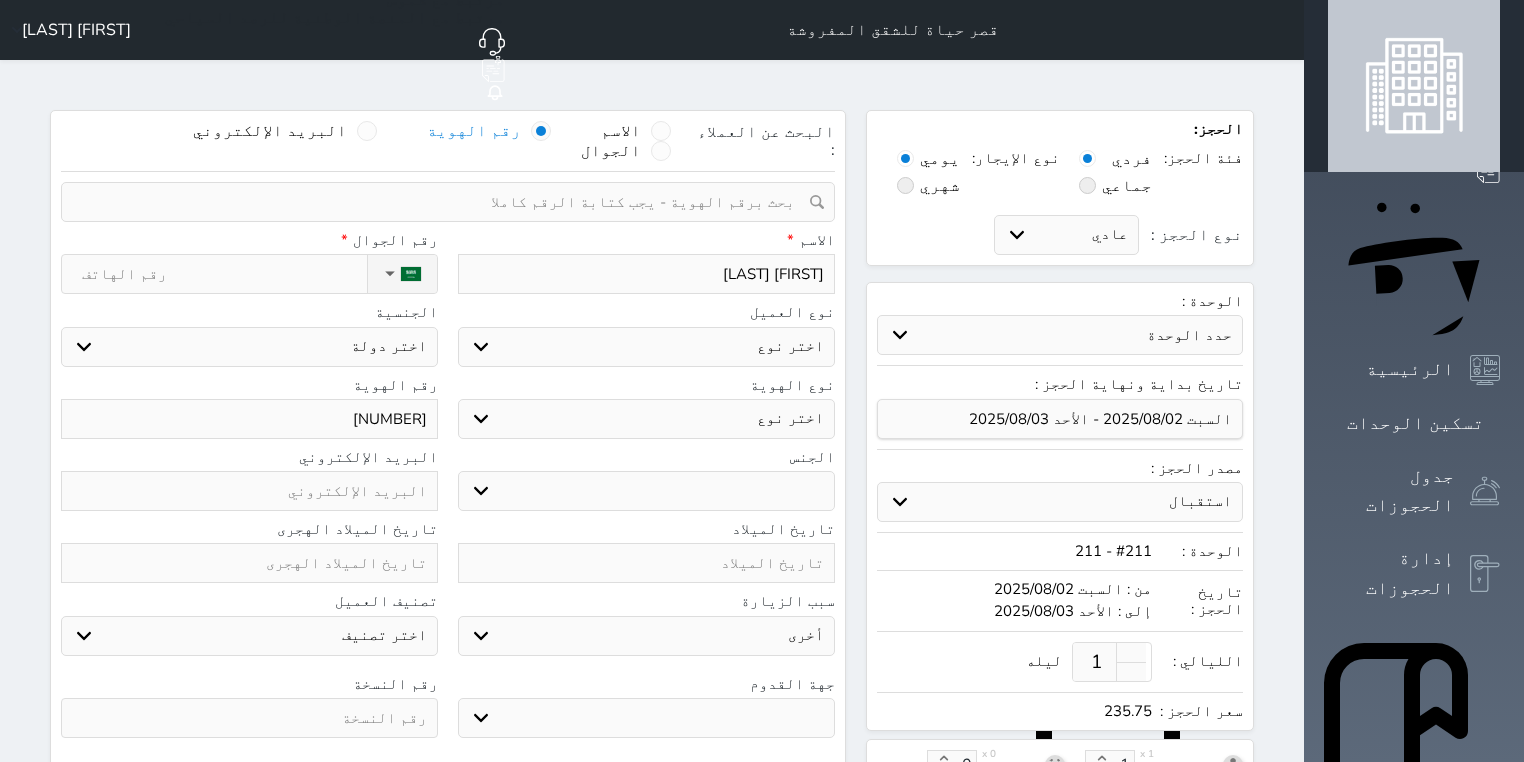 select 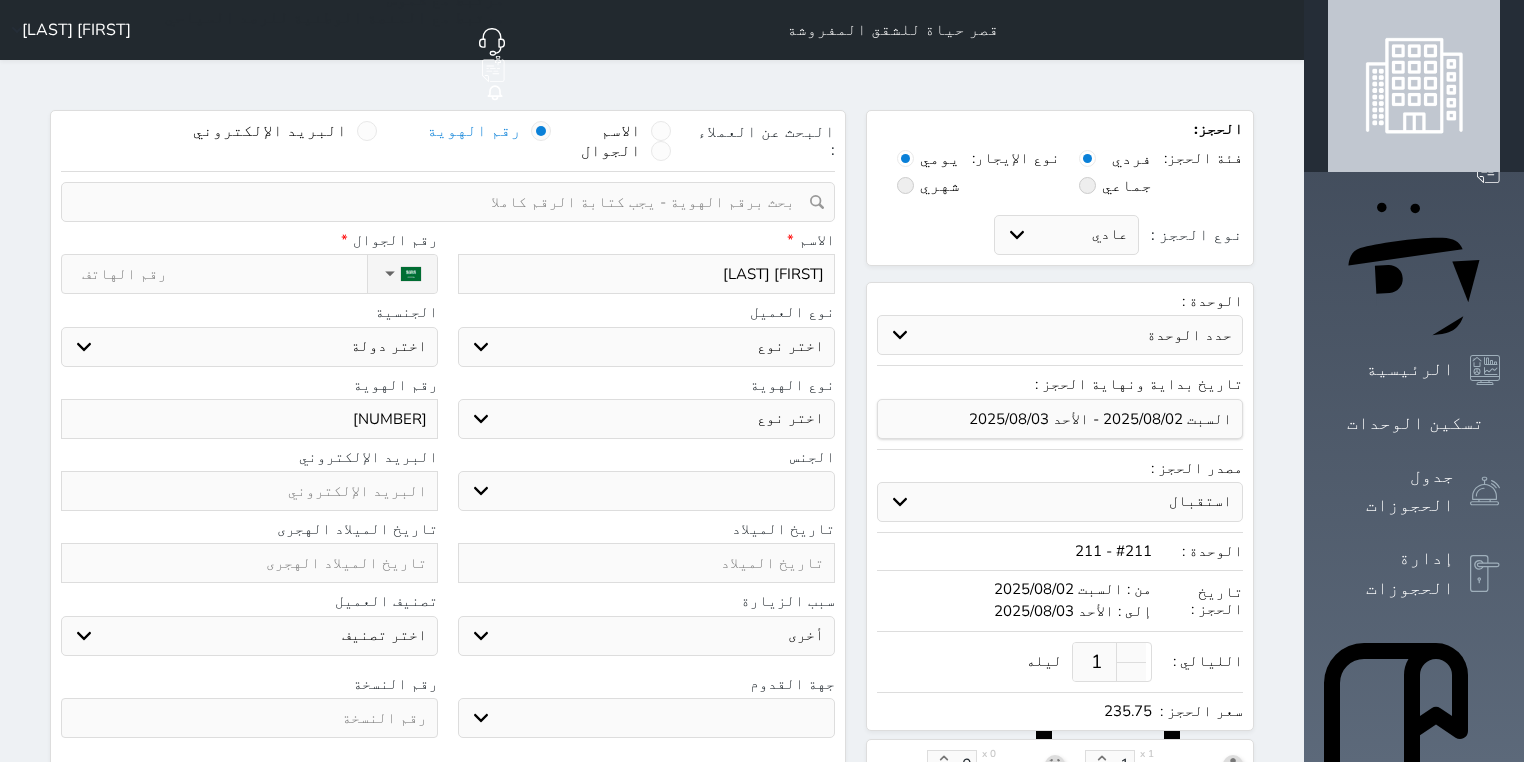type on "[FIRST] [LAST]" 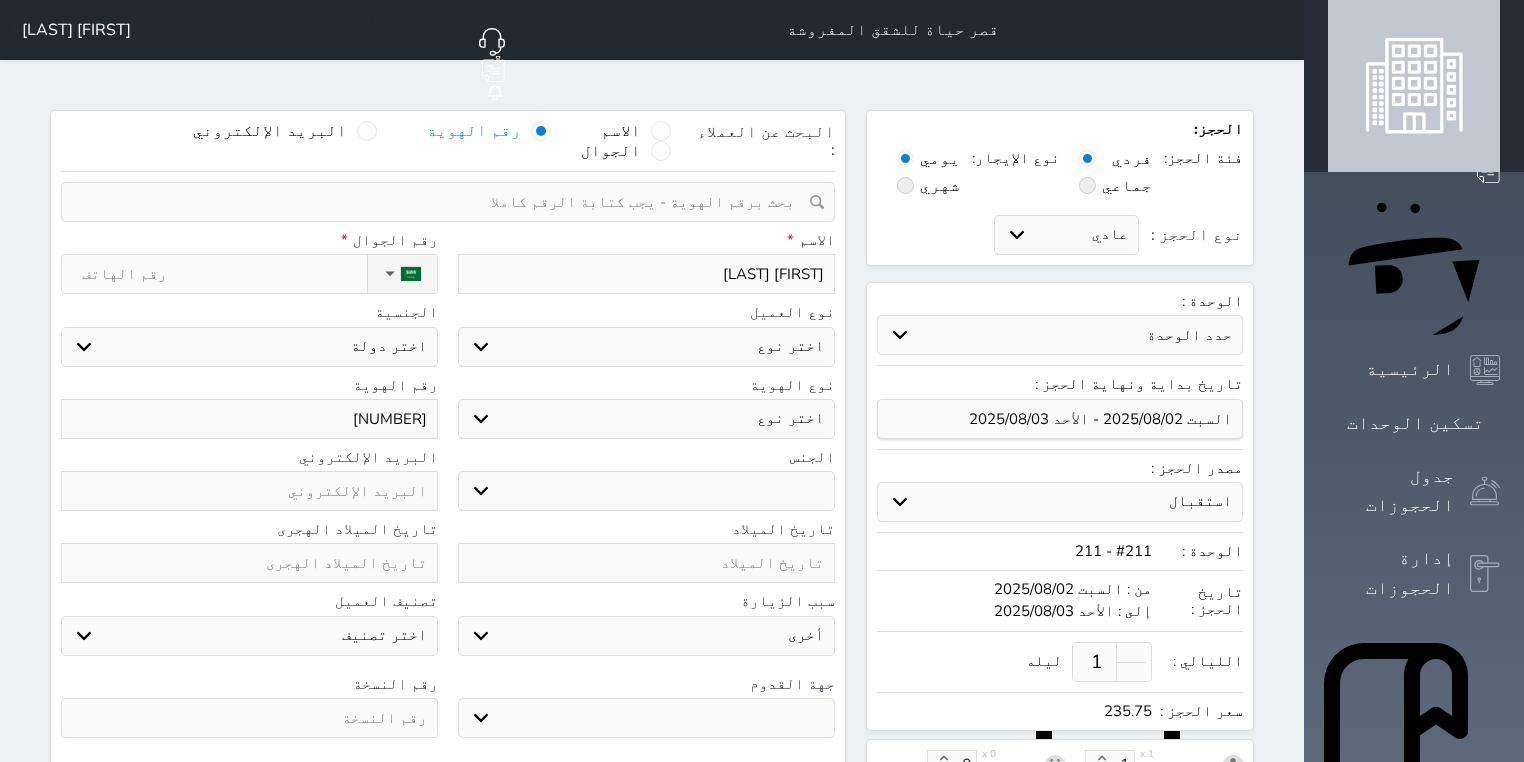 select 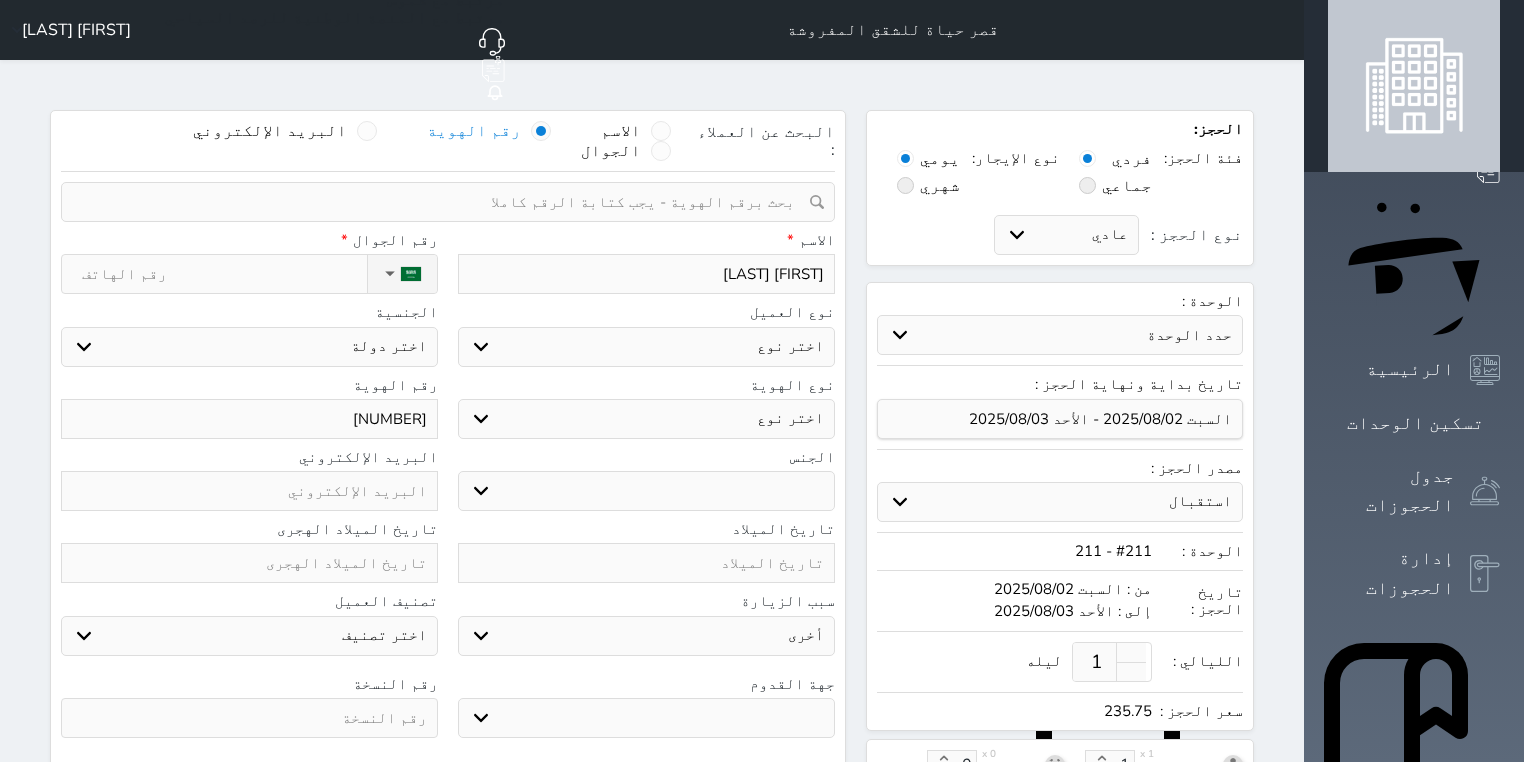 type on "[FIRST] [LAST]" 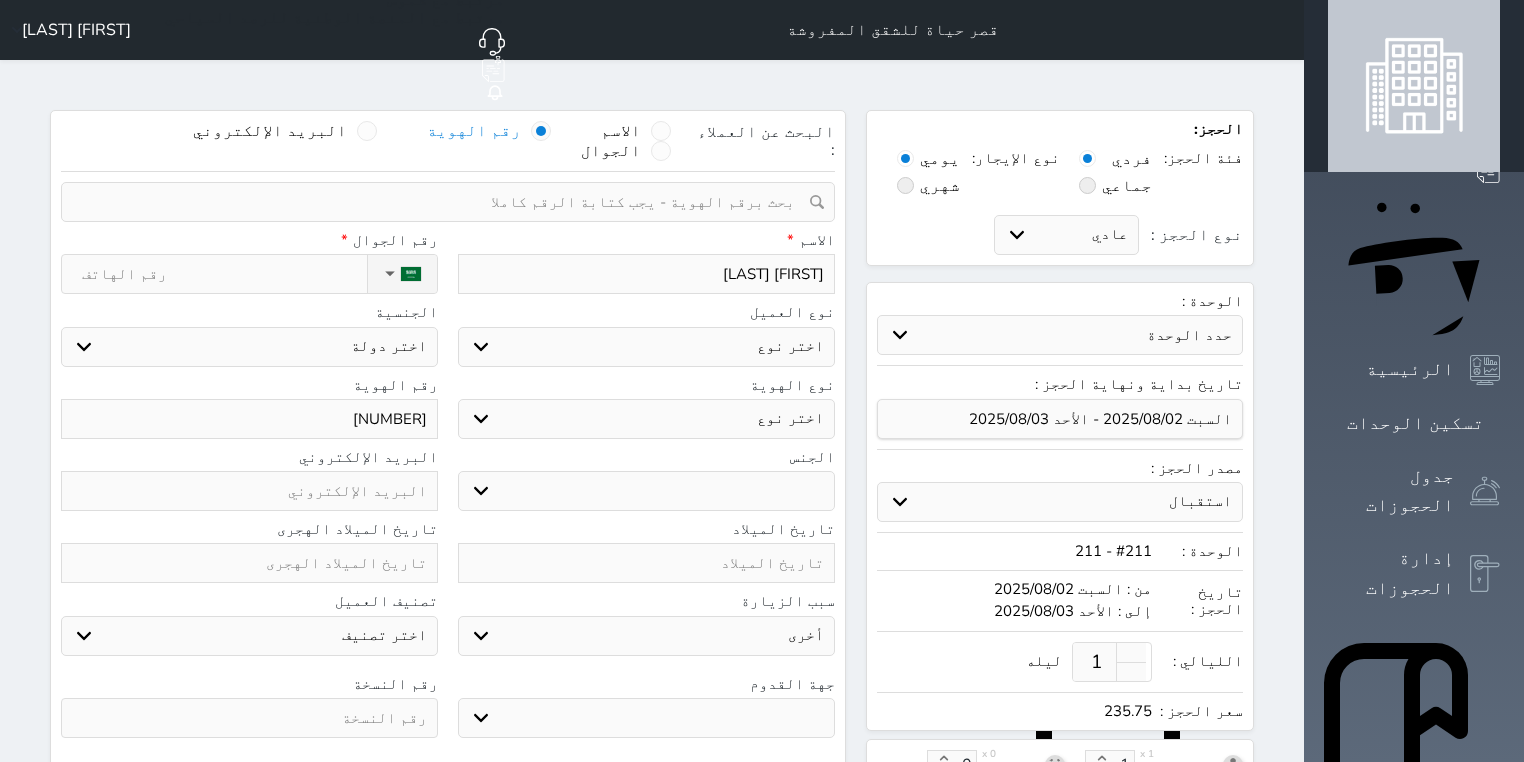 select 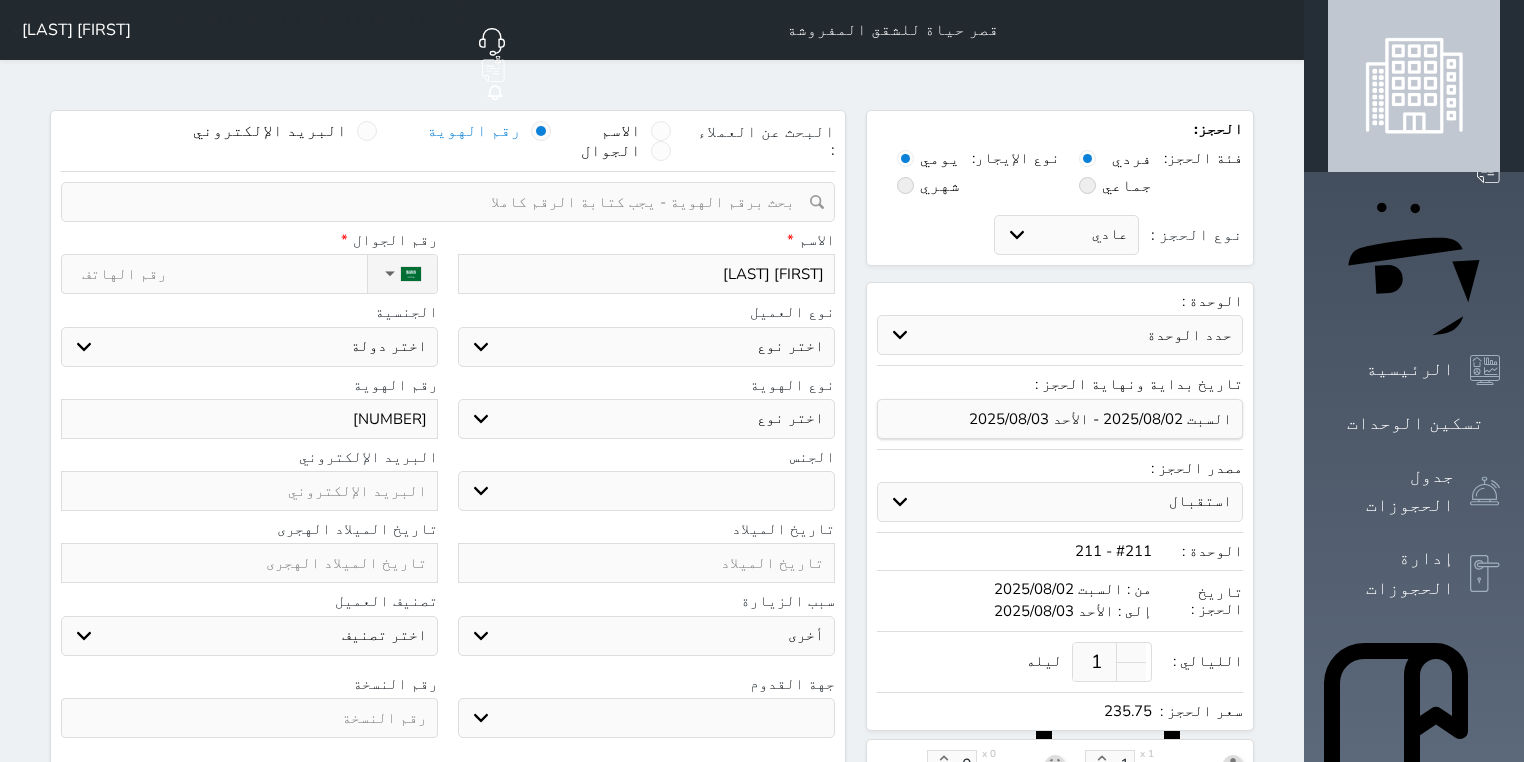 select 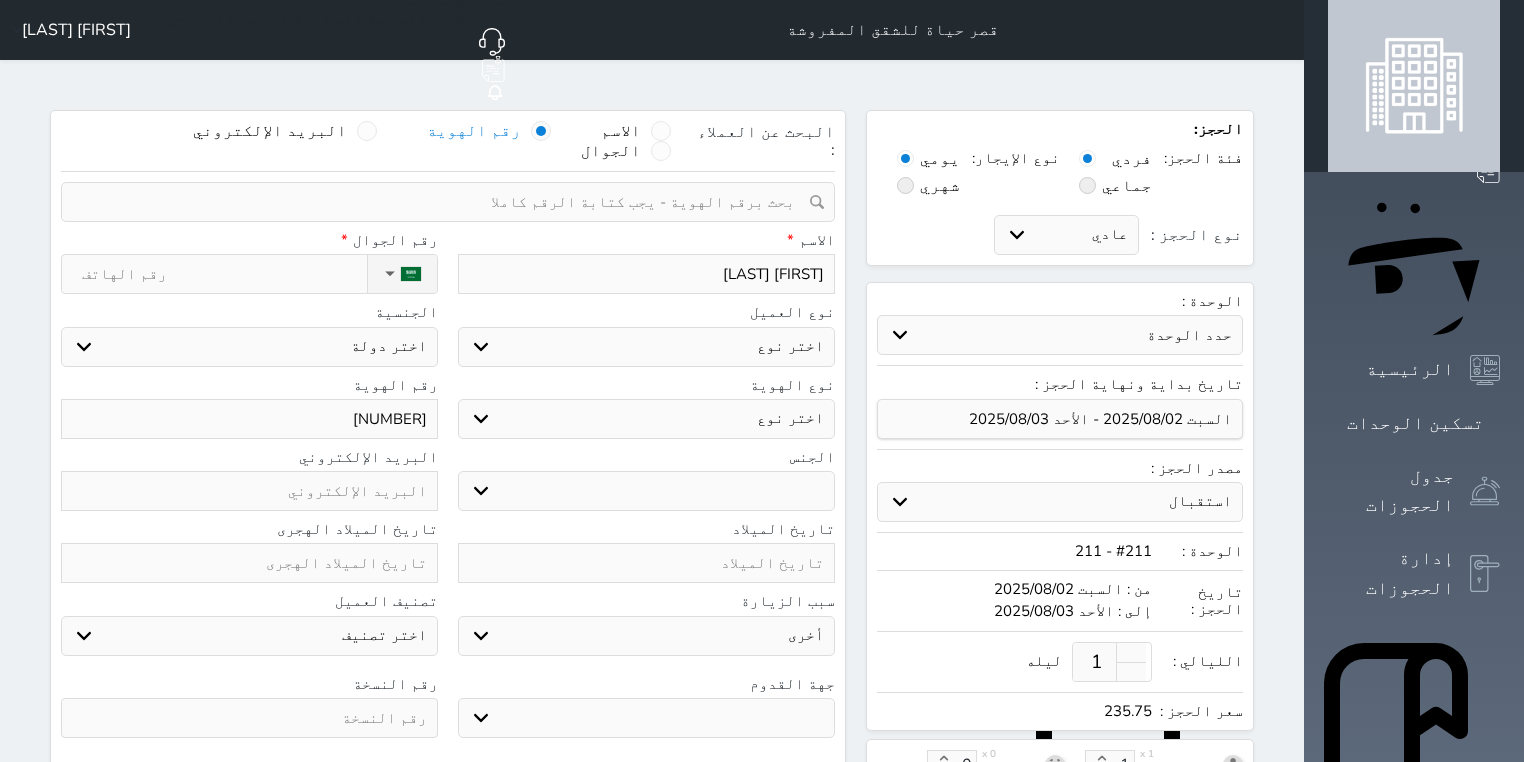 select 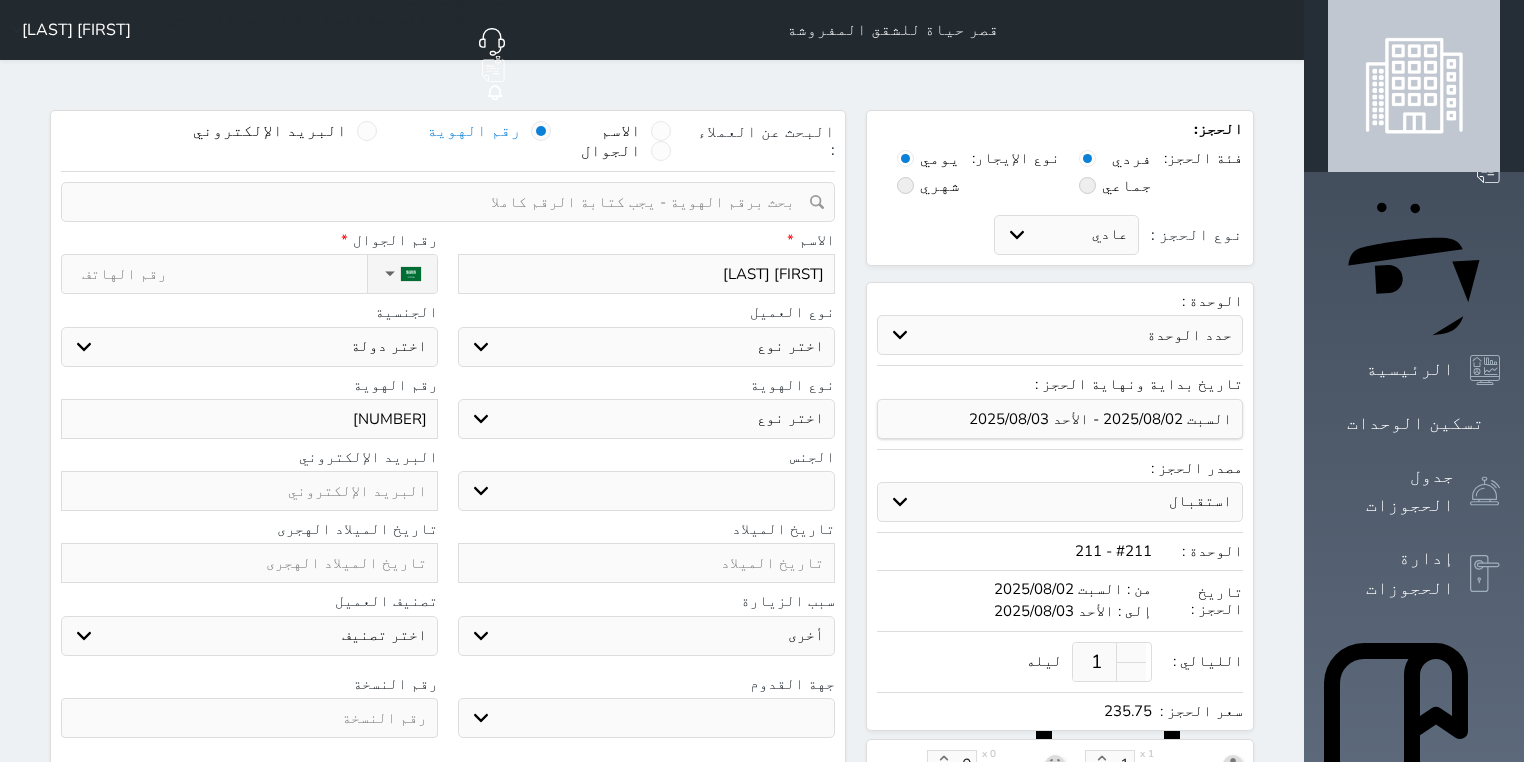 select 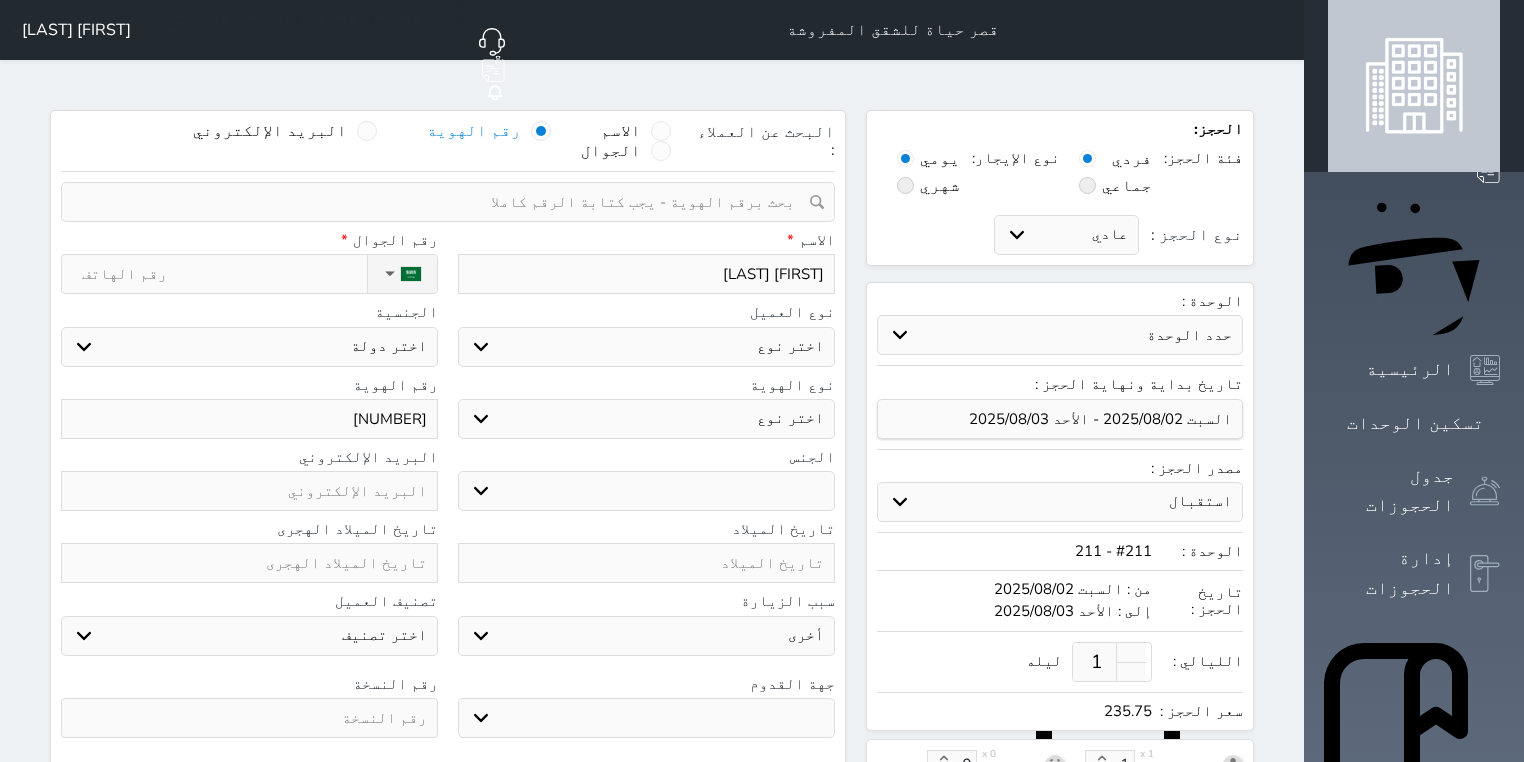 select 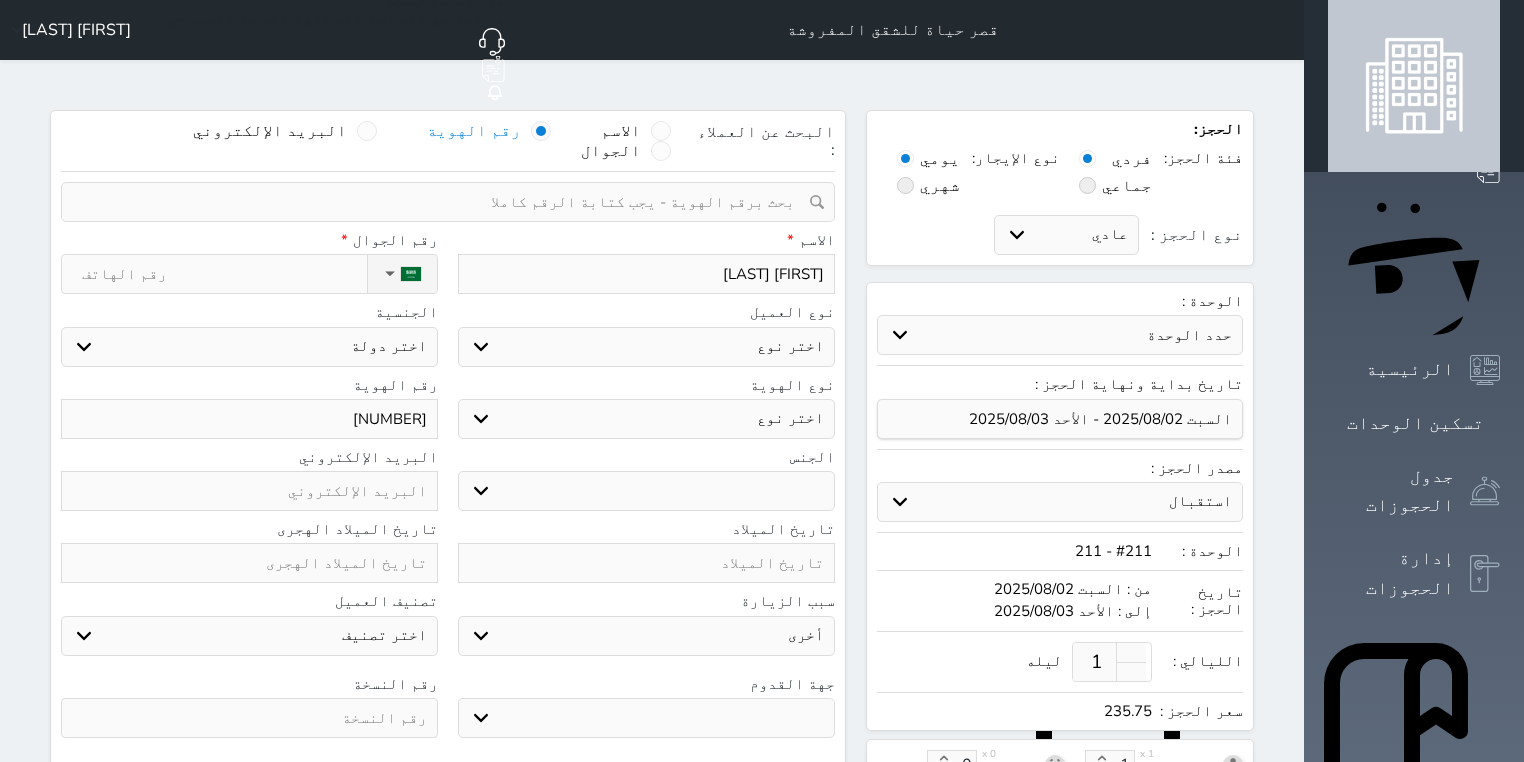 select 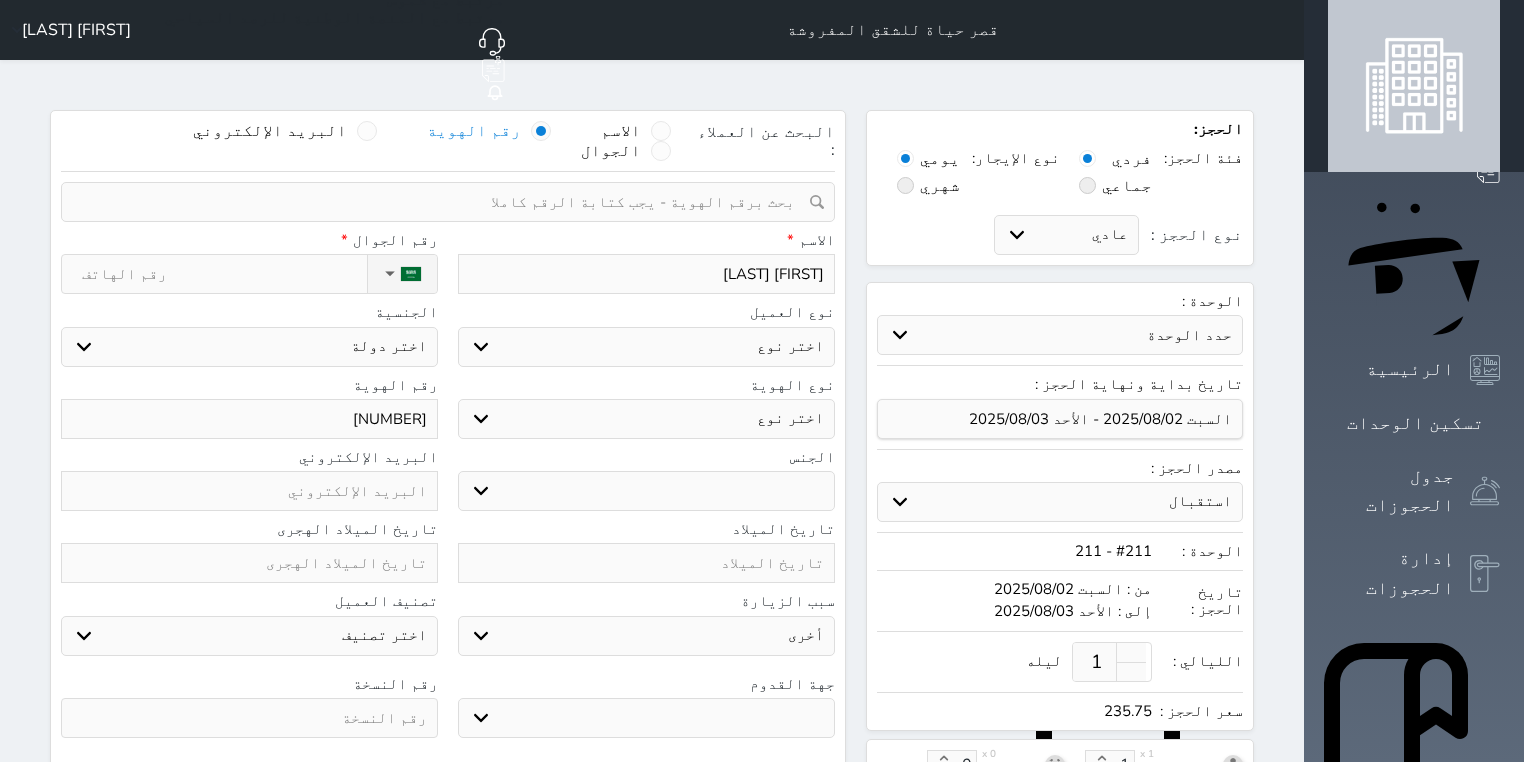 select 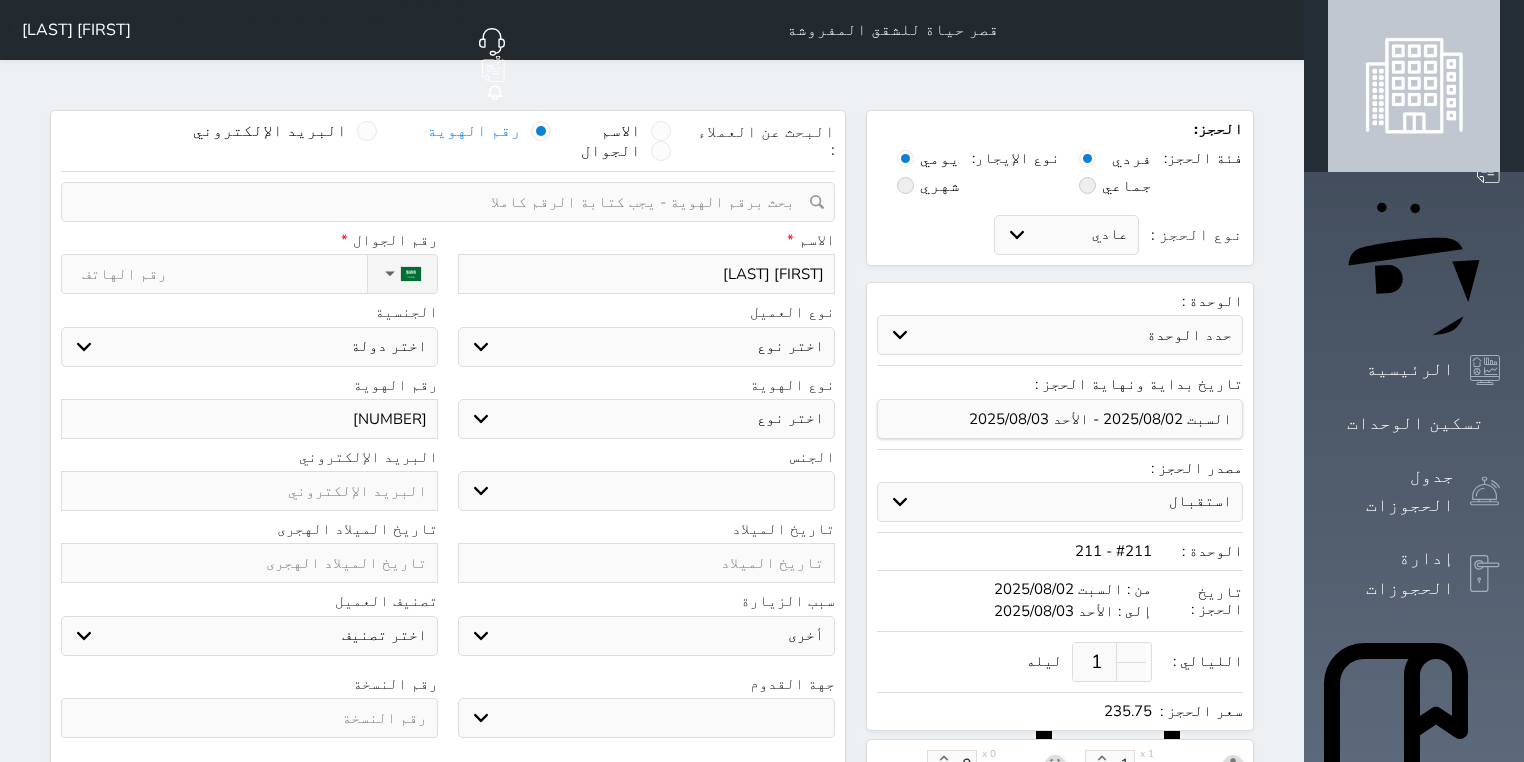 select 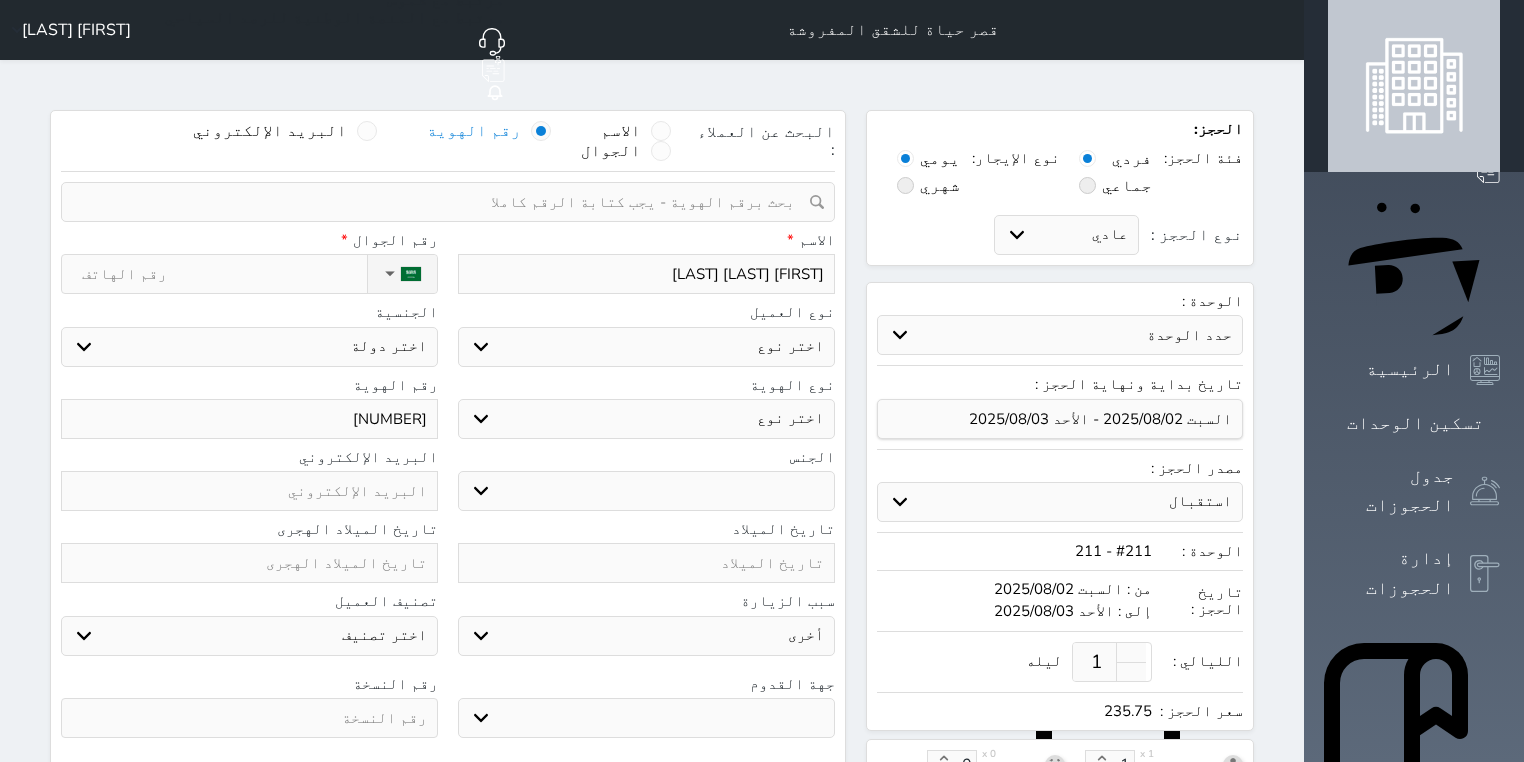 type on "[FIRST] [LAST] [LAST]" 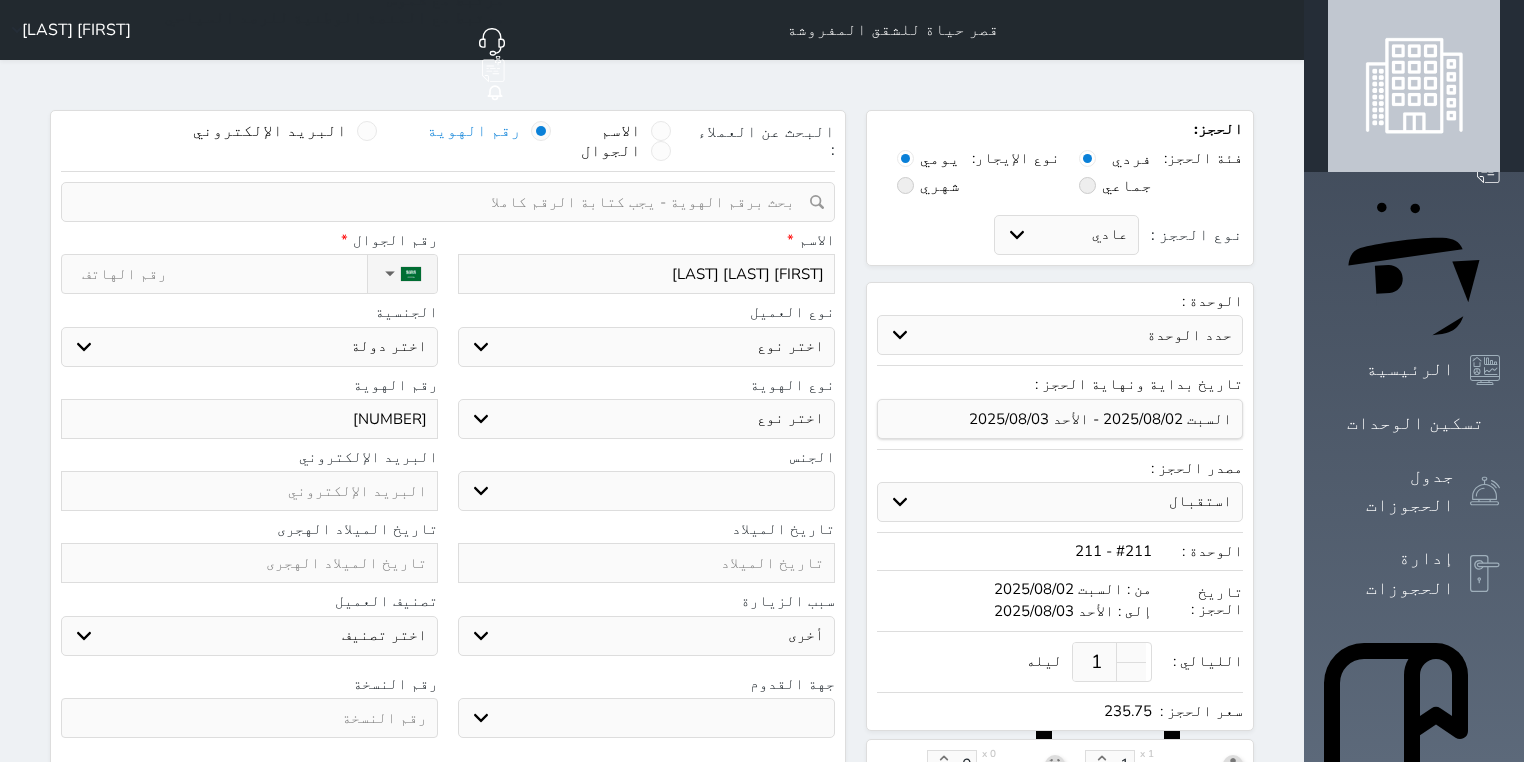select 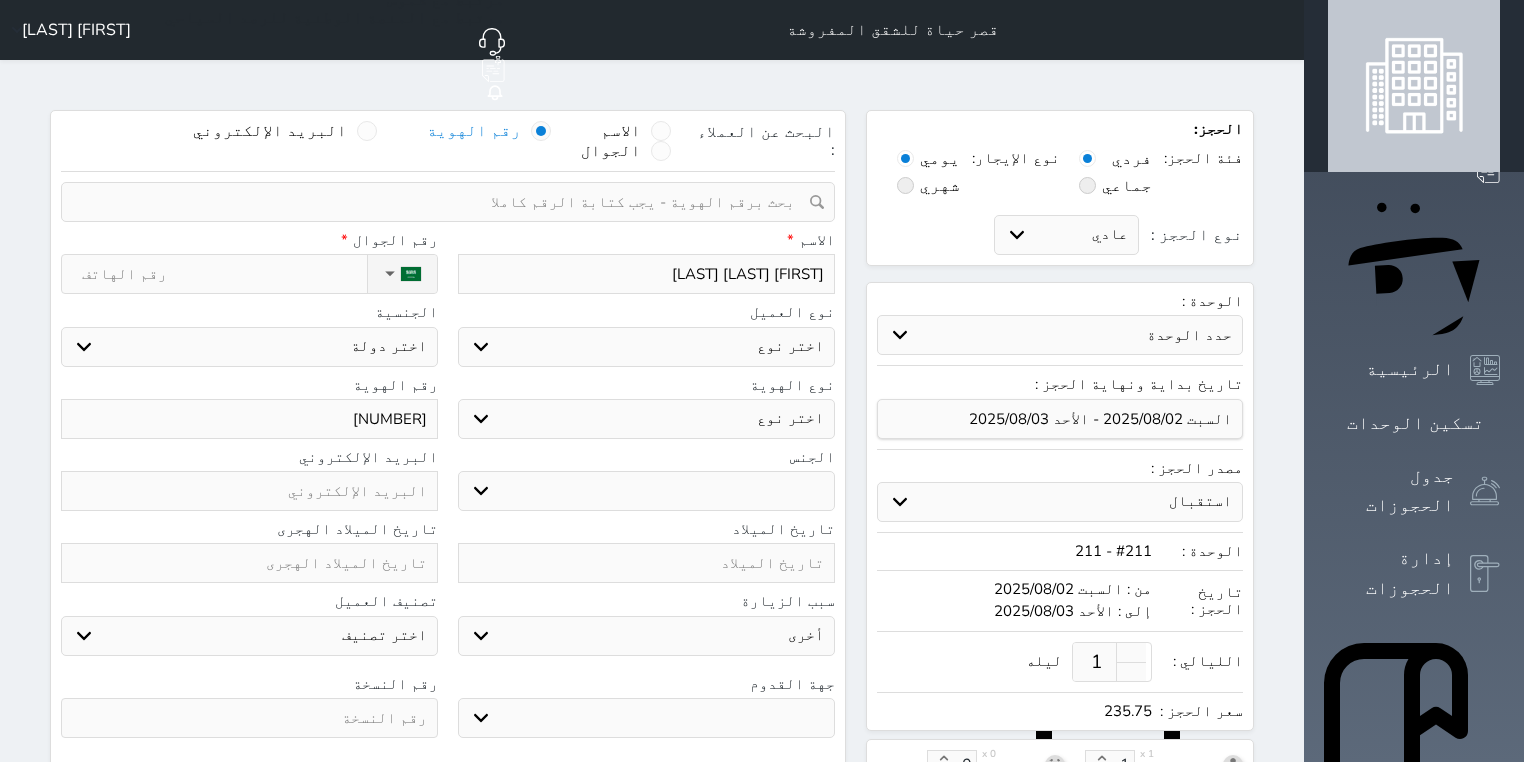 type on "[FIRST] [LAST] [LAST]" 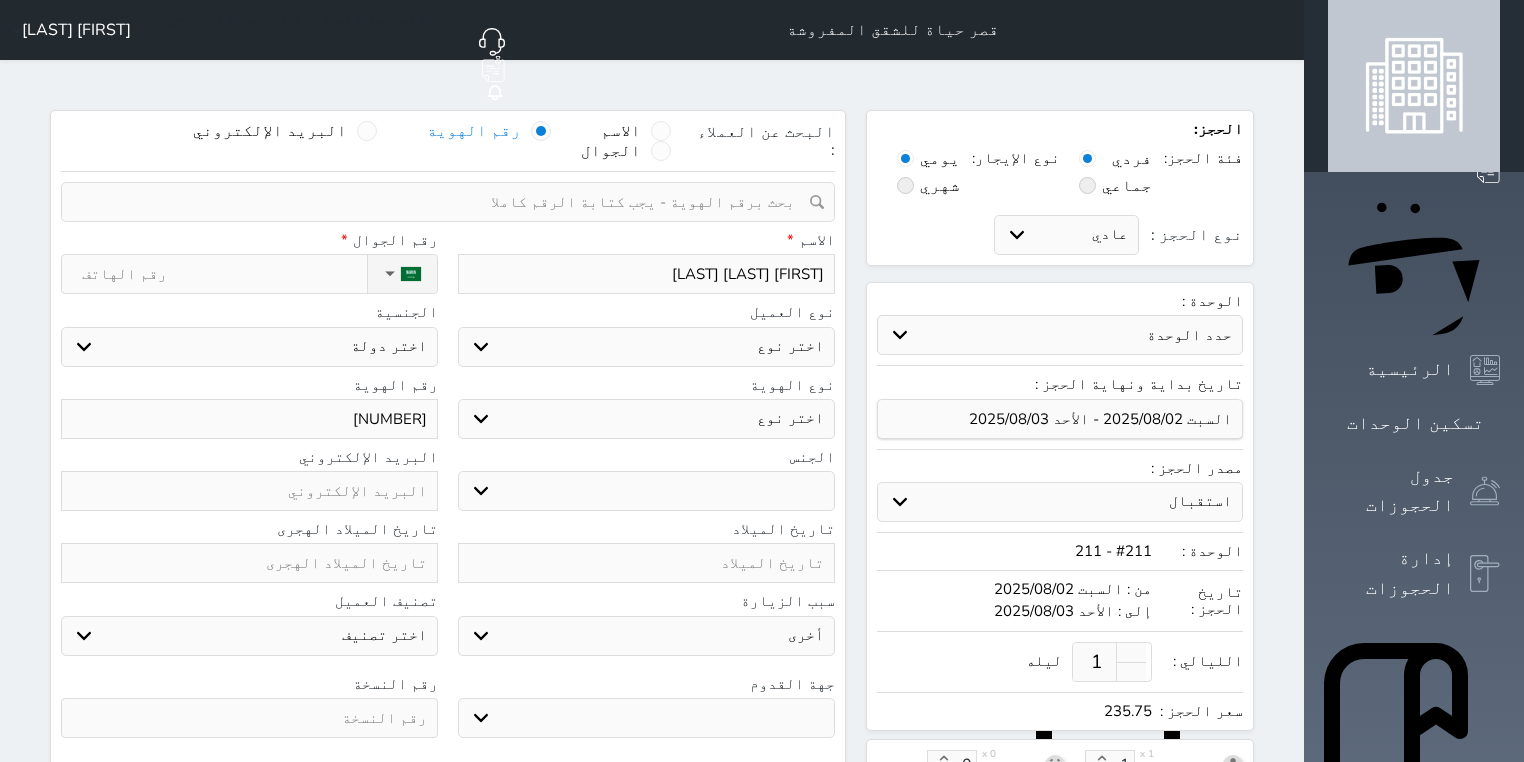 select 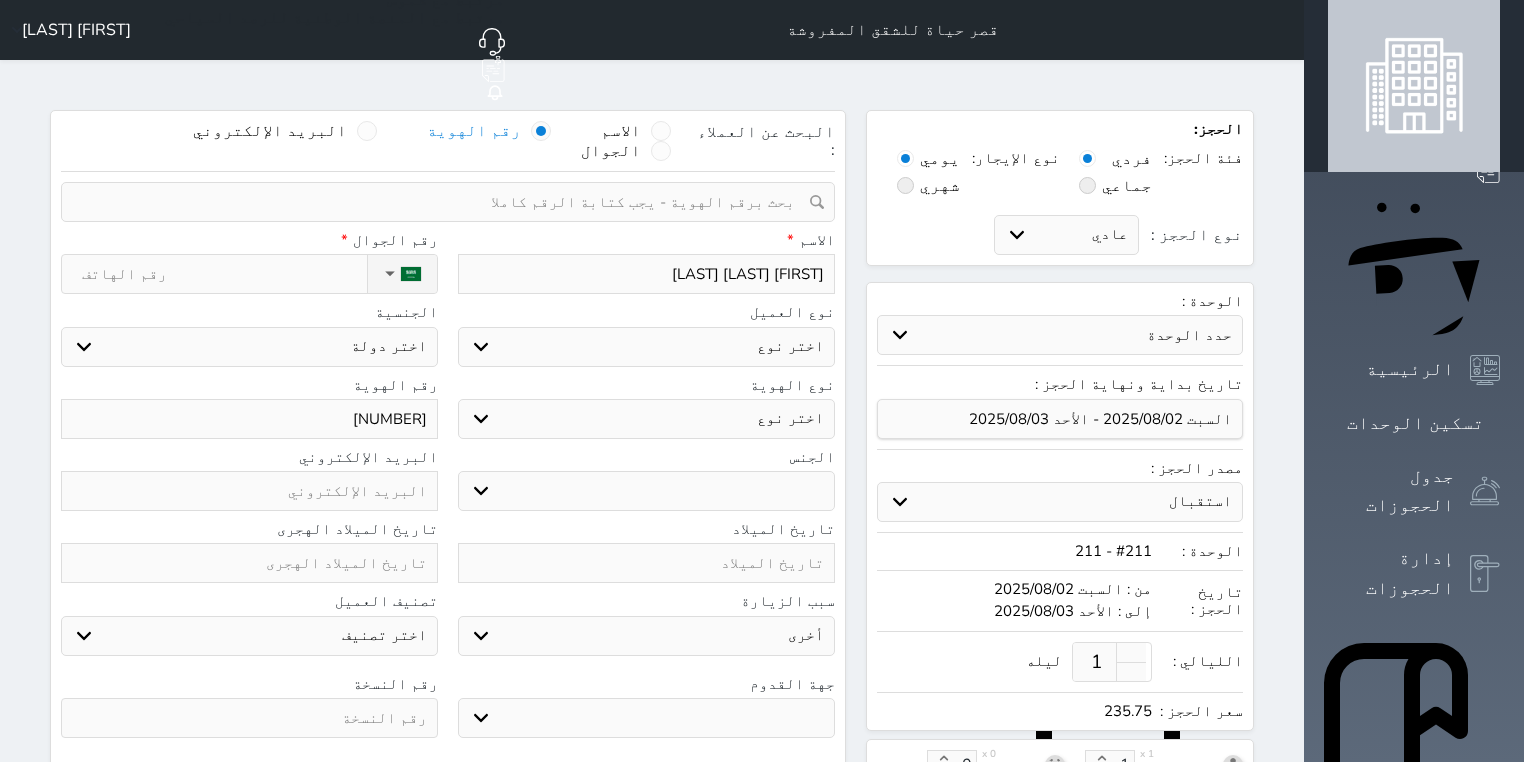 type on "[FIRST] [LAST] [LAST]" 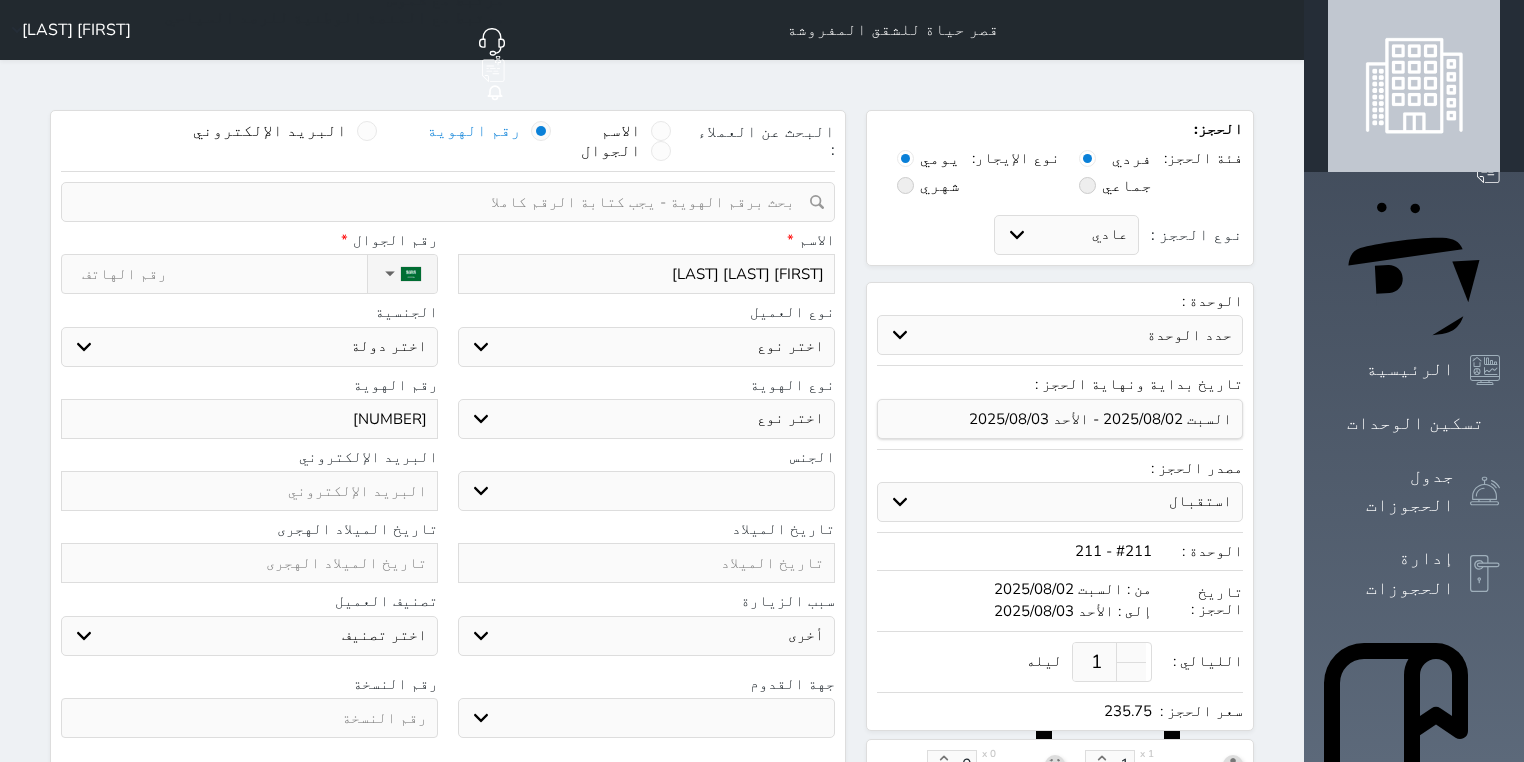 select 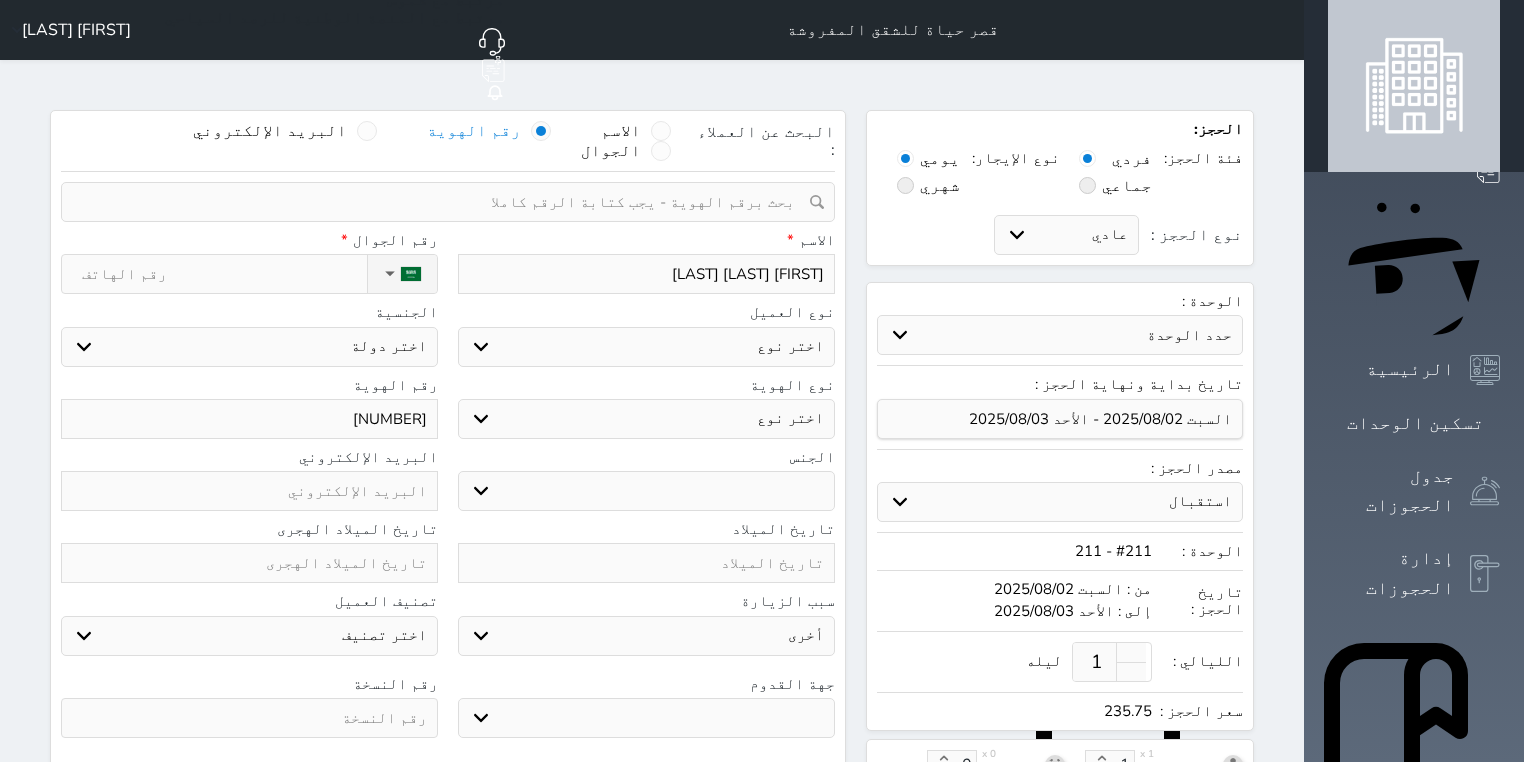 type on "[FIRST] [LAST] [LAST] [LAST]" 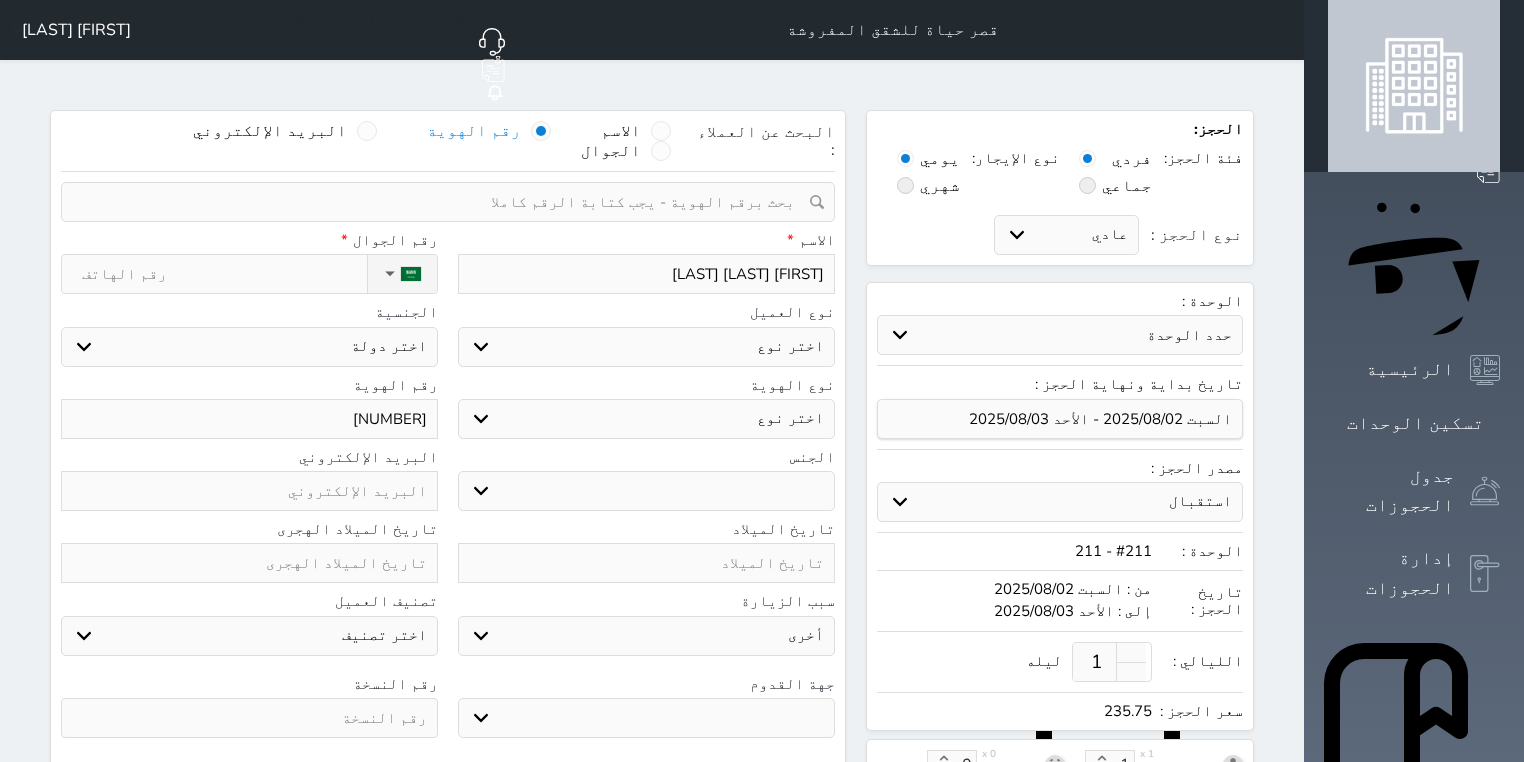 select 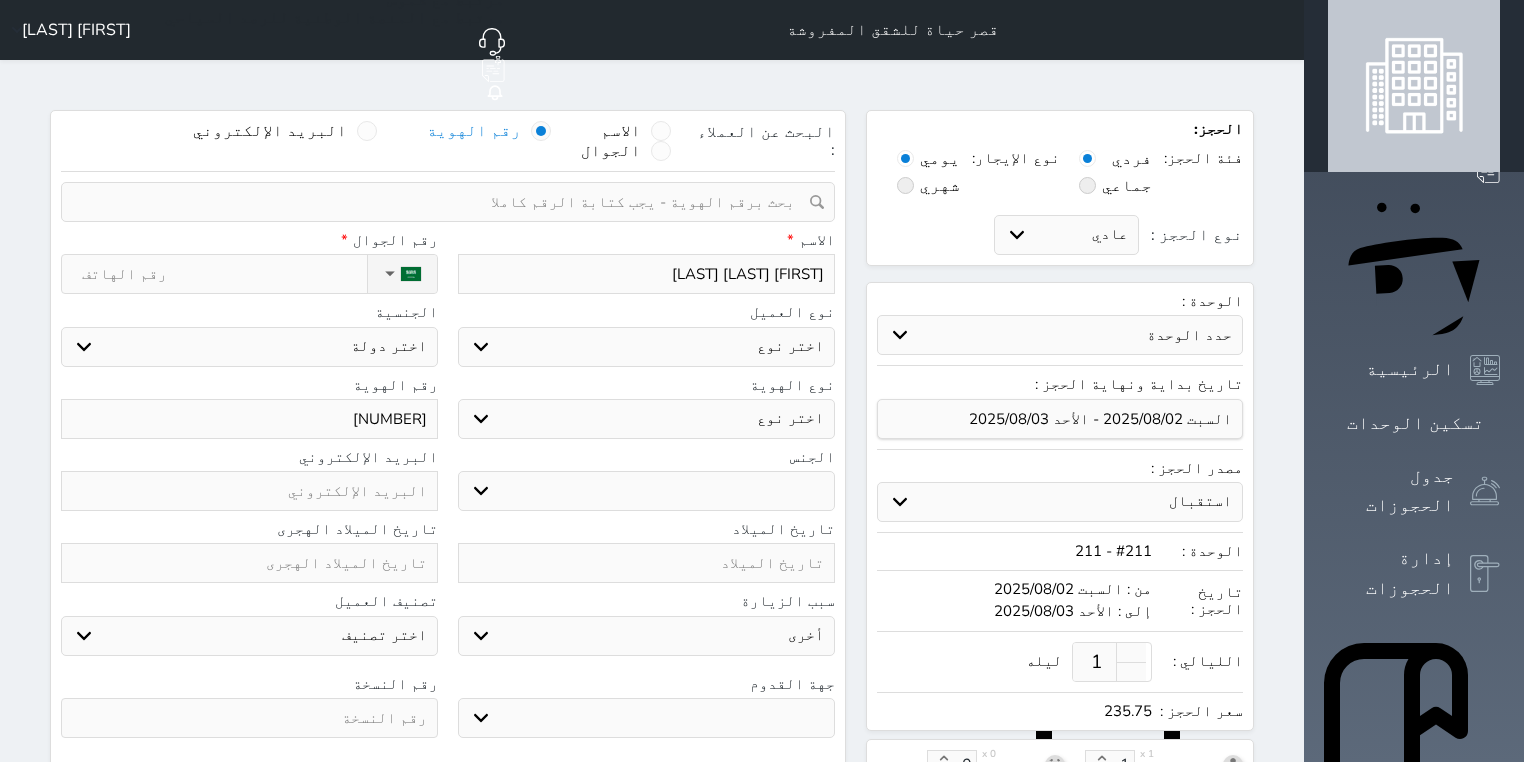 select 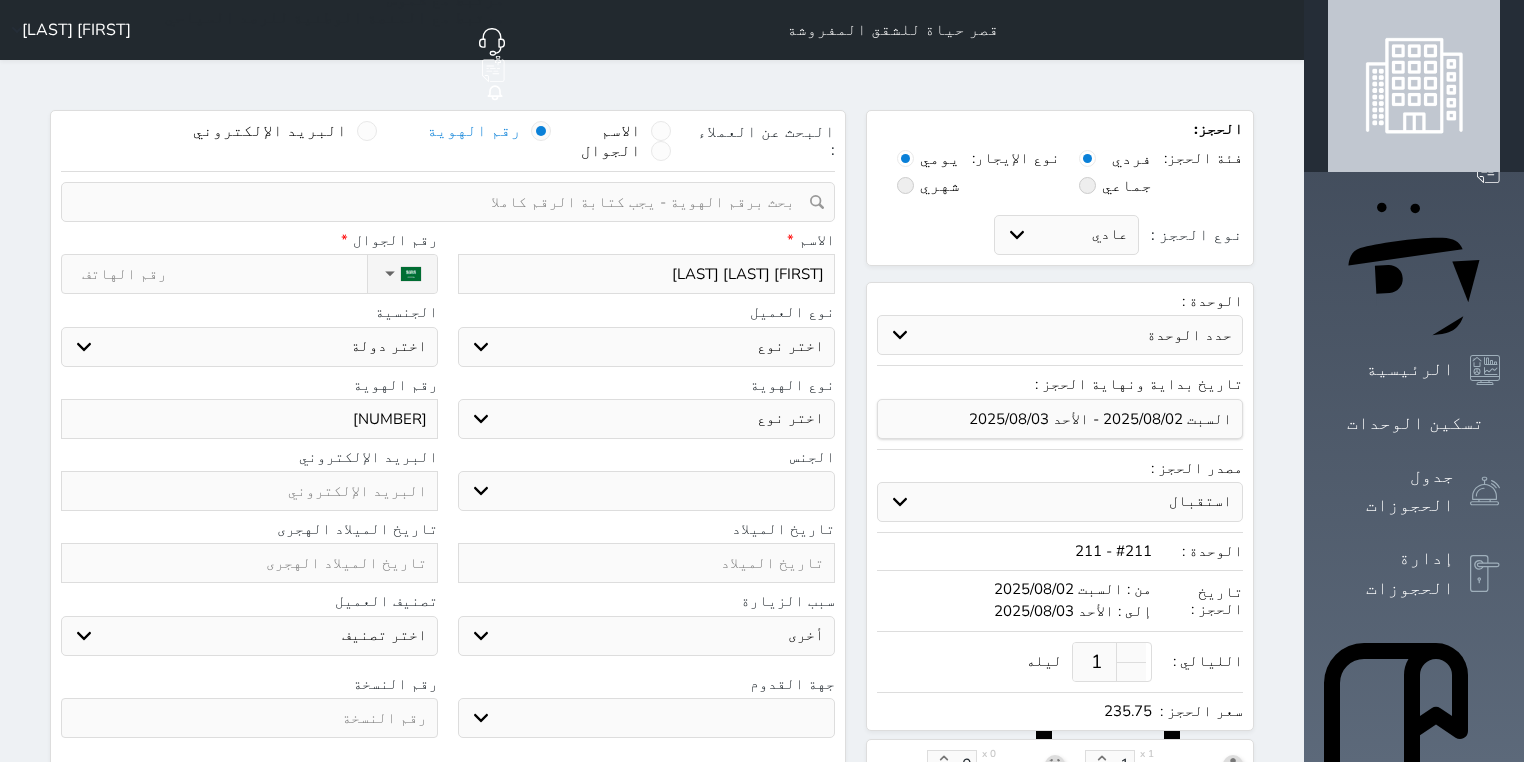 select 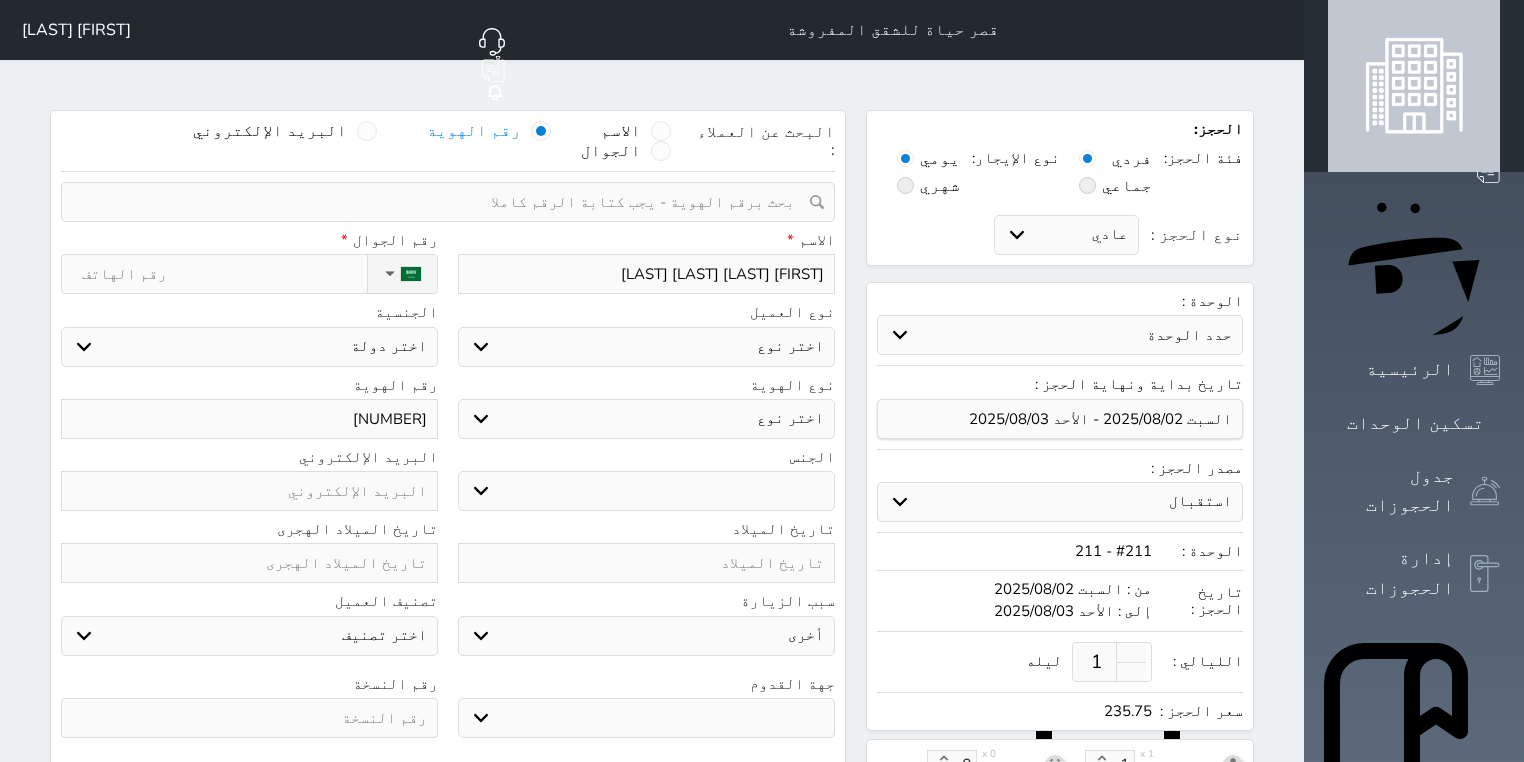 type on "[FIRST] [LAST] [LAST] [LAST]" 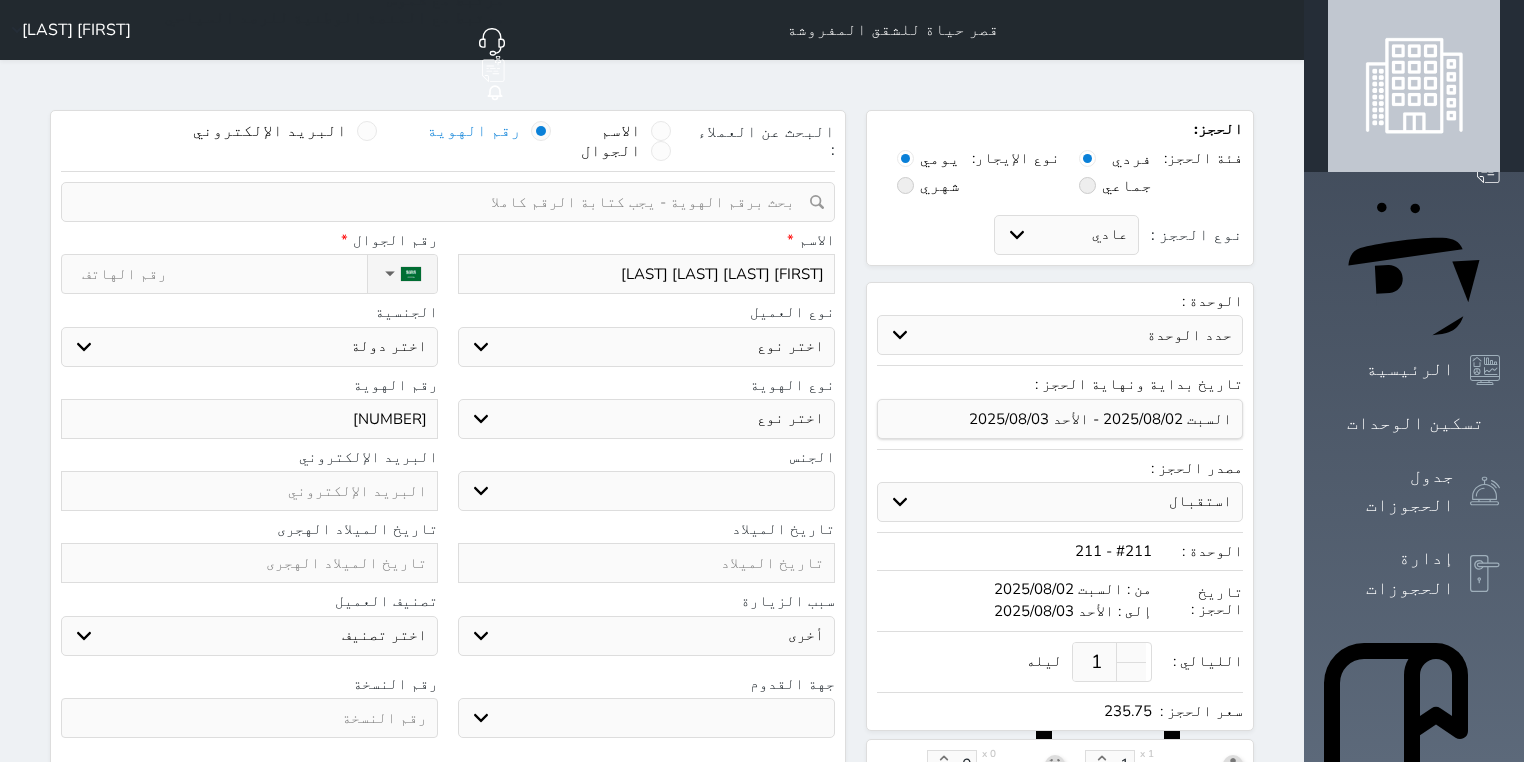 select 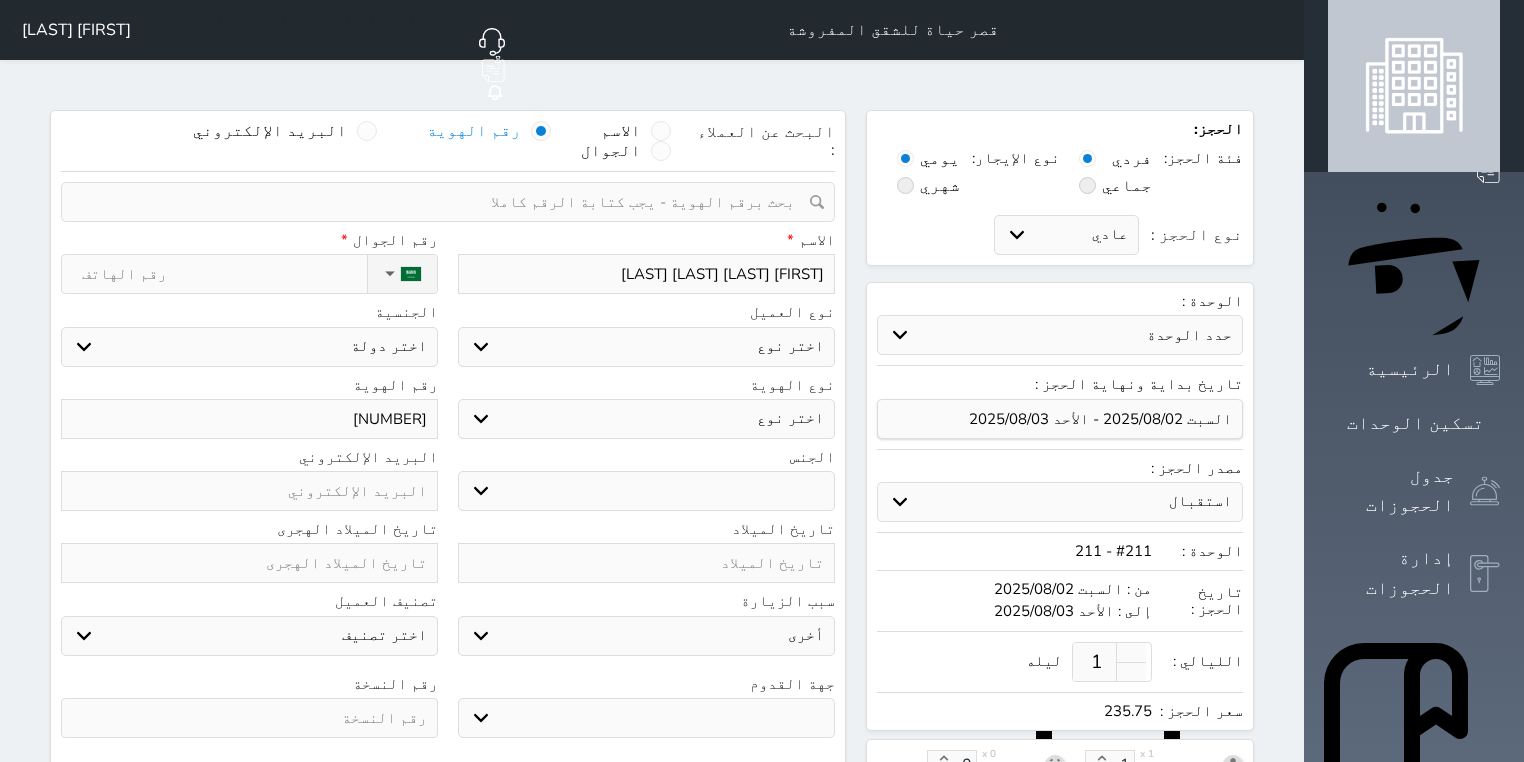 select 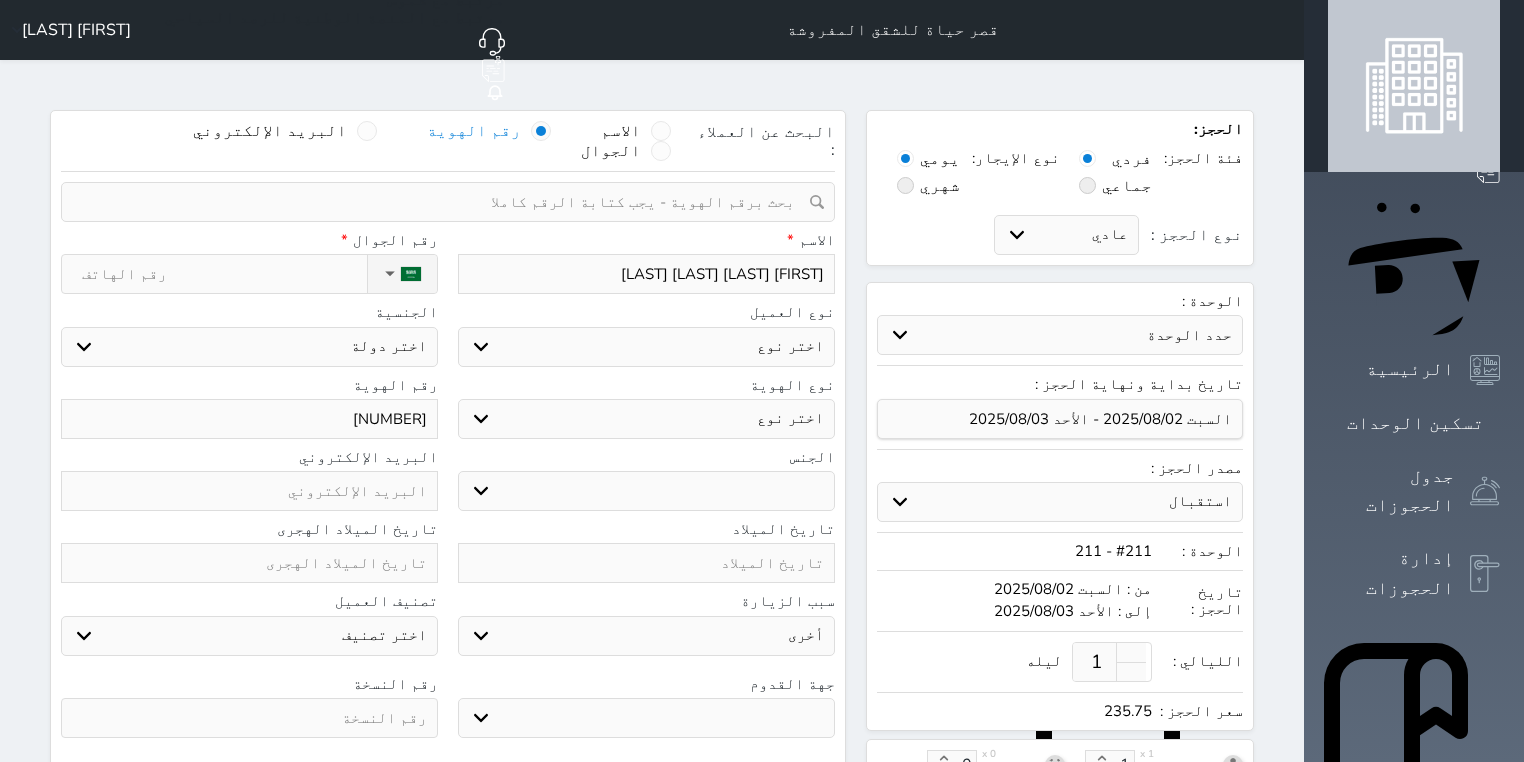 type on "[FIRST] [LAST] [LAST] [LAST]" 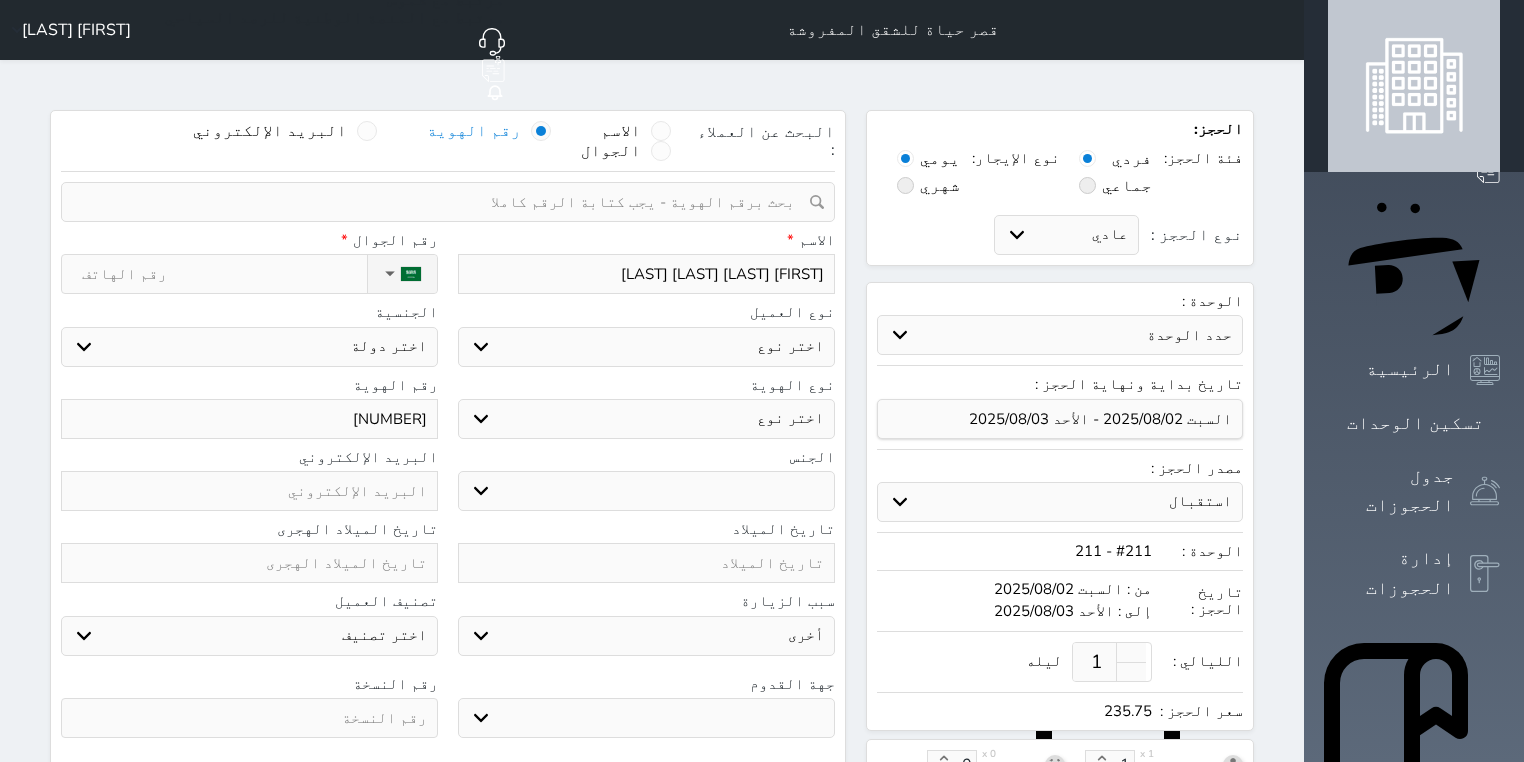 type 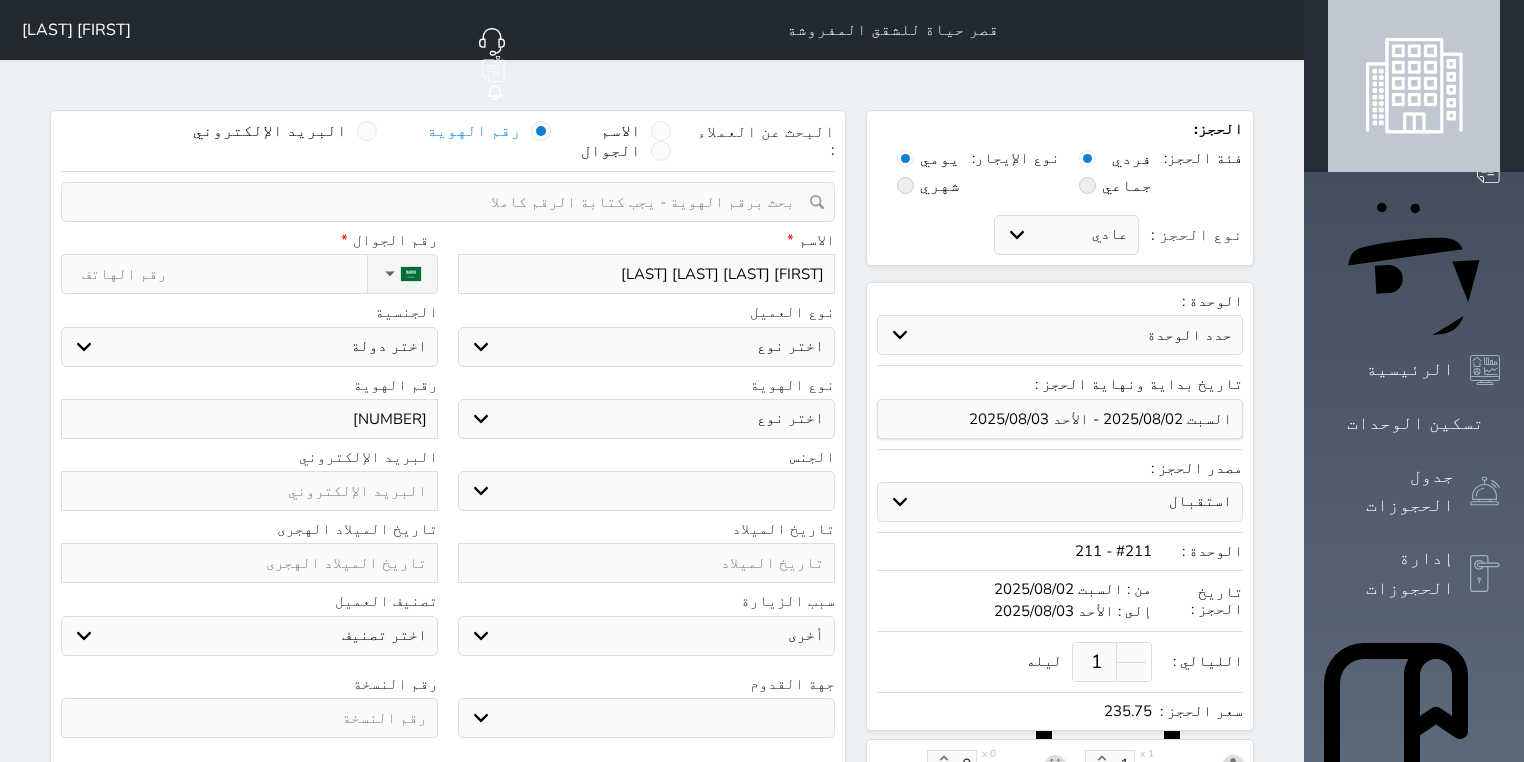 click on "نوع الحجز :" at bounding box center (224, 274) 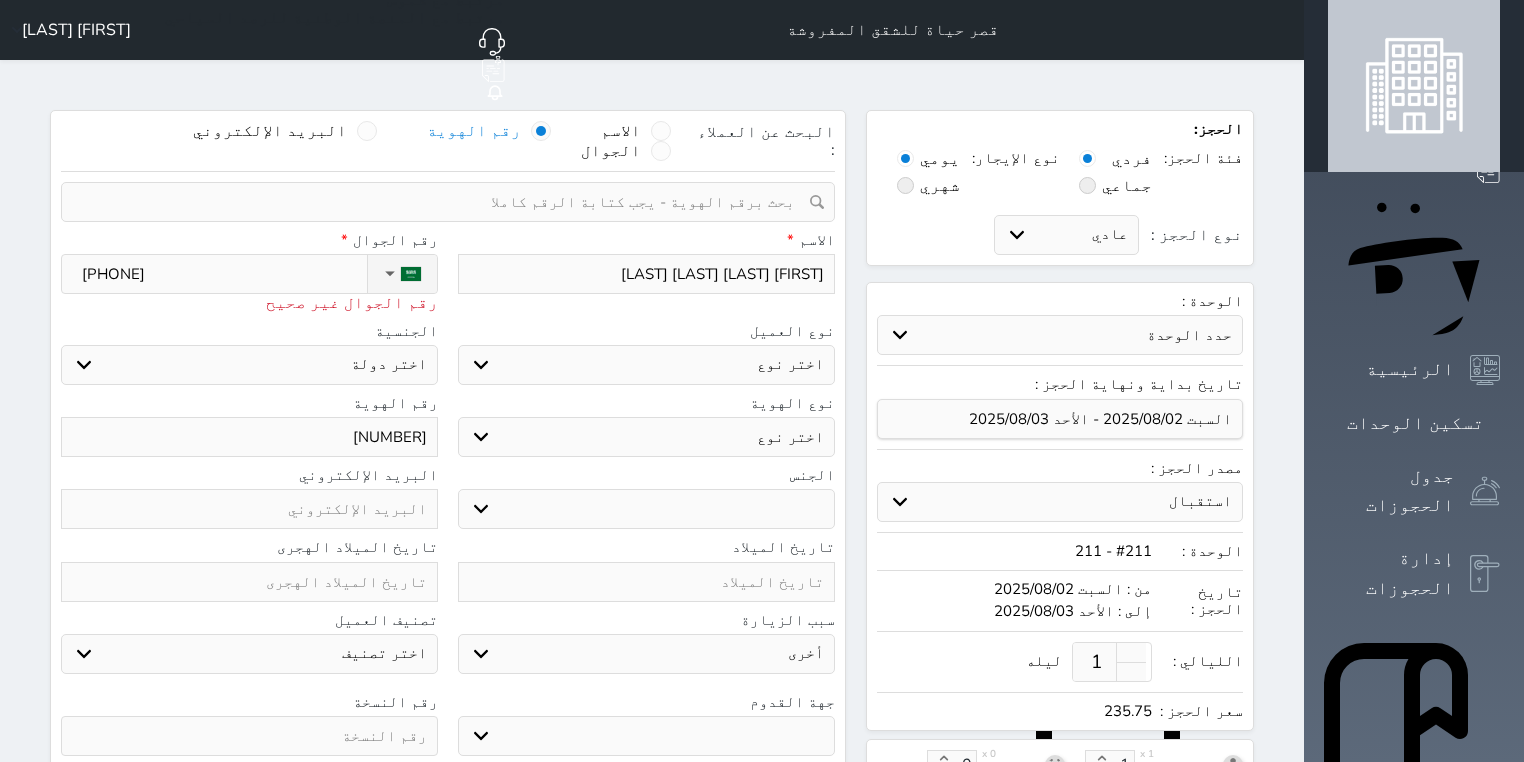 click on "[PHONE]" at bounding box center (224, 274) 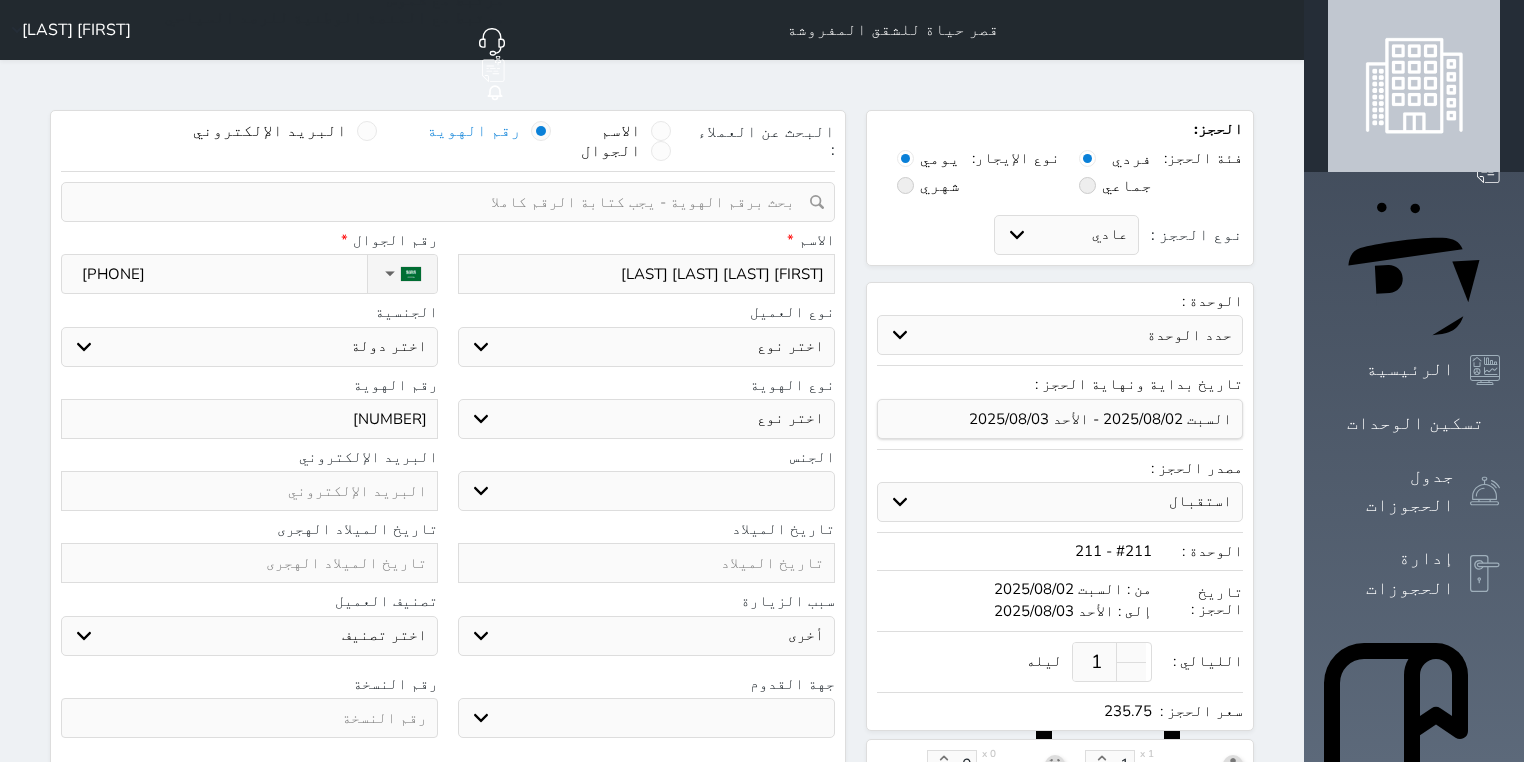click on "اختر نوع   مواطن مواطن خليجي زائر مقيم" at bounding box center (646, 347) 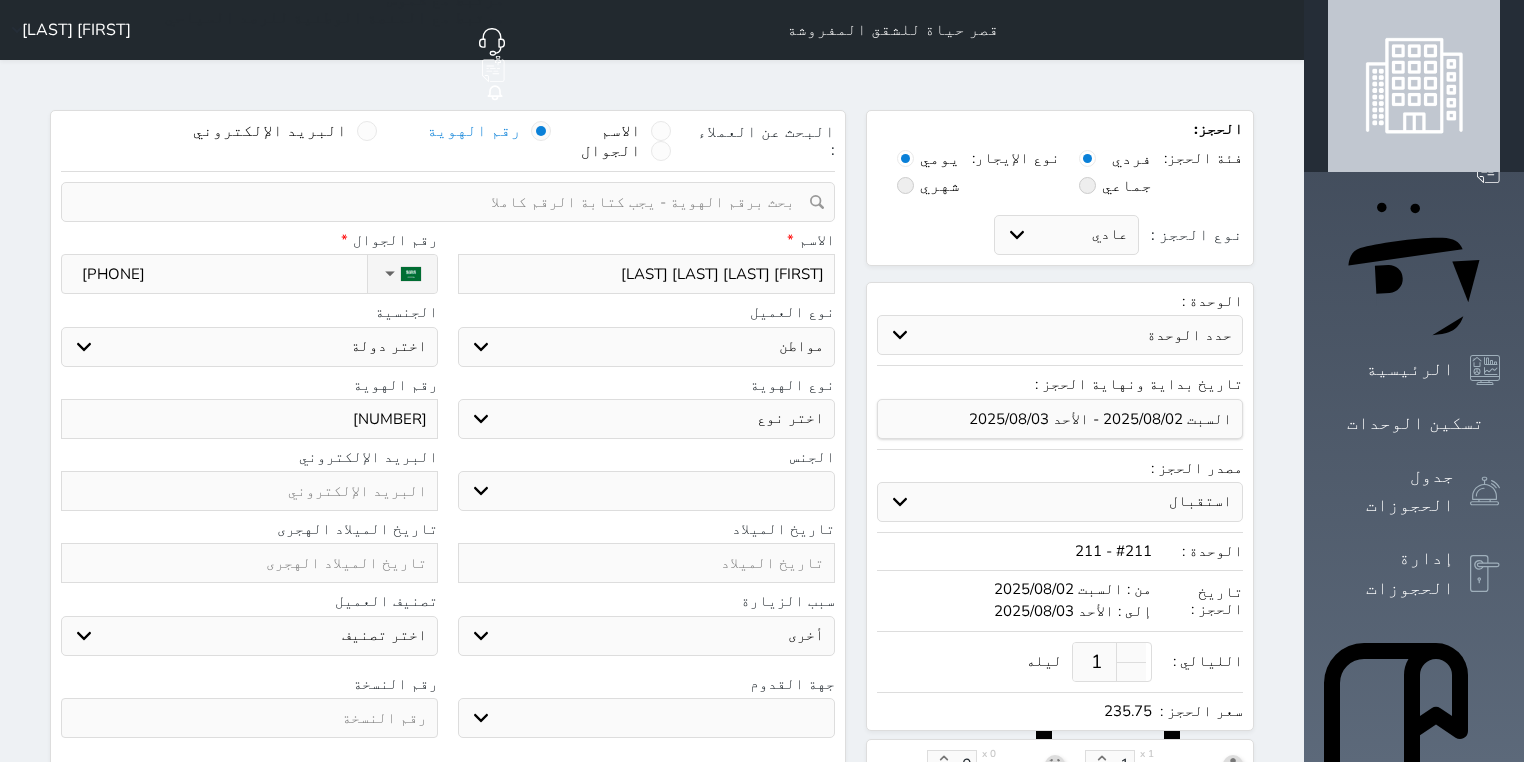 click on "اختر نوع   مواطن مواطن خليجي زائر مقيم" at bounding box center (646, 347) 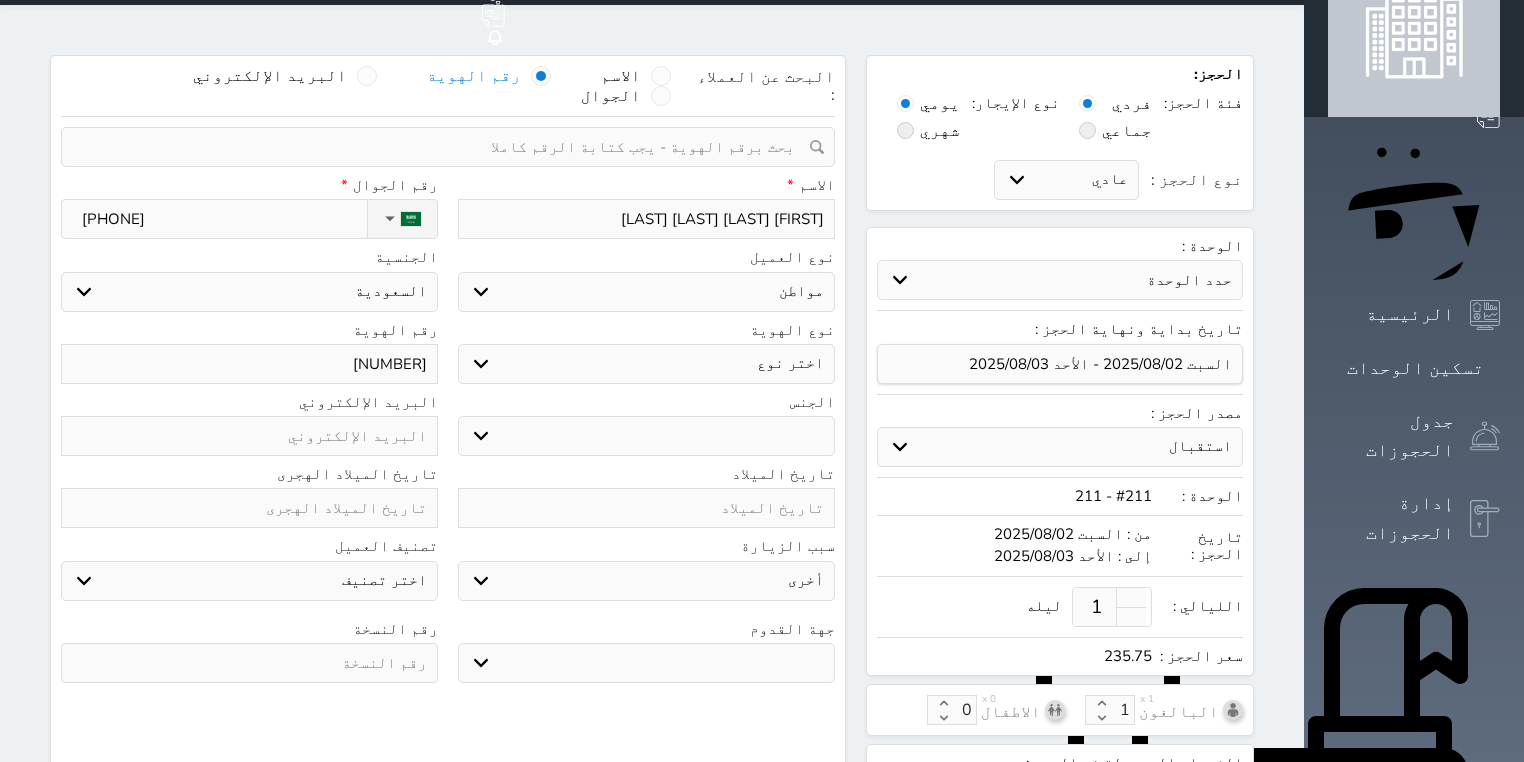scroll, scrollTop: 80, scrollLeft: 0, axis: vertical 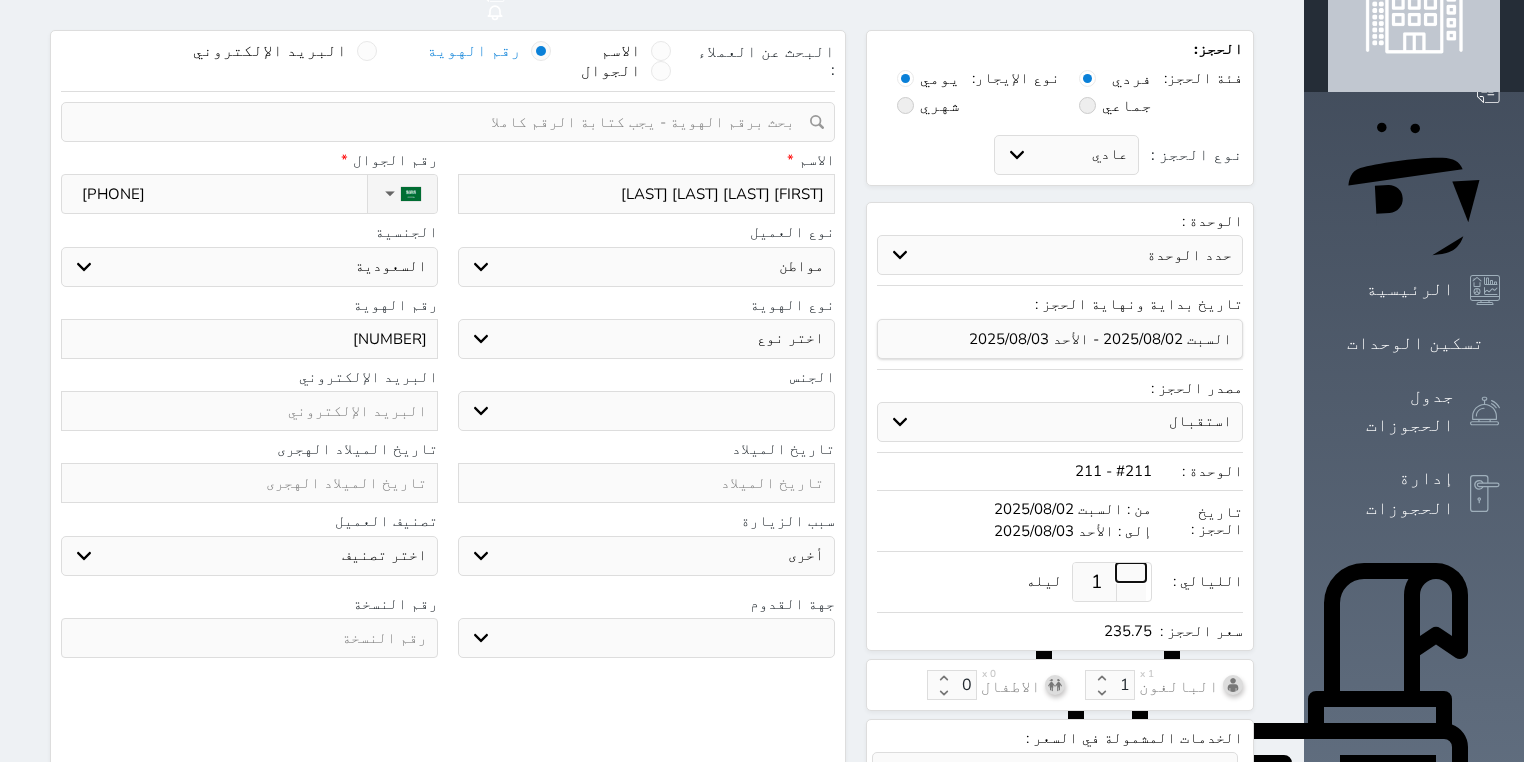 click at bounding box center (1131, 572) 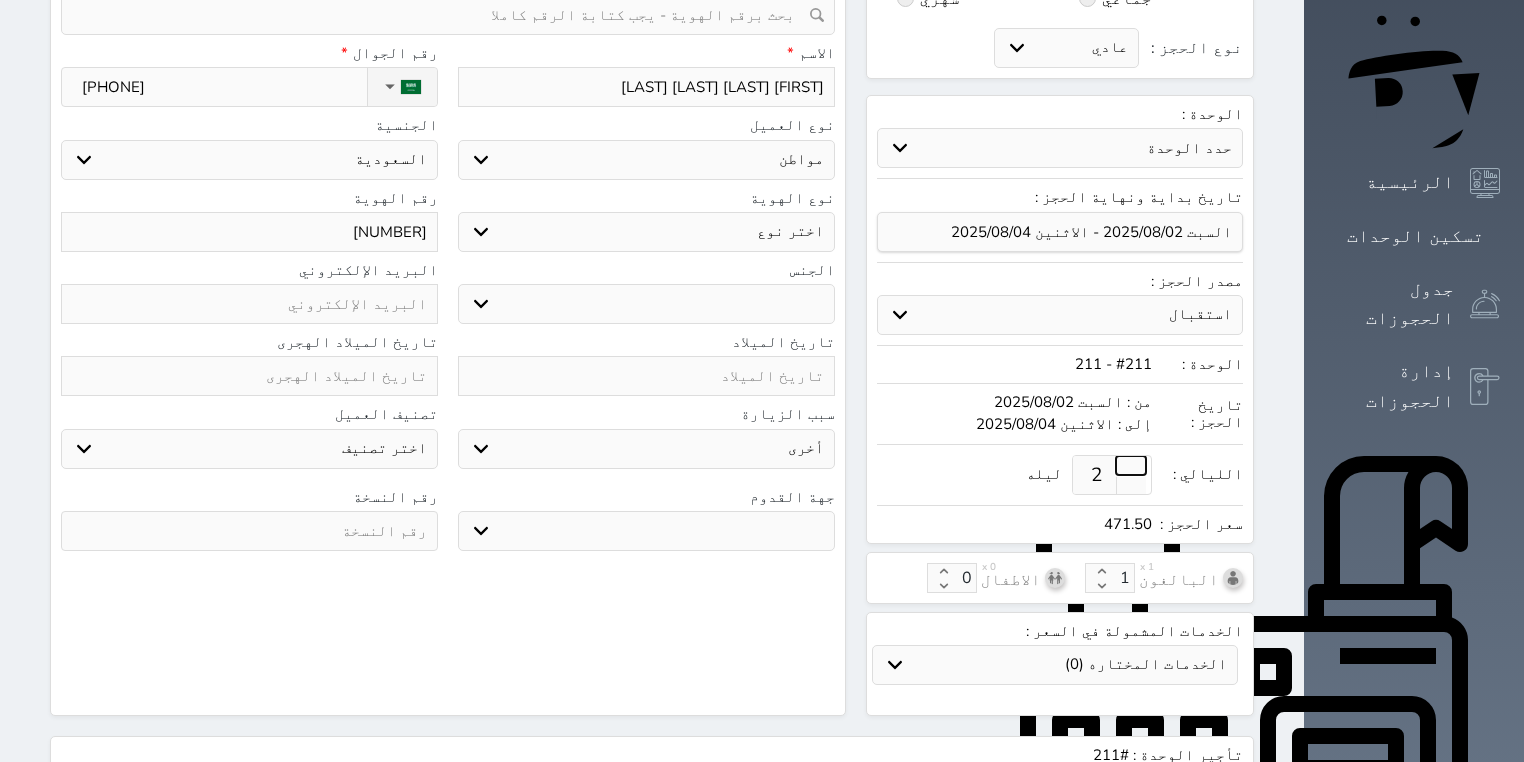 scroll, scrollTop: 465, scrollLeft: 0, axis: vertical 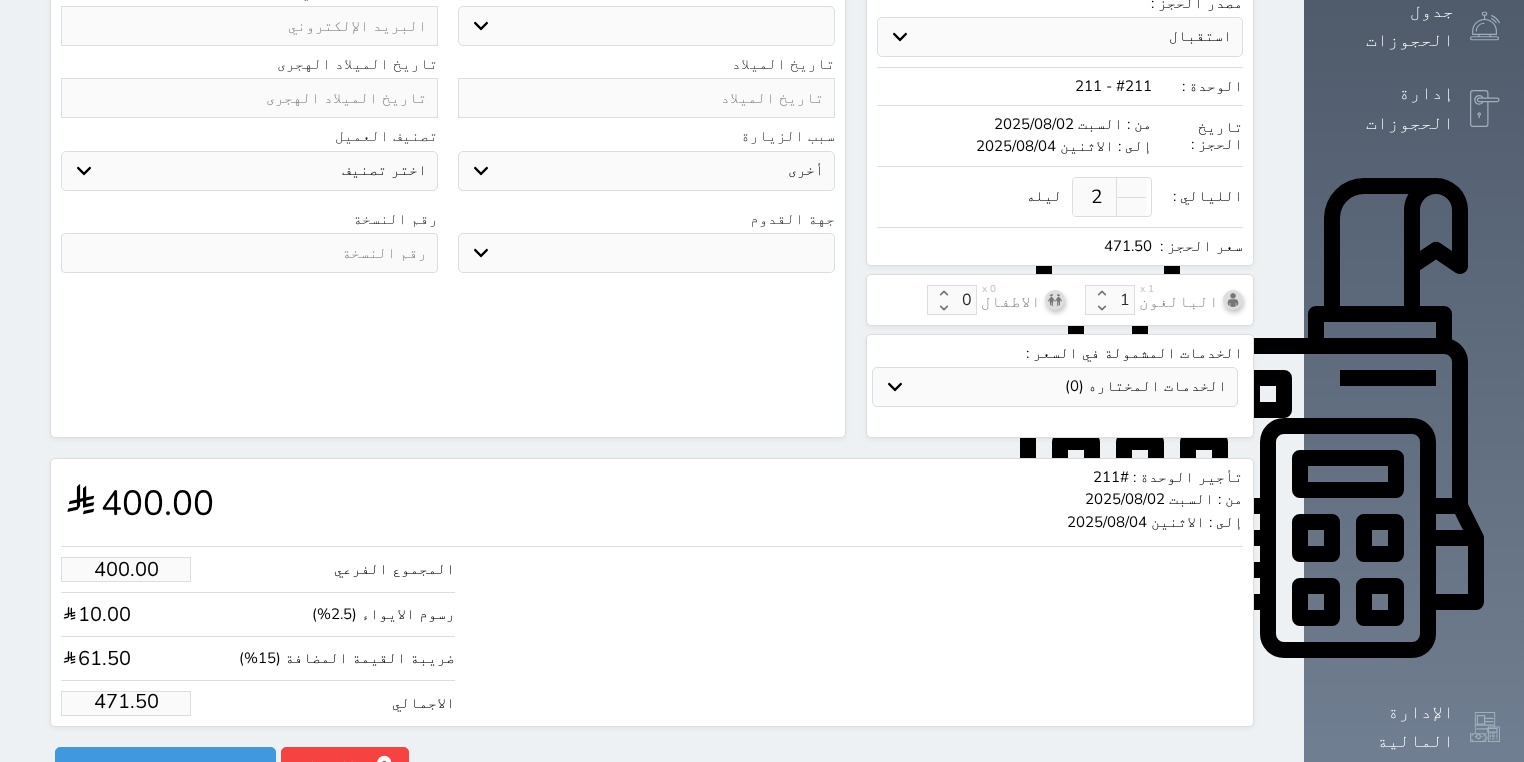drag, startPoint x: 130, startPoint y: 668, endPoint x: 53, endPoint y: 670, distance: 77.02597 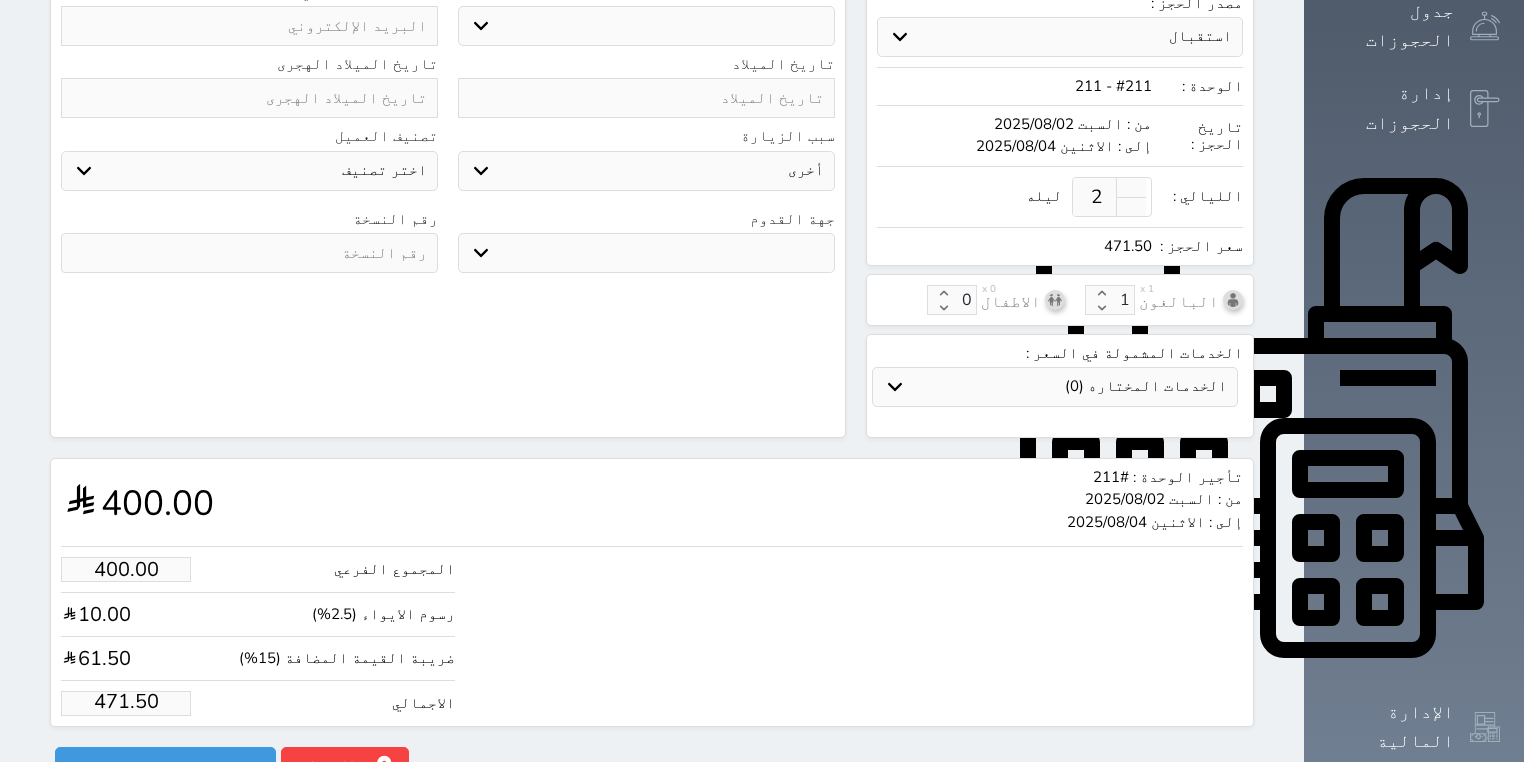 click on "471.50" at bounding box center [126, 703] 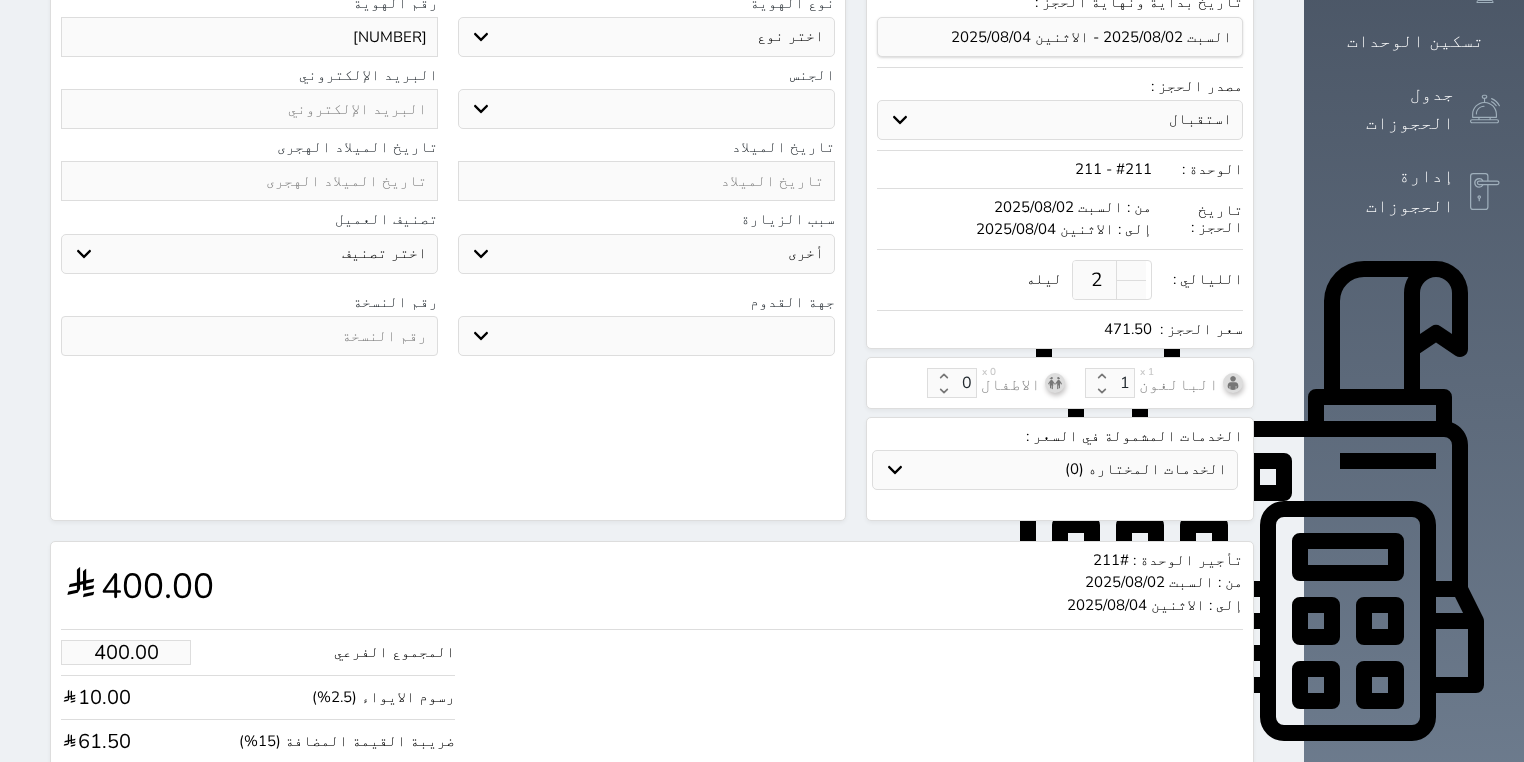 scroll, scrollTop: 465, scrollLeft: 0, axis: vertical 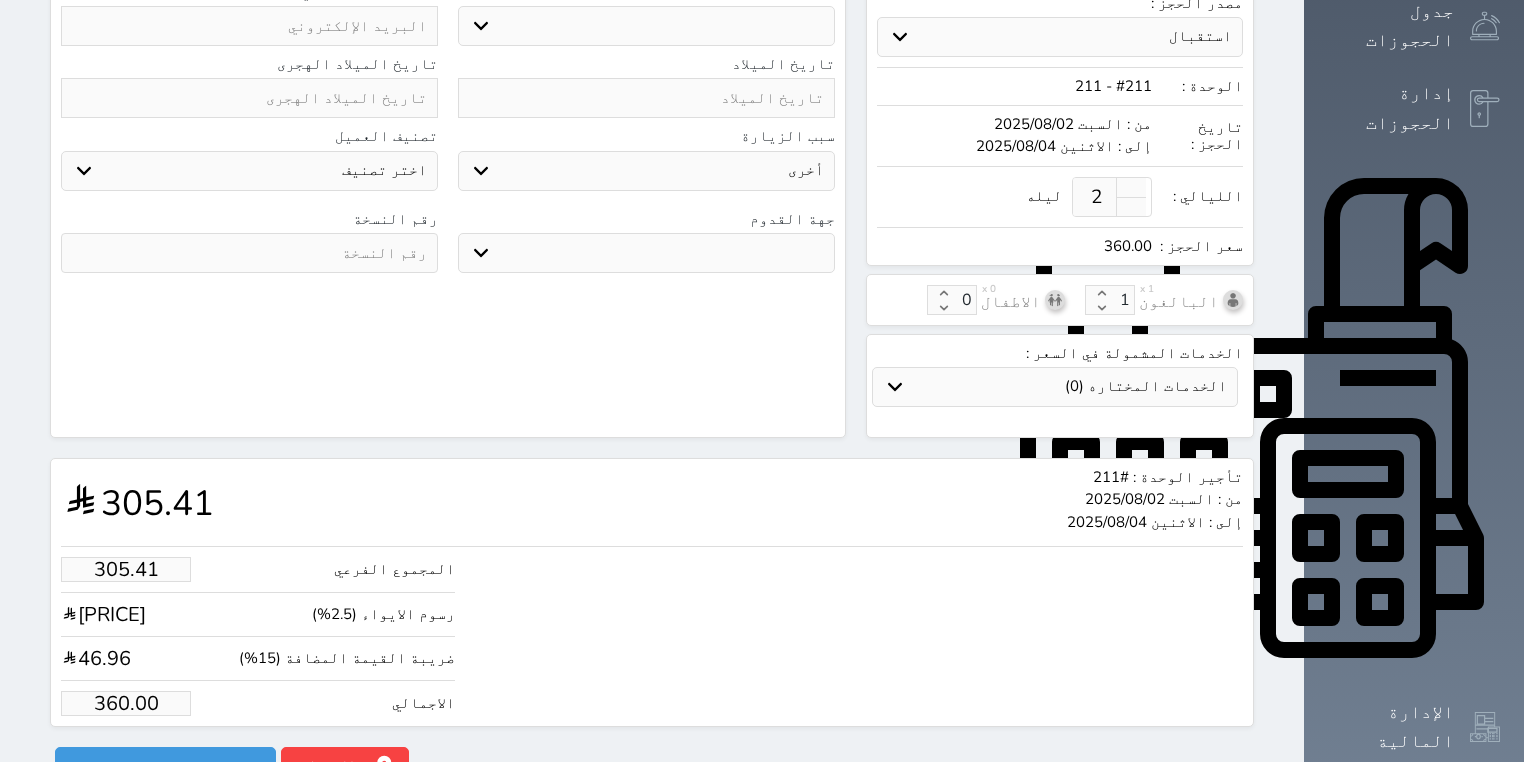 click on "المجموع الفرعي   [PRICE]   رسوم الايواء (2.5%)    [PRICE]    ضريبة القيمة المضافة (15%)    [PRICE]      الاجمالي   [PRICE]" at bounding box center (652, 631) 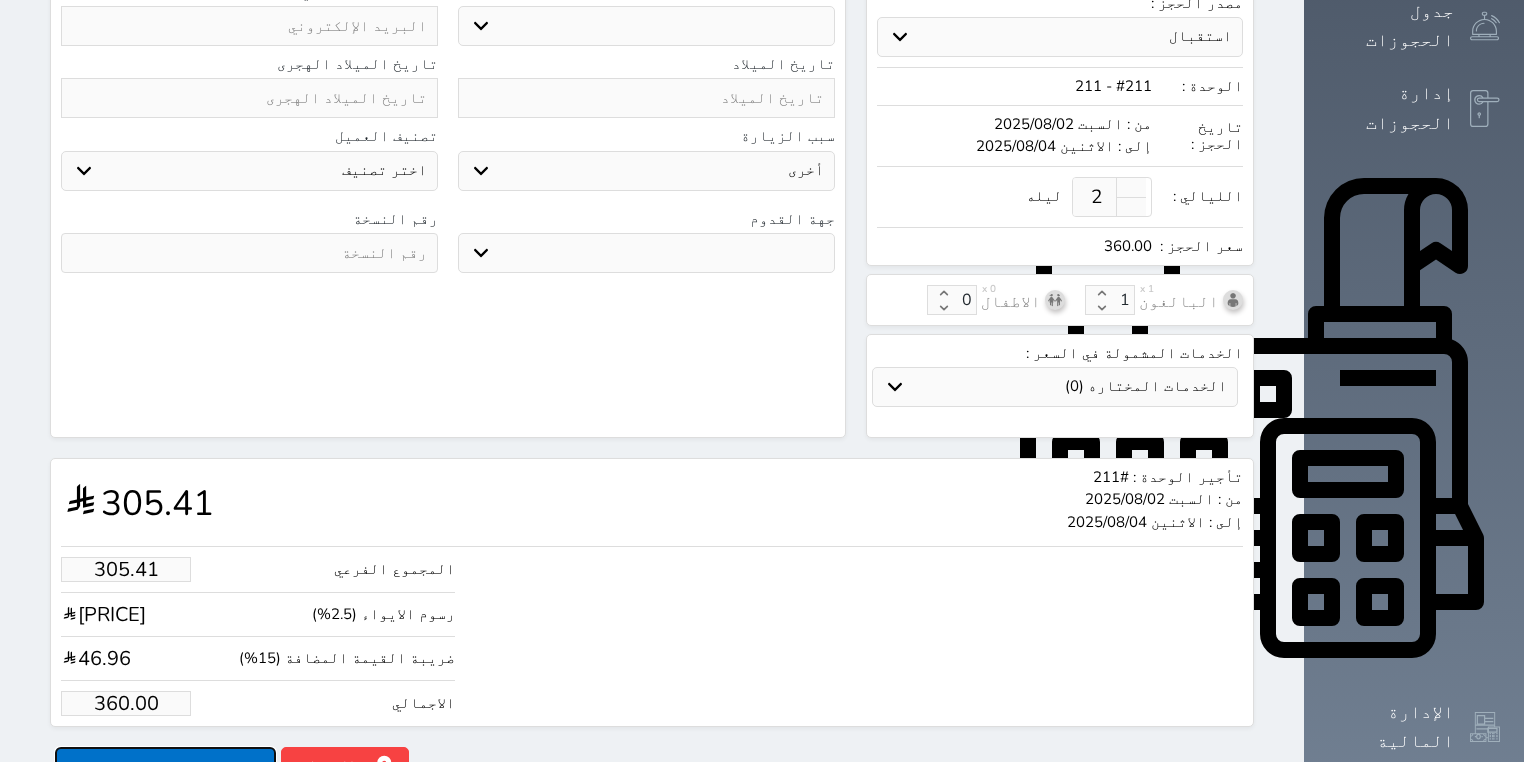 click on "حجز" at bounding box center (165, 764) 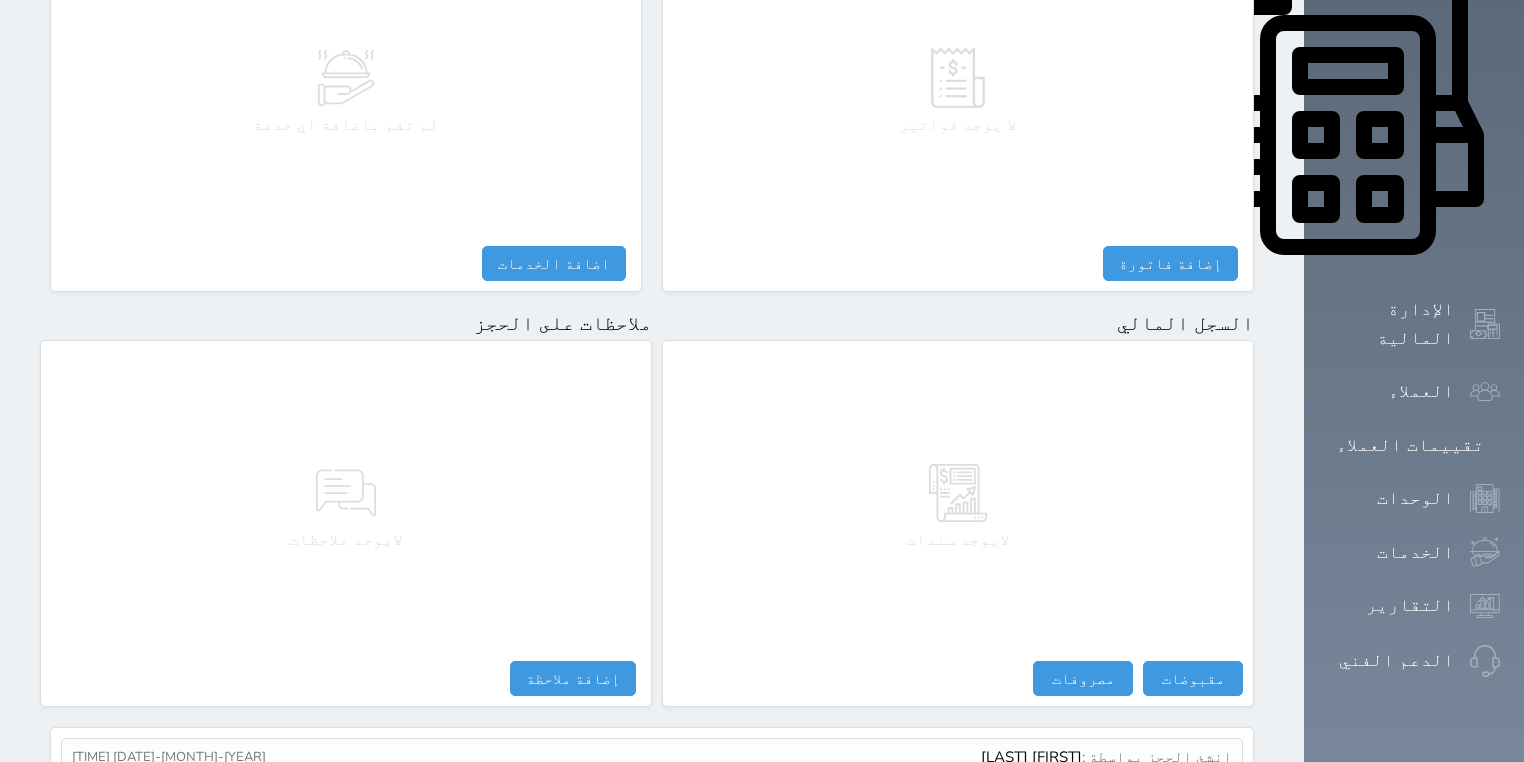 scroll, scrollTop: 937, scrollLeft: 0, axis: vertical 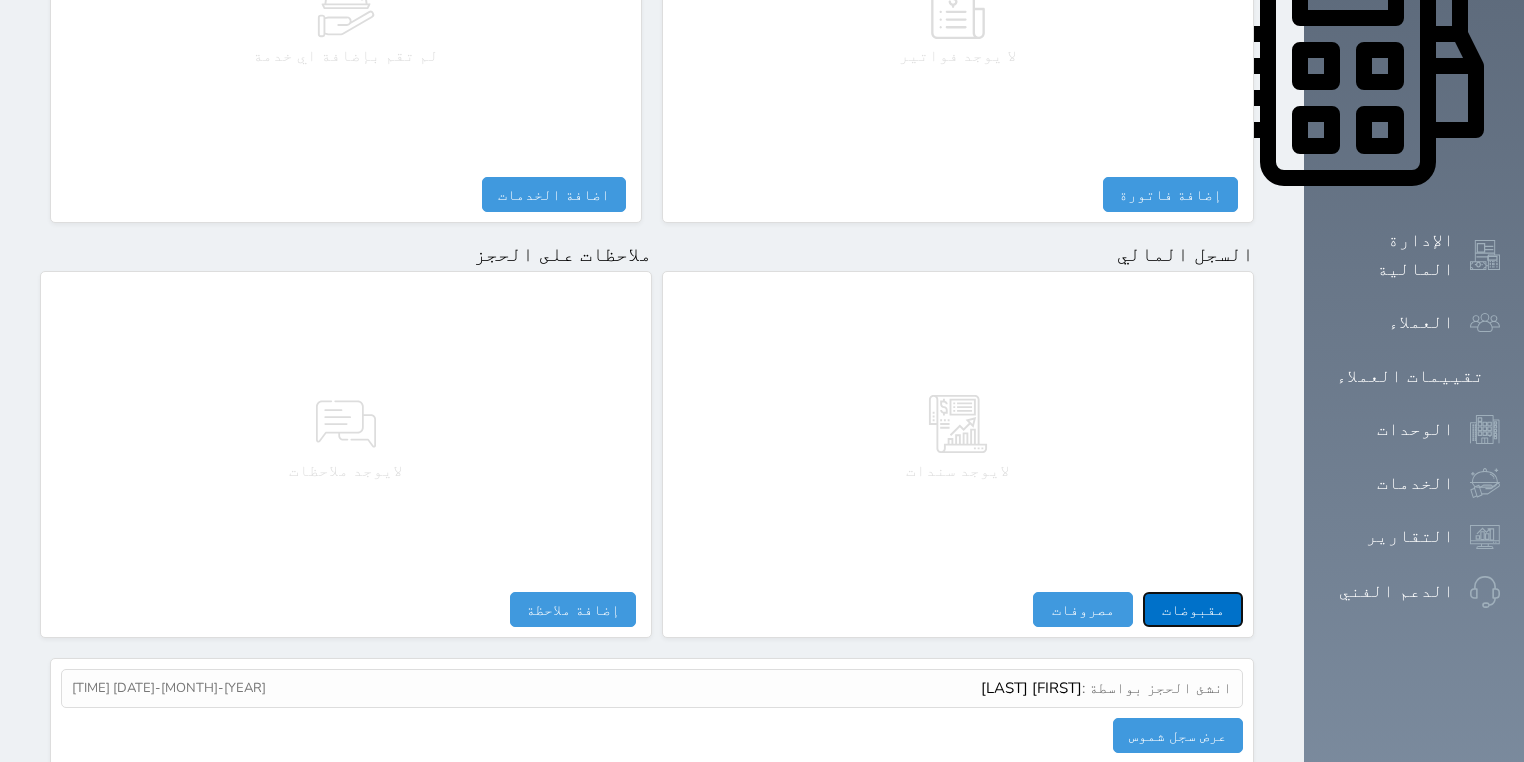 click on "مقبوضات" at bounding box center (1193, 609) 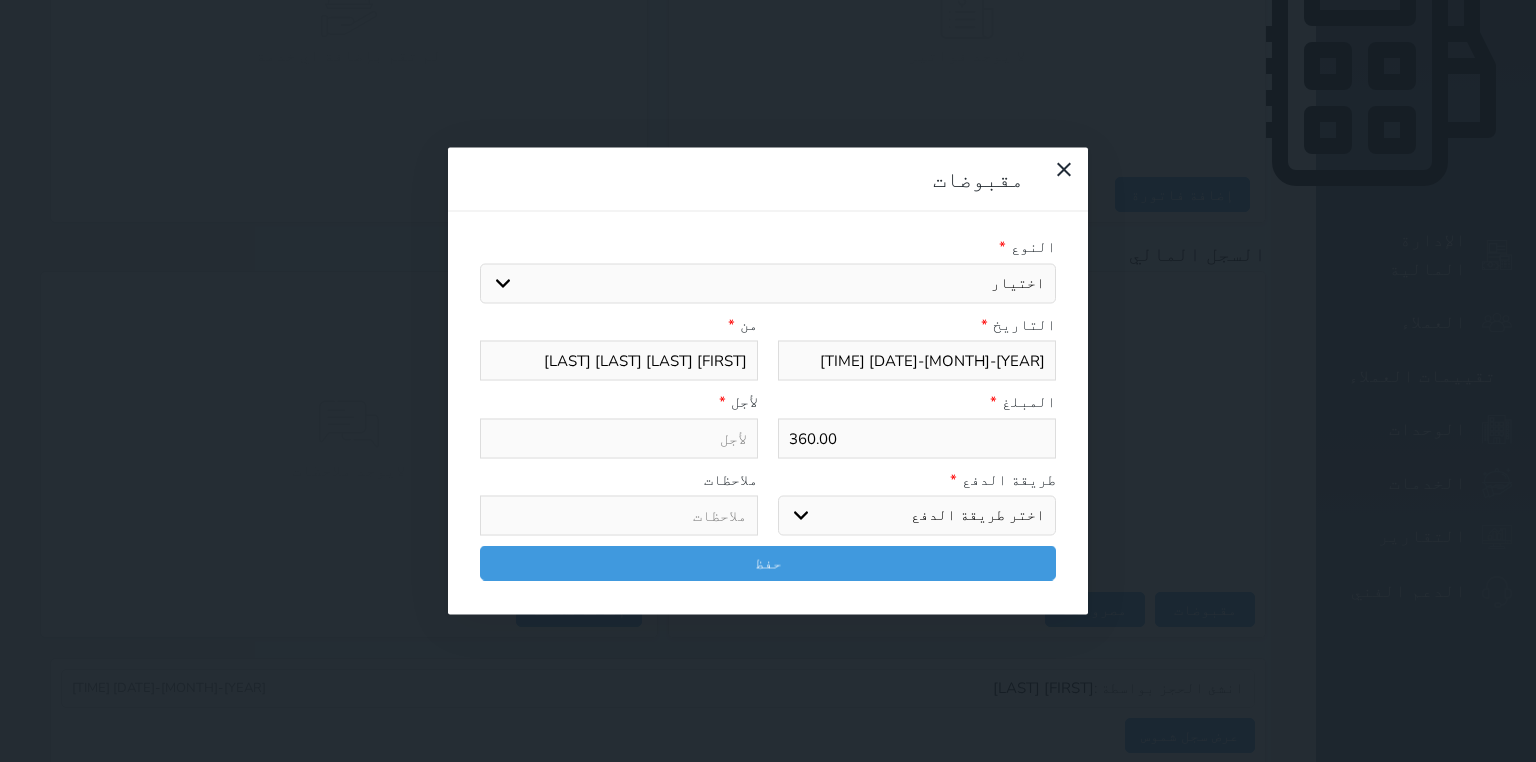 click on "اختيار   مقبوضات عامة قيمة إيجار فواتير تامين عربون لا ينطبق آخر مغسلة واي فاي - الإنترنت مواقف السيارات طعام الأغذية والمشروبات مشروبات المشروبات الباردة المشروبات الساخنة الإفطار غداء عشاء مخبز و كعك حمام سباحة الصالة الرياضية سبا و خدمات الجمال اختيار وإسقاط (خدمات النقل) ميني بار كابل - تلفزيون سرير إضافي تصفيف الشعر التسوق خدمات الجولات السياحية المنظمة خدمات الدليل السياحي" at bounding box center [768, 283] 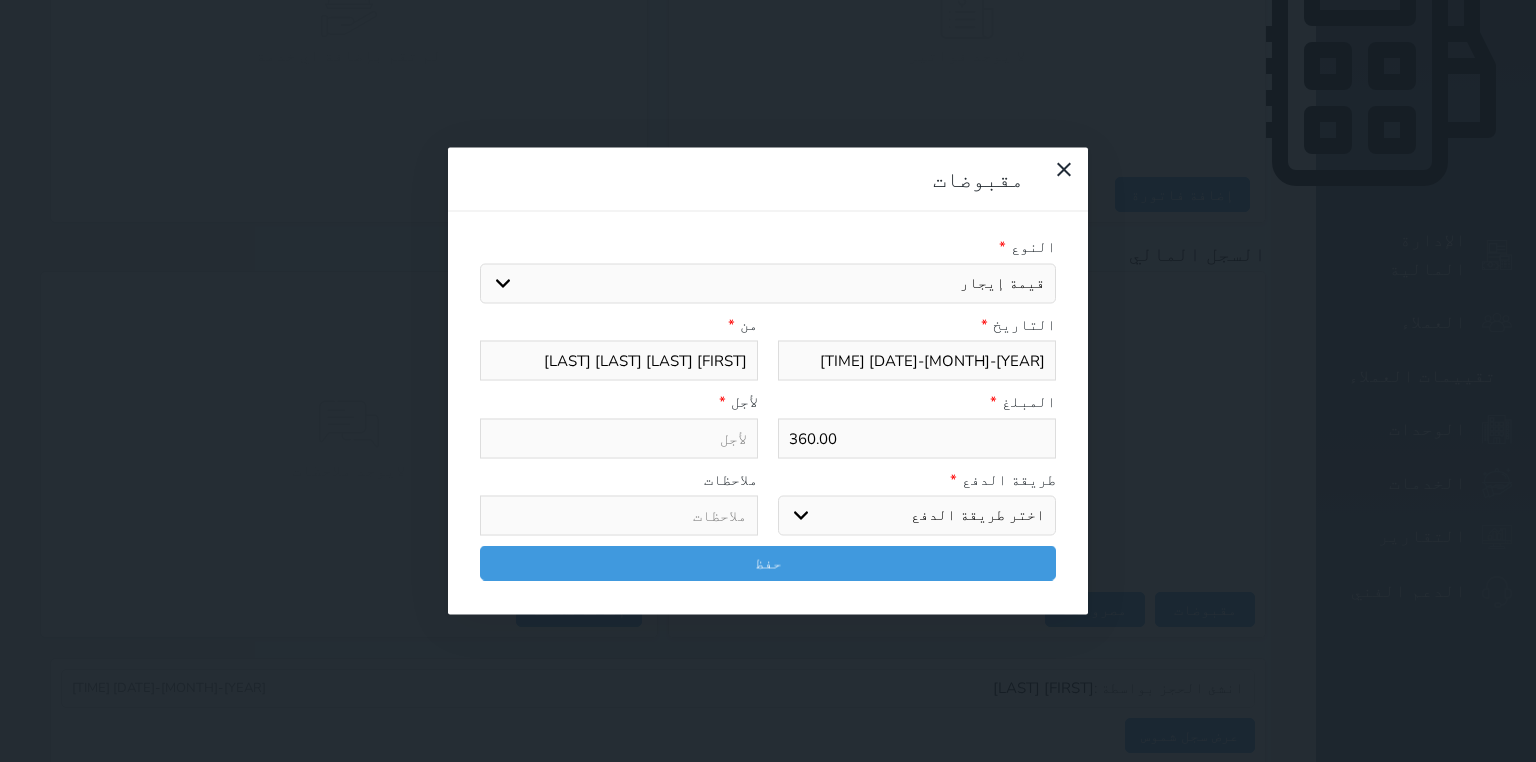 click on "اختيار   مقبوضات عامة قيمة إيجار فواتير تامين عربون لا ينطبق آخر مغسلة واي فاي - الإنترنت مواقف السيارات طعام الأغذية والمشروبات مشروبات المشروبات الباردة المشروبات الساخنة الإفطار غداء عشاء مخبز و كعك حمام سباحة الصالة الرياضية سبا و خدمات الجمال اختيار وإسقاط (خدمات النقل) ميني بار كابل - تلفزيون سرير إضافي تصفيف الشعر التسوق خدمات الجولات السياحية المنظمة خدمات الدليل السياحي" at bounding box center [768, 283] 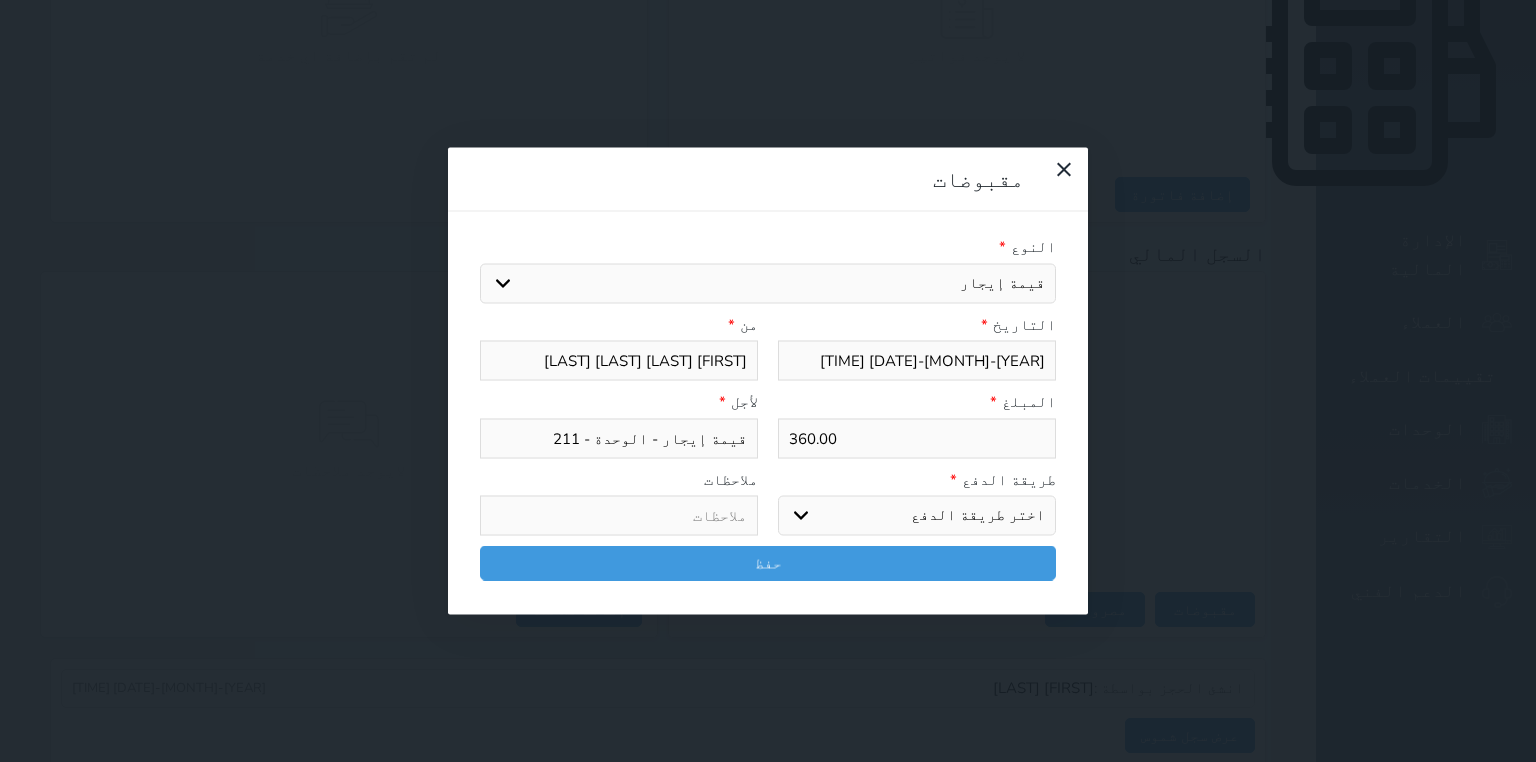 click on "اختر طريقة الدفع   دفع نقدى   تحويل بنكى   مدى   بطاقة ائتمان   آجل" at bounding box center (917, 516) 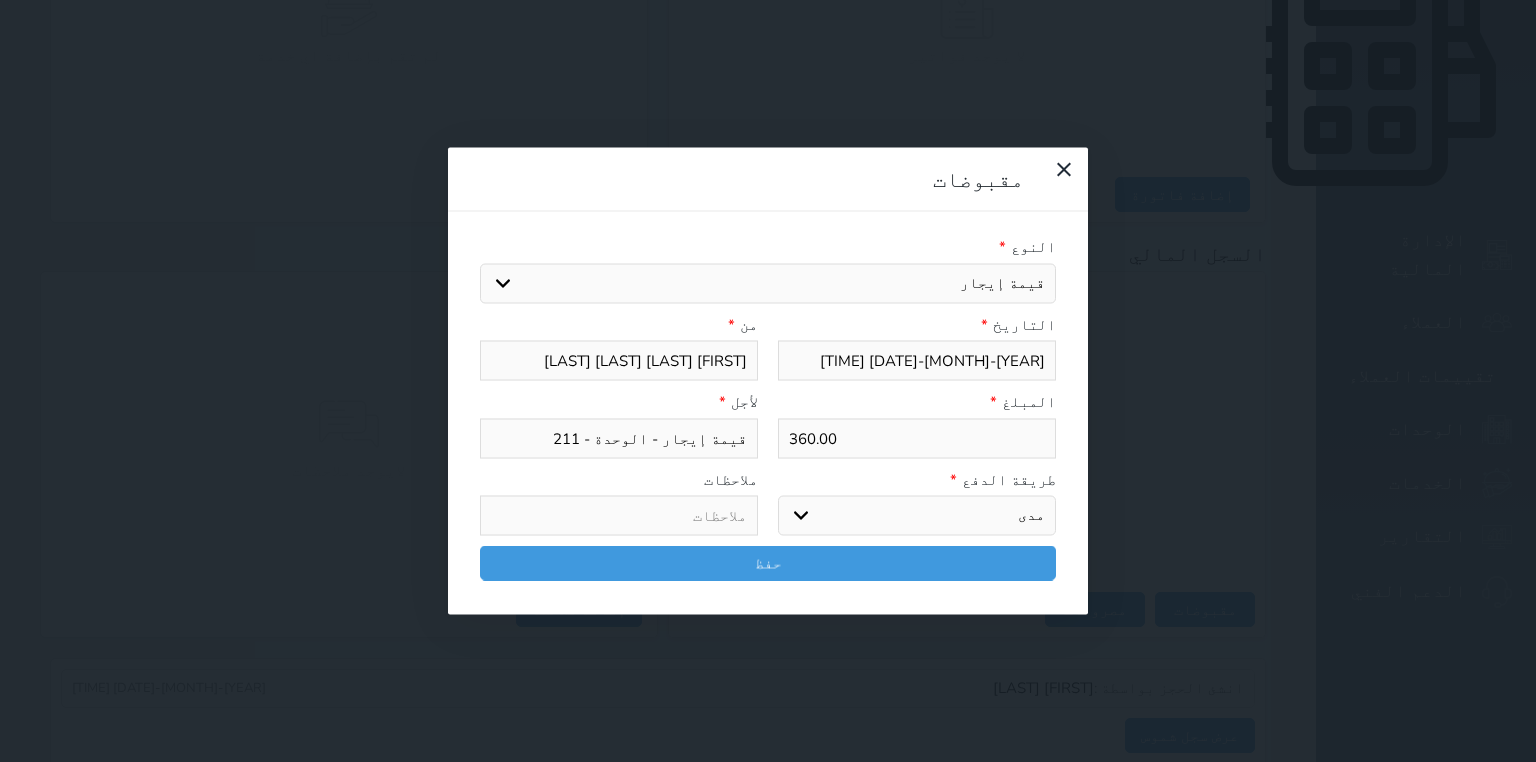 click on "اختر طريقة الدفع   دفع نقدى   تحويل بنكى   مدى   بطاقة ائتمان   آجل" at bounding box center [917, 516] 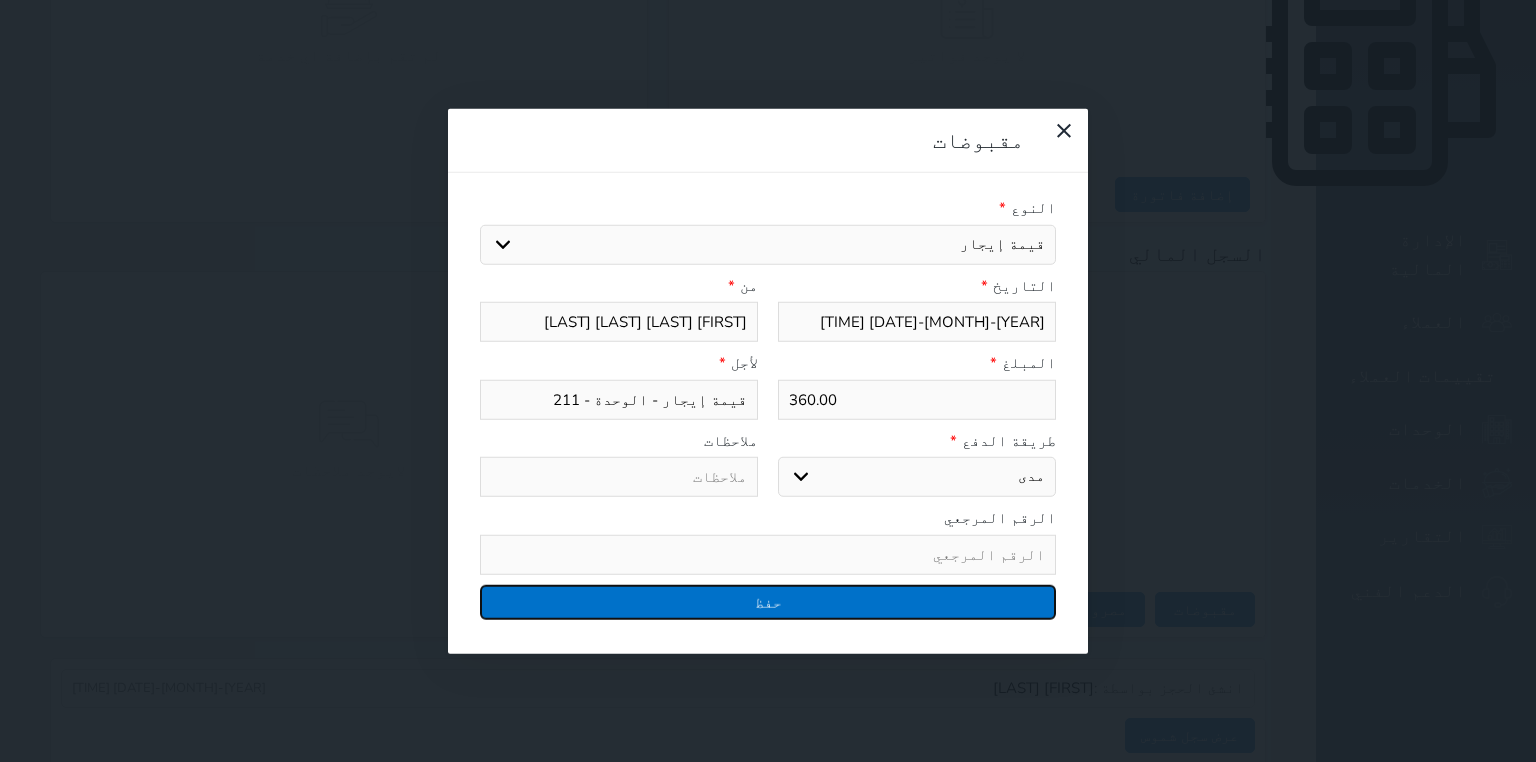 click on "حفظ" at bounding box center (768, 601) 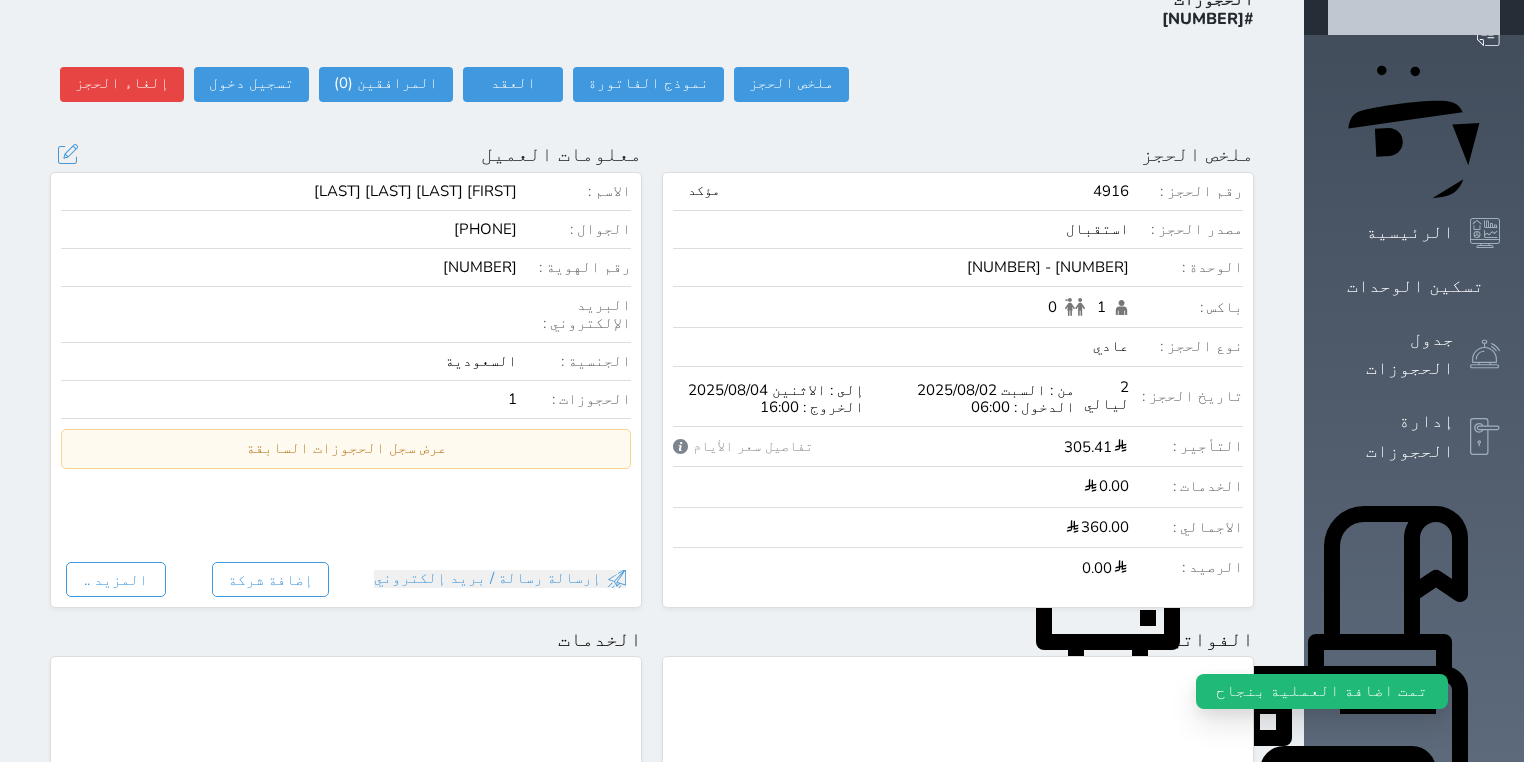 scroll, scrollTop: 57, scrollLeft: 0, axis: vertical 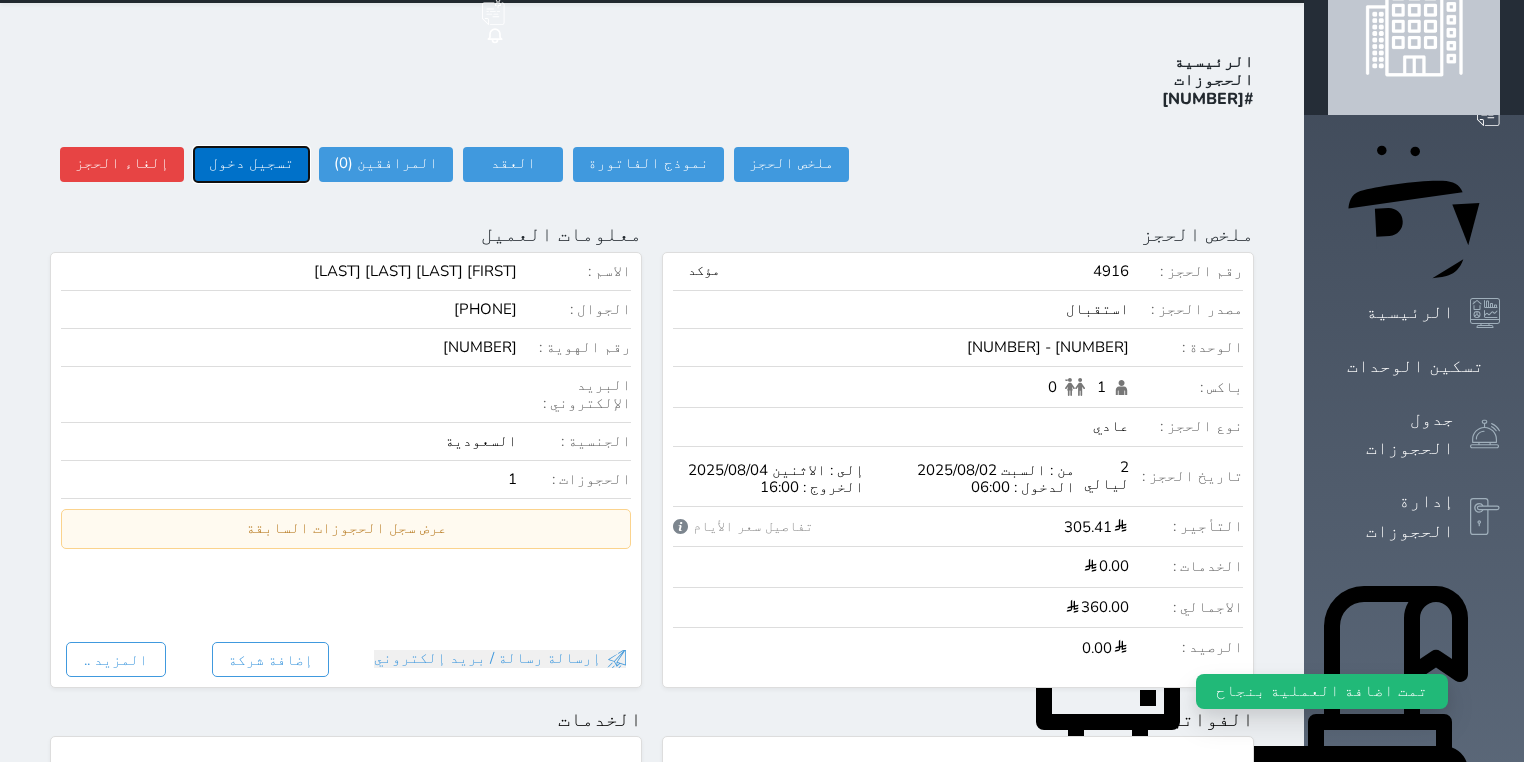 click on "تسجيل دخول" at bounding box center (251, 164) 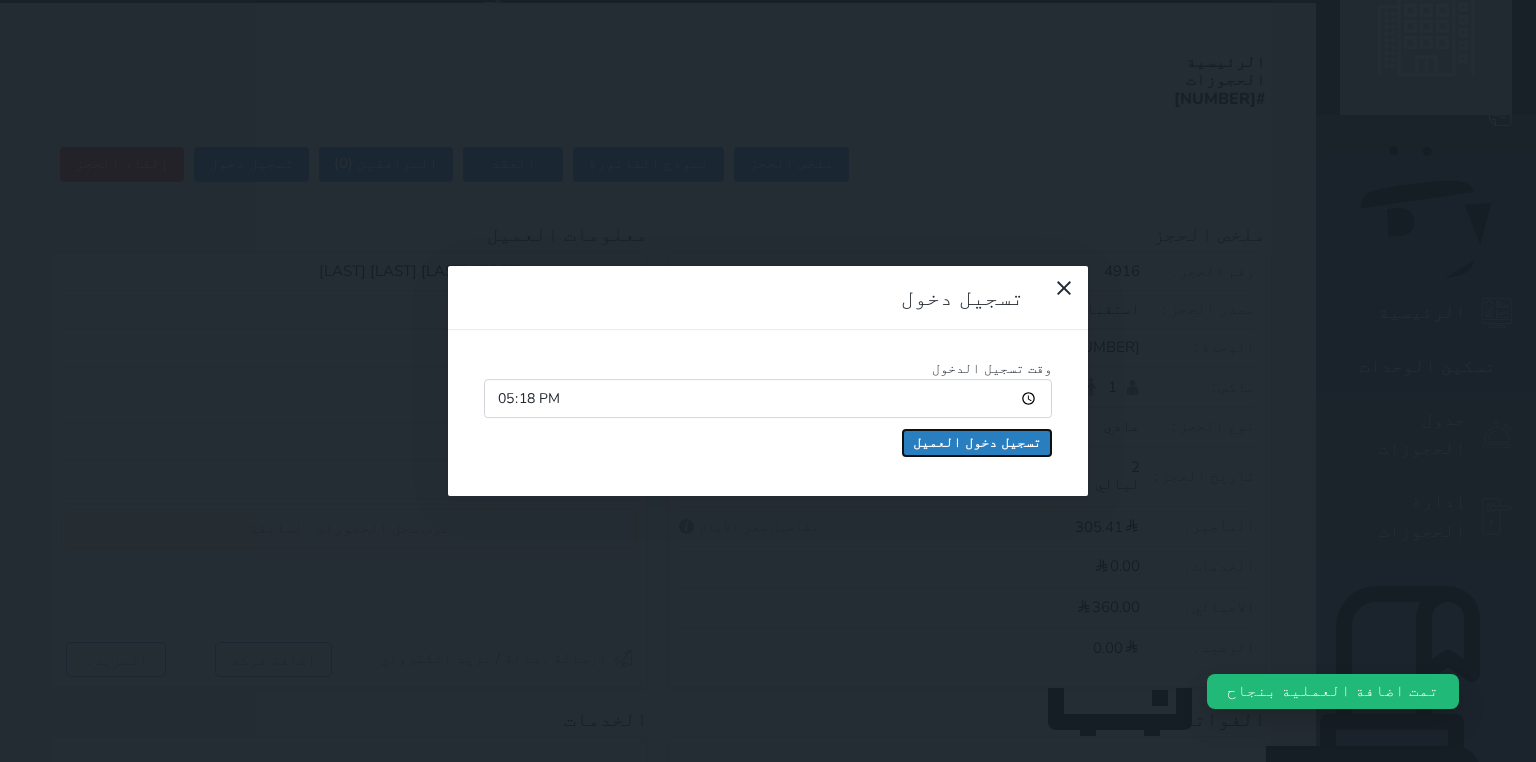 click on "تسجيل دخول العميل" at bounding box center [977, 443] 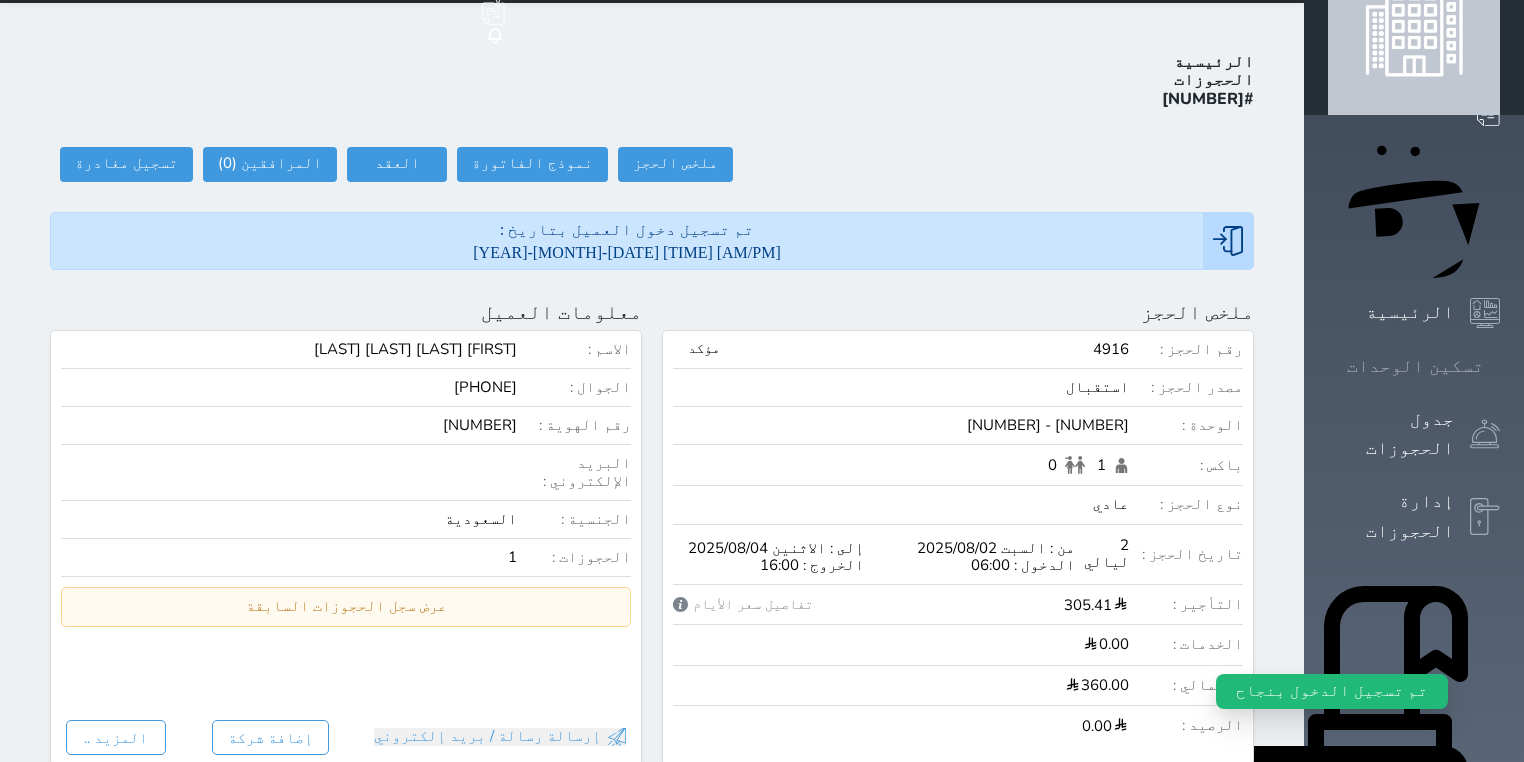 click 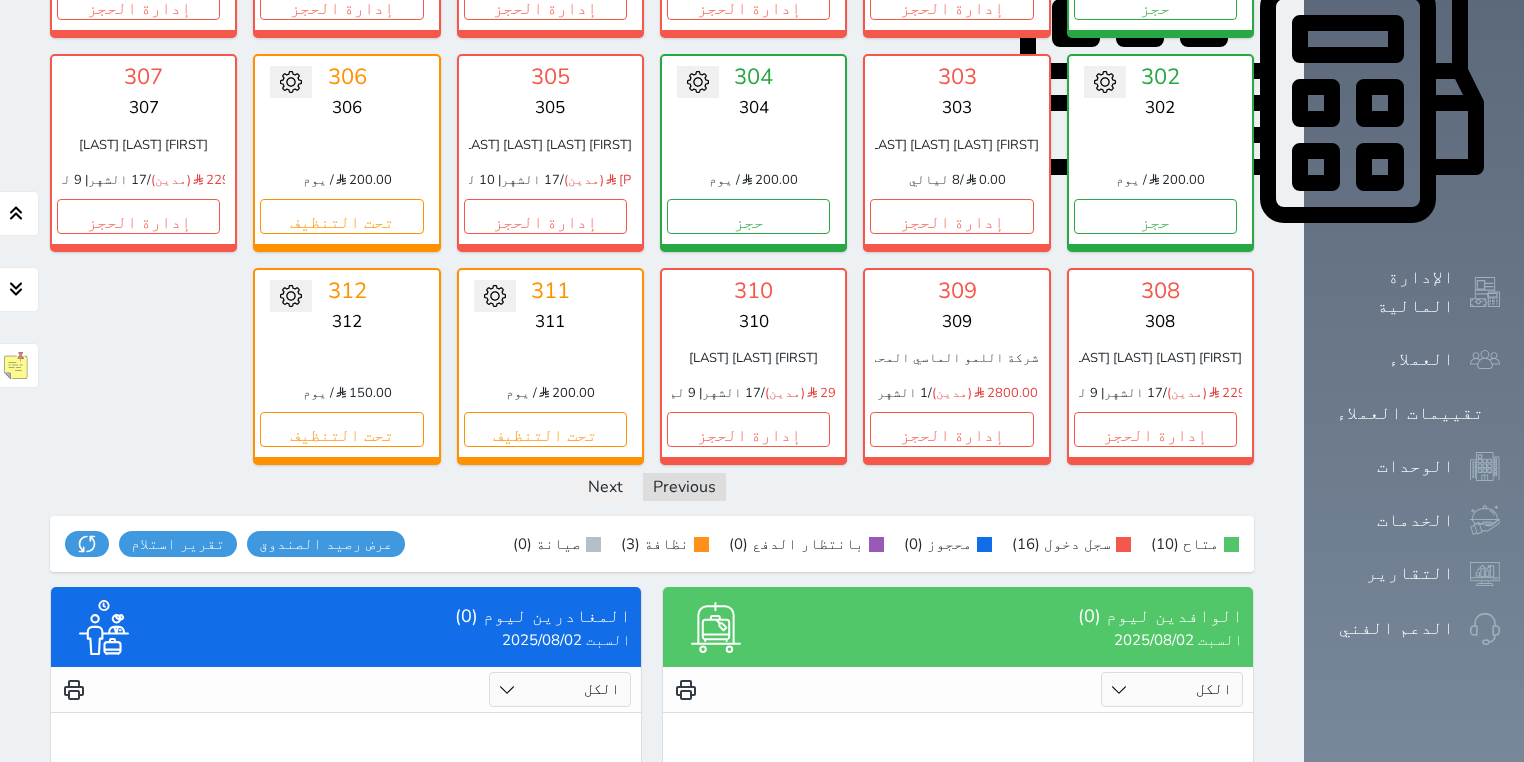 scroll, scrollTop: 1006, scrollLeft: 0, axis: vertical 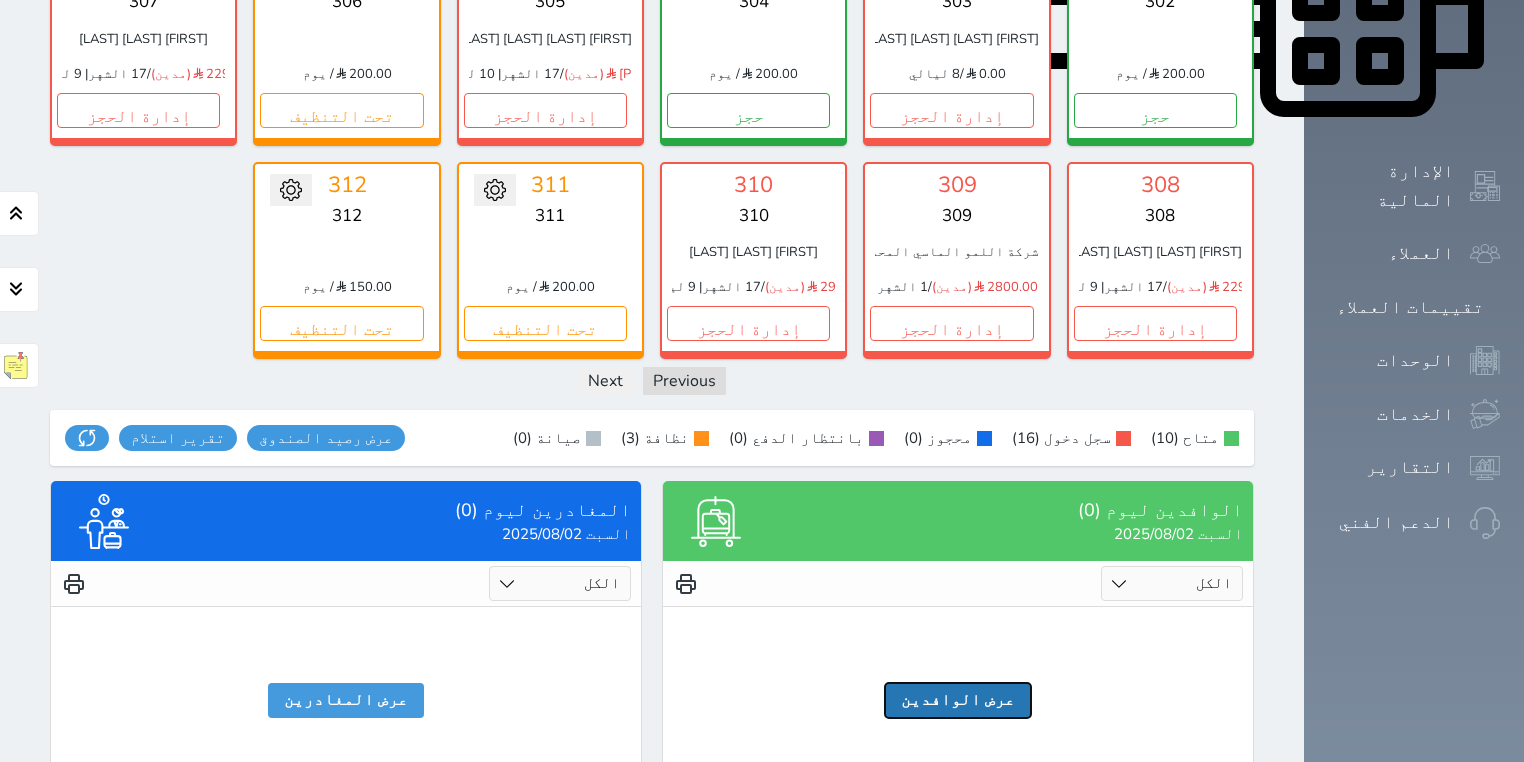 click on "عرض الوافدين" at bounding box center (958, 700) 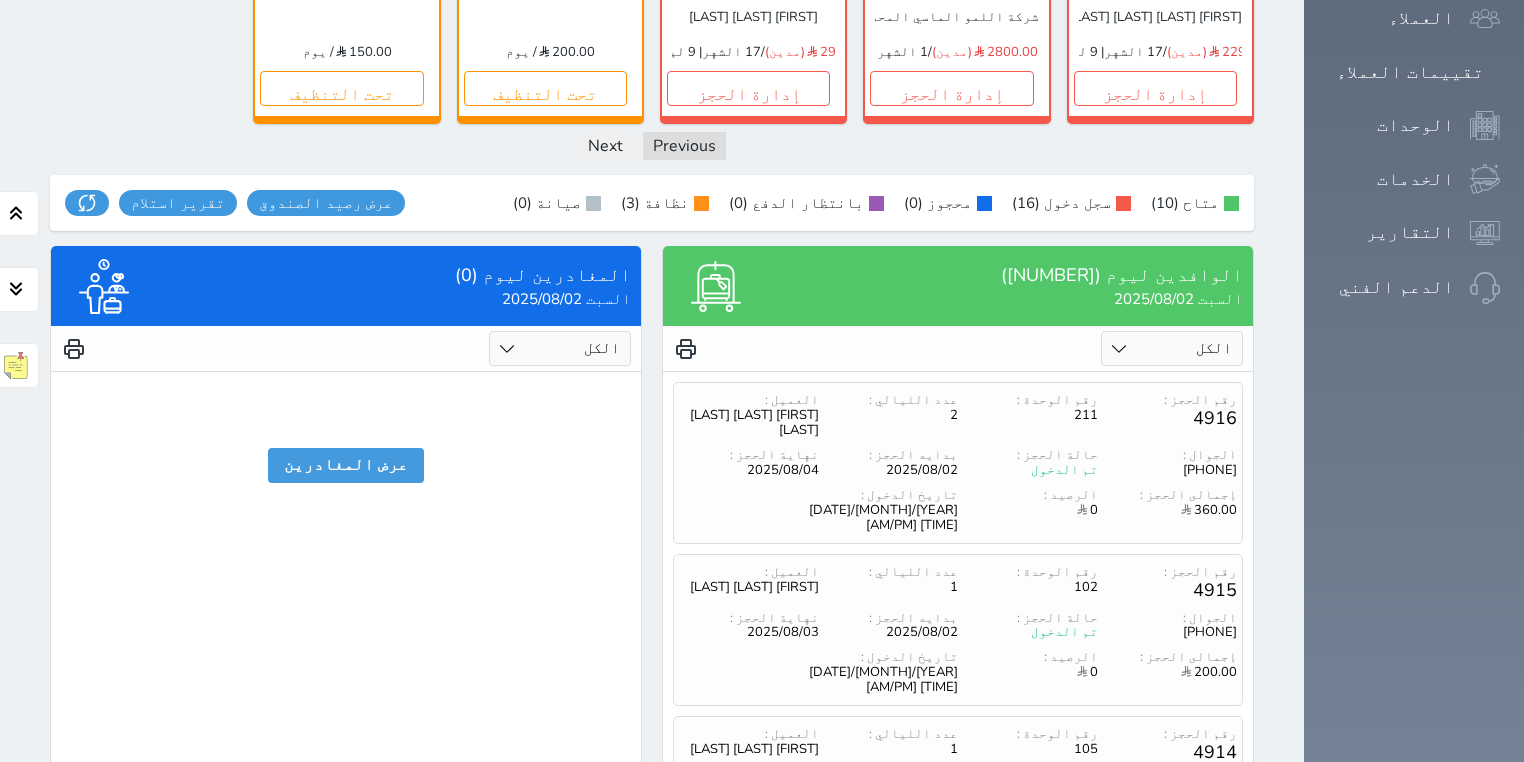 scroll, scrollTop: 1246, scrollLeft: 0, axis: vertical 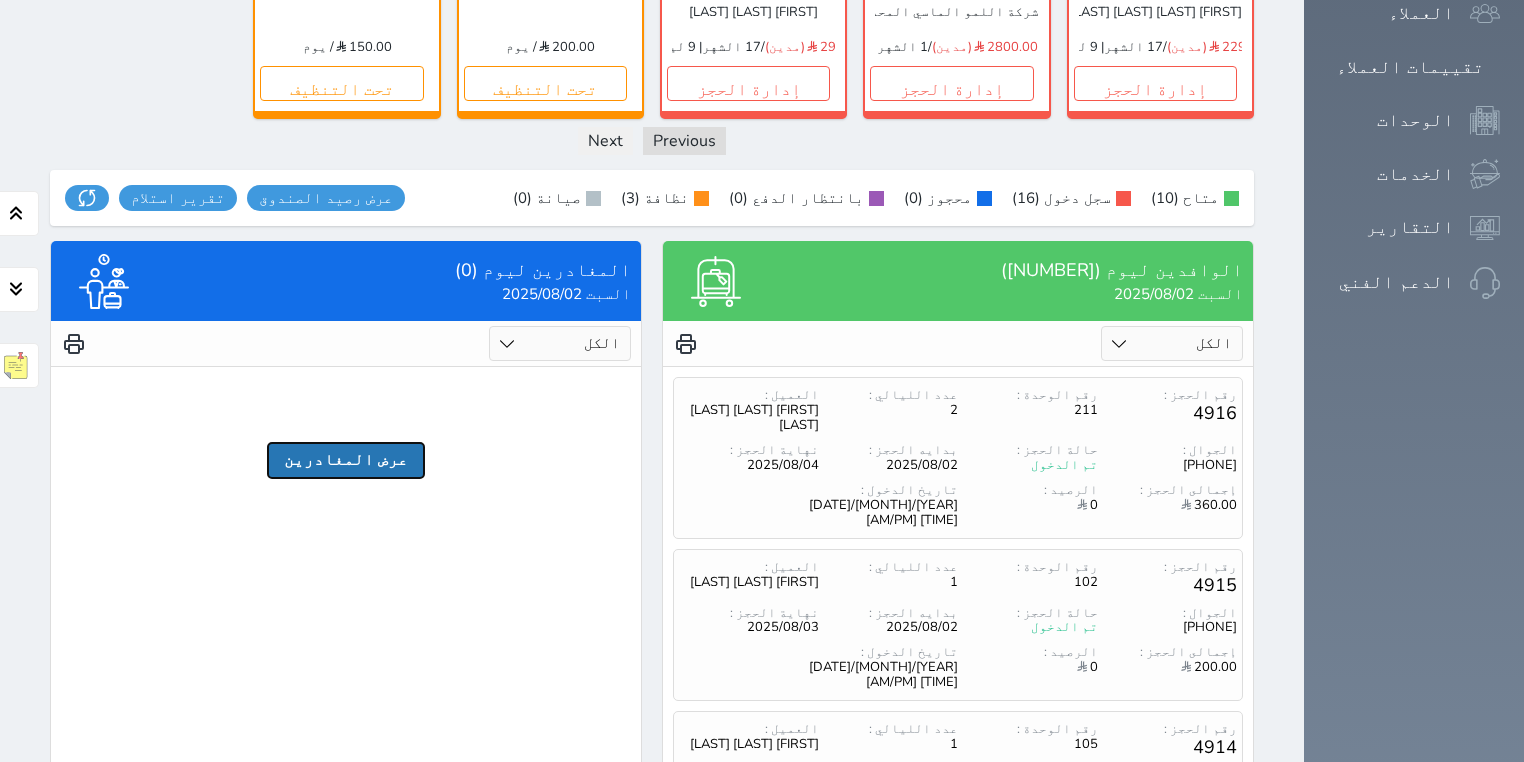 click on "عرض المغادرين" at bounding box center [346, 460] 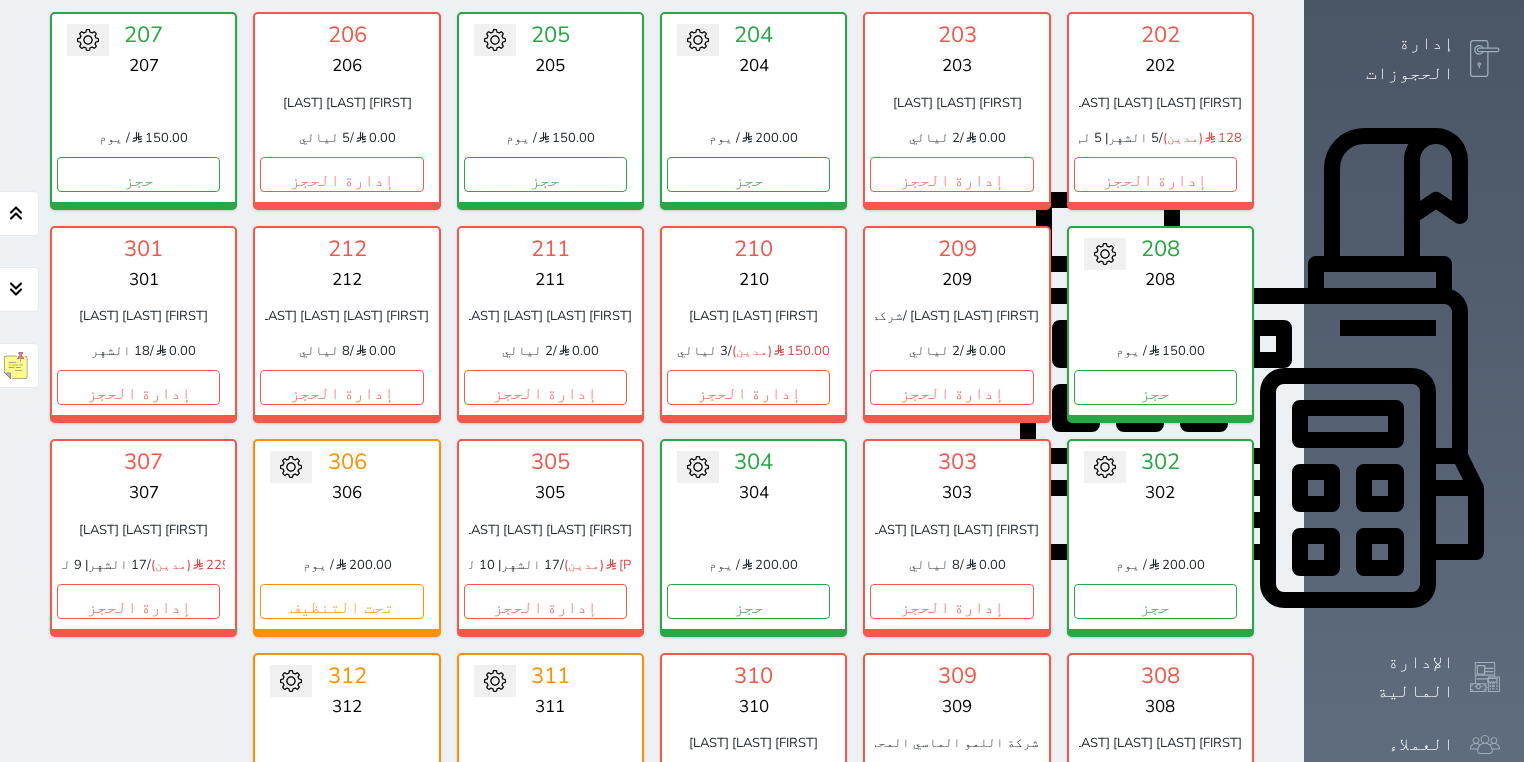 scroll, scrollTop: 480, scrollLeft: 0, axis: vertical 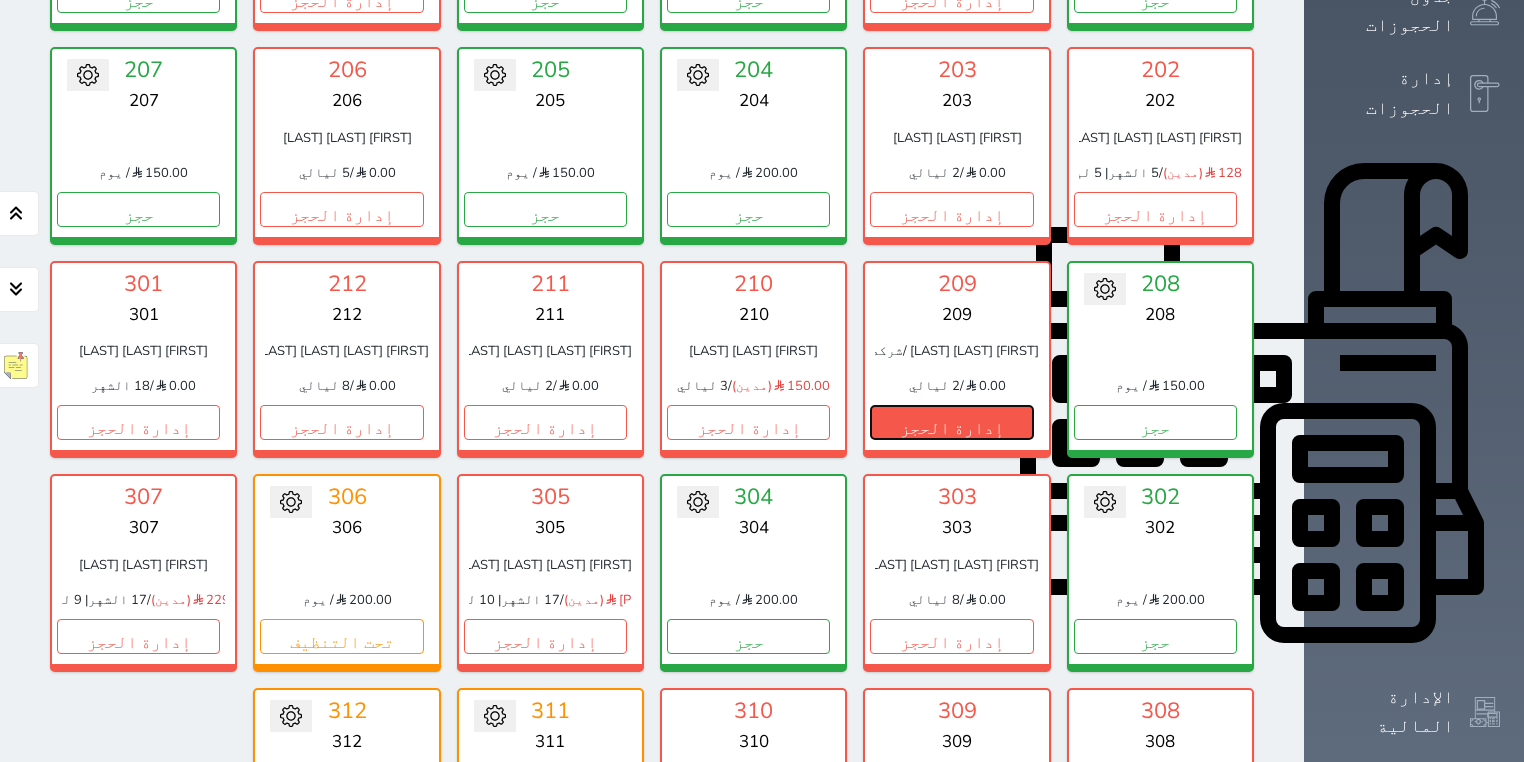 click on "إدارة الحجز" at bounding box center [951, 422] 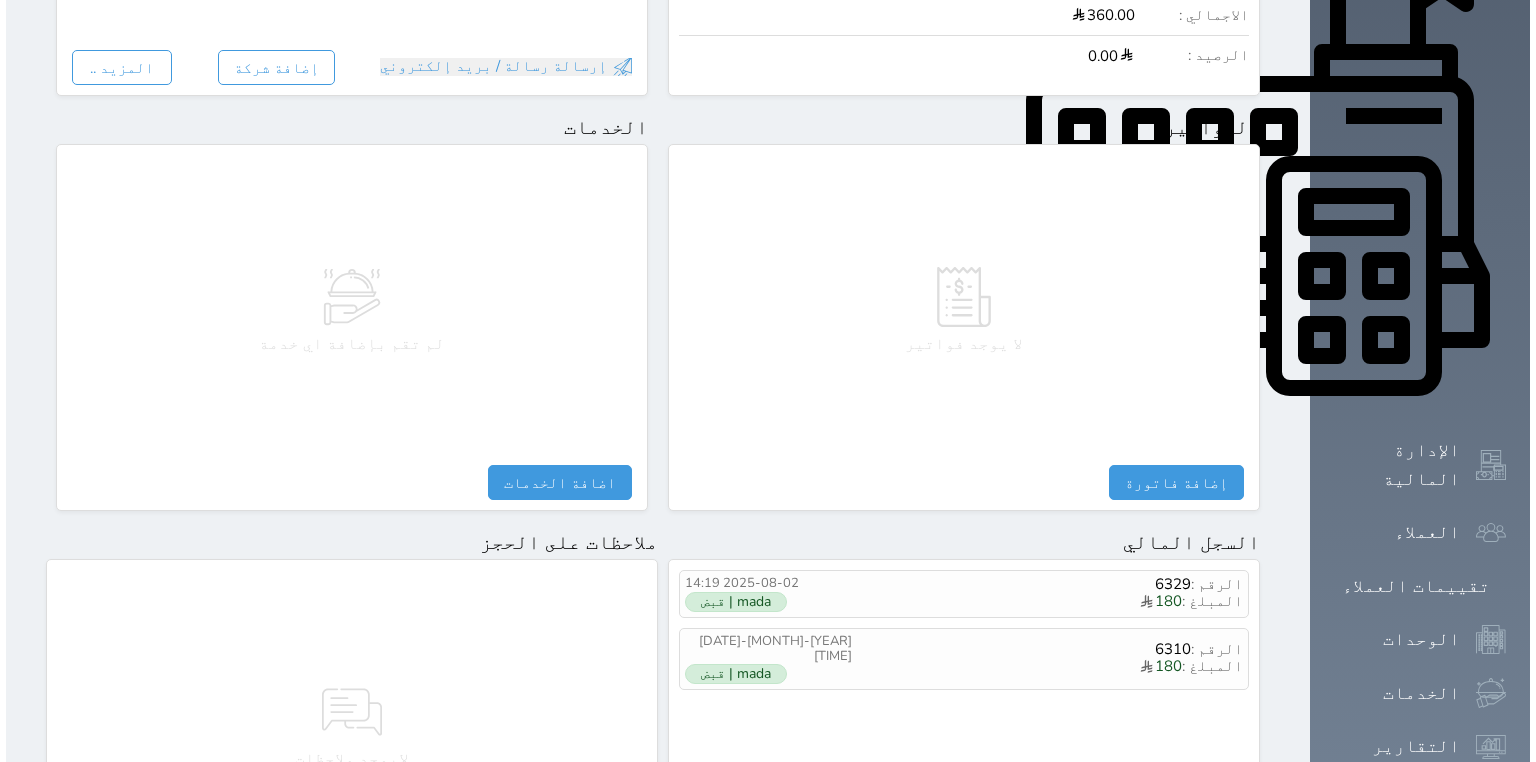 scroll, scrollTop: 960, scrollLeft: 0, axis: vertical 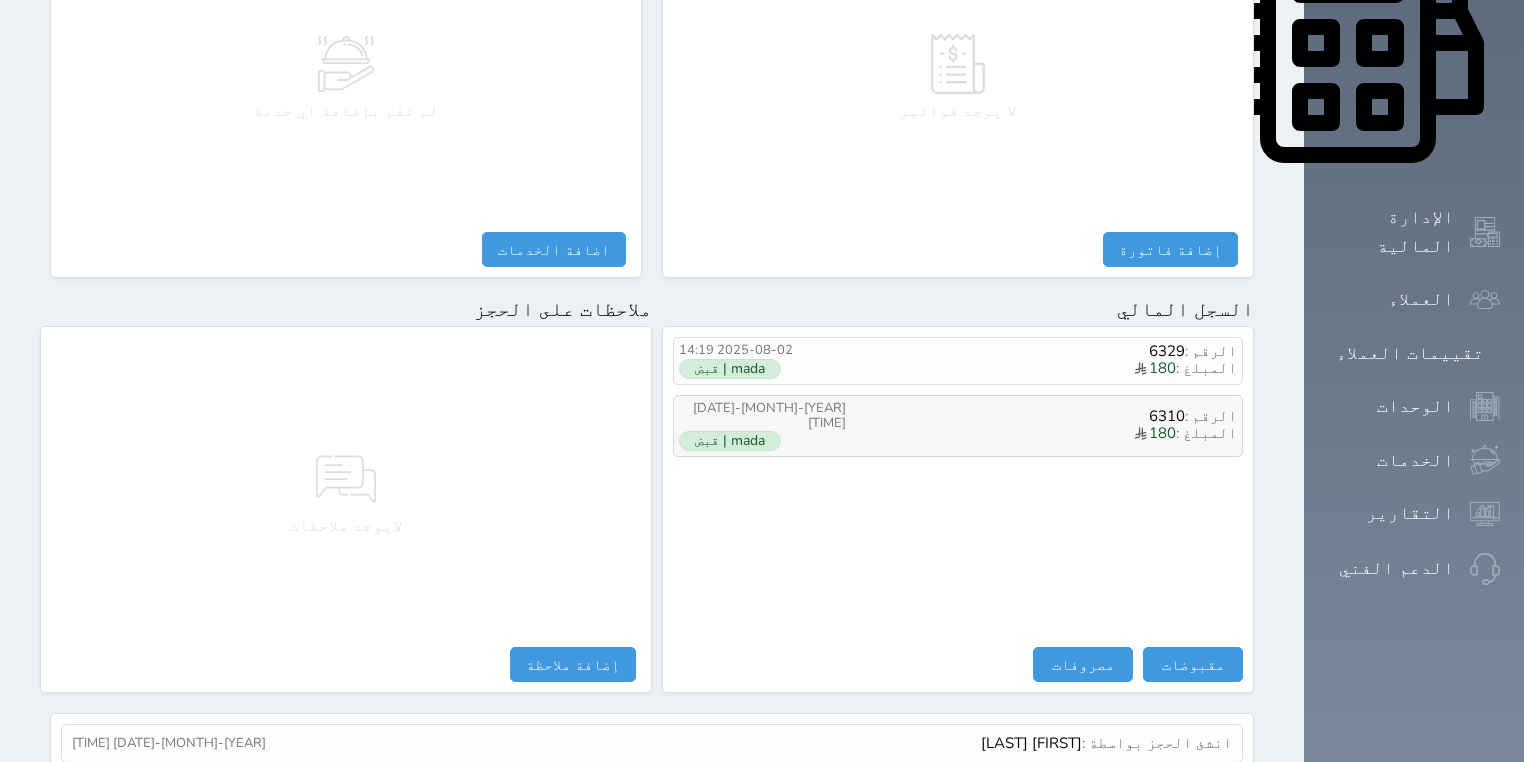 click on "mada | قبض" at bounding box center (730, 441) 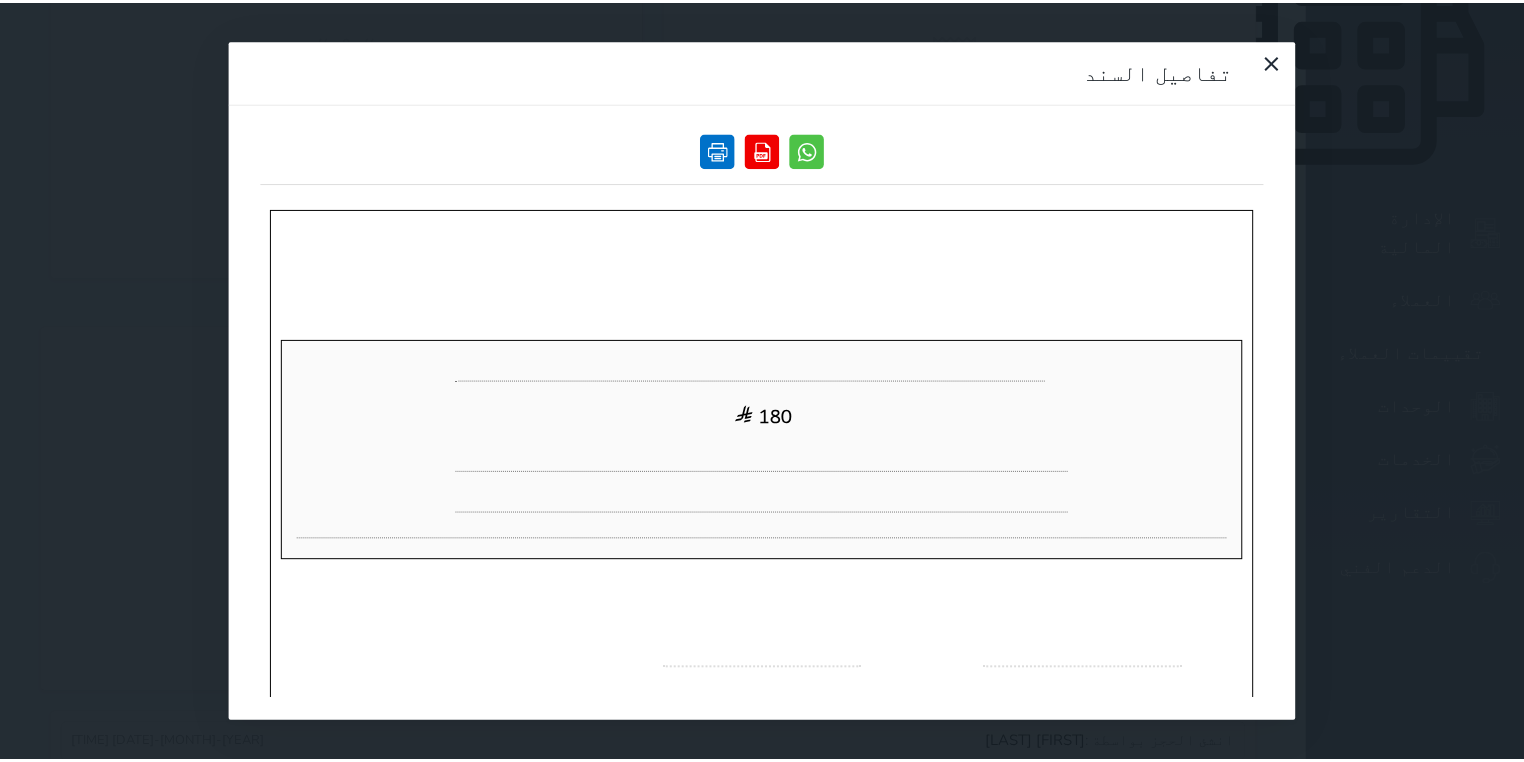 scroll, scrollTop: 0, scrollLeft: 0, axis: both 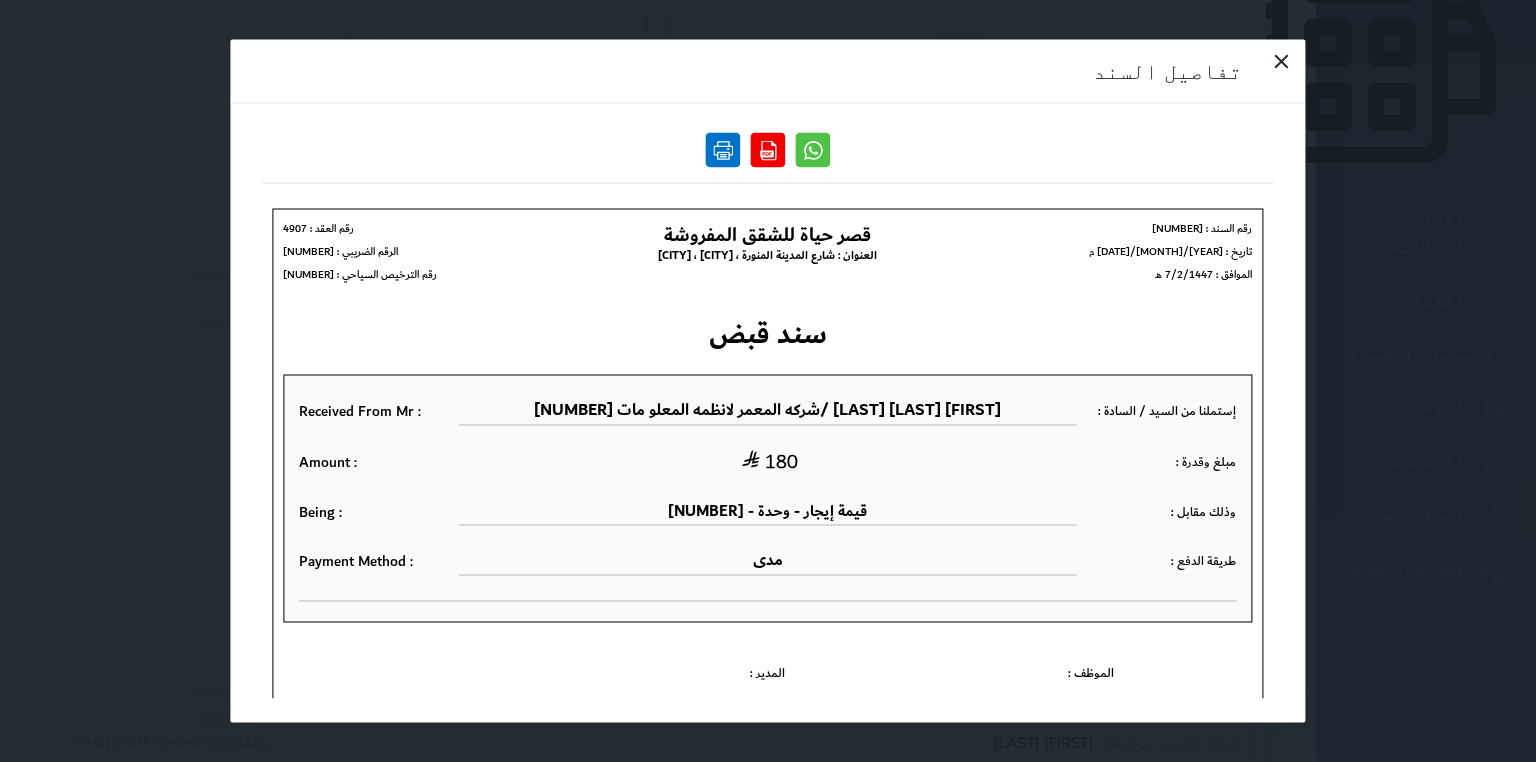 click at bounding box center (723, 150) 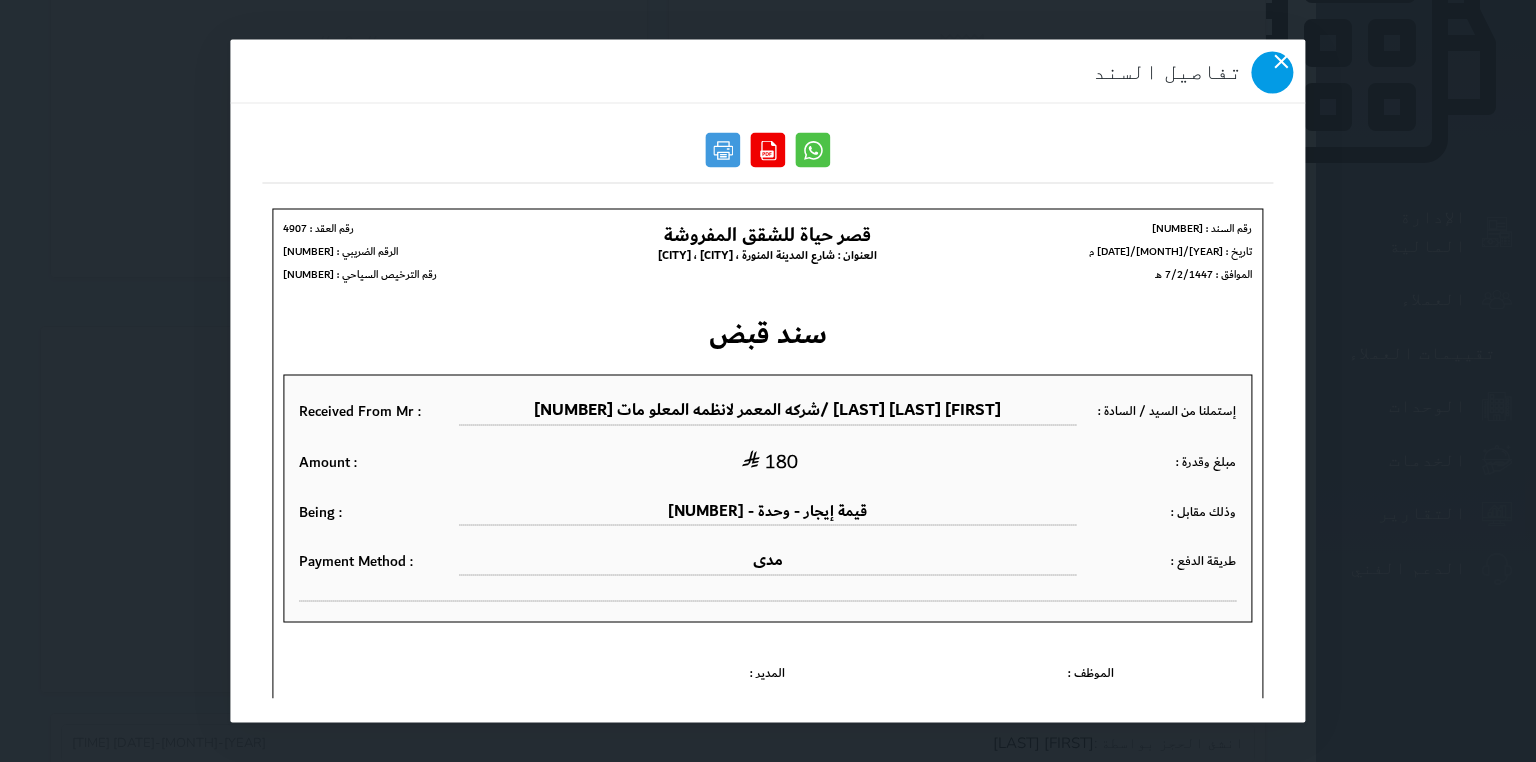 click 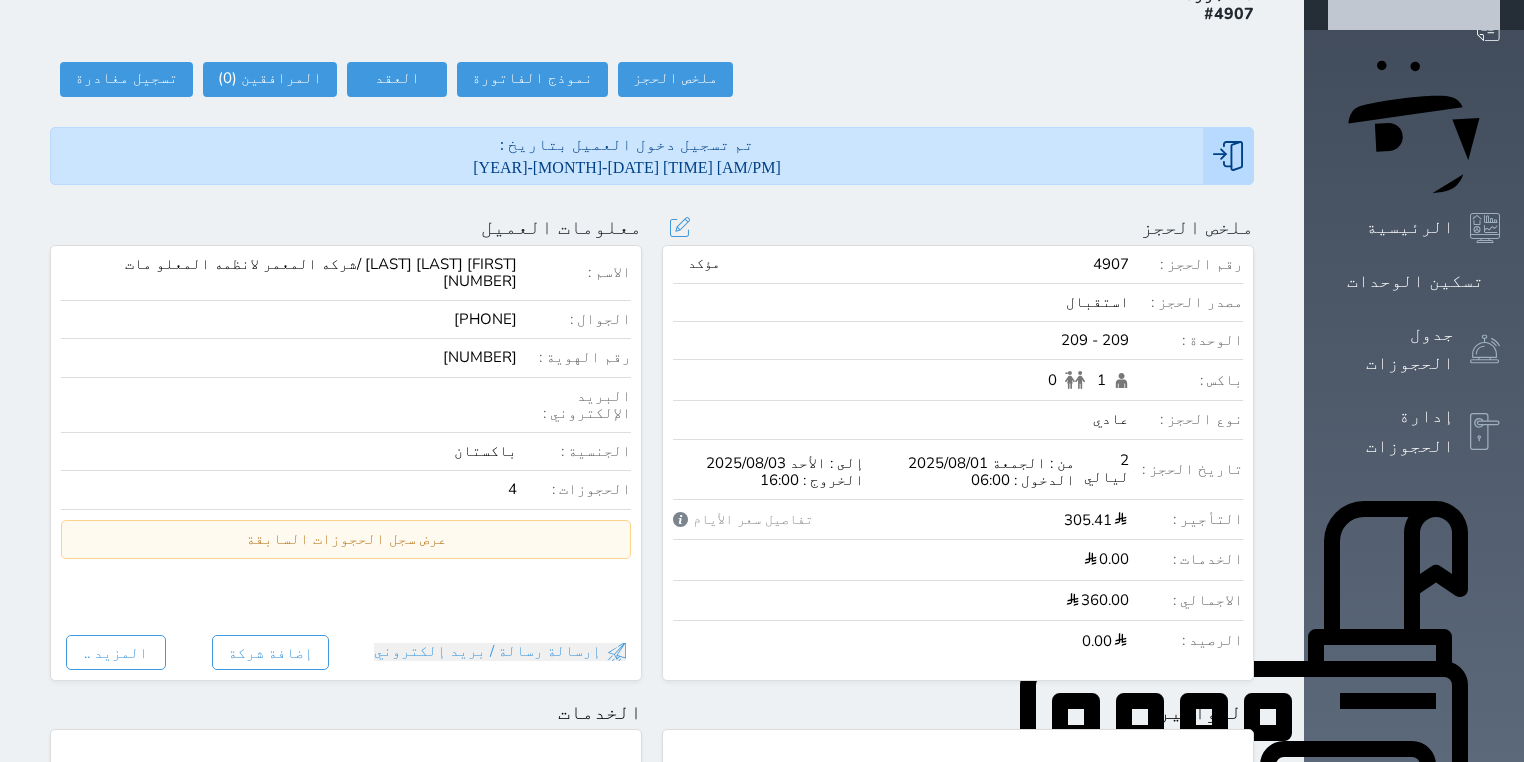 scroll, scrollTop: 0, scrollLeft: 0, axis: both 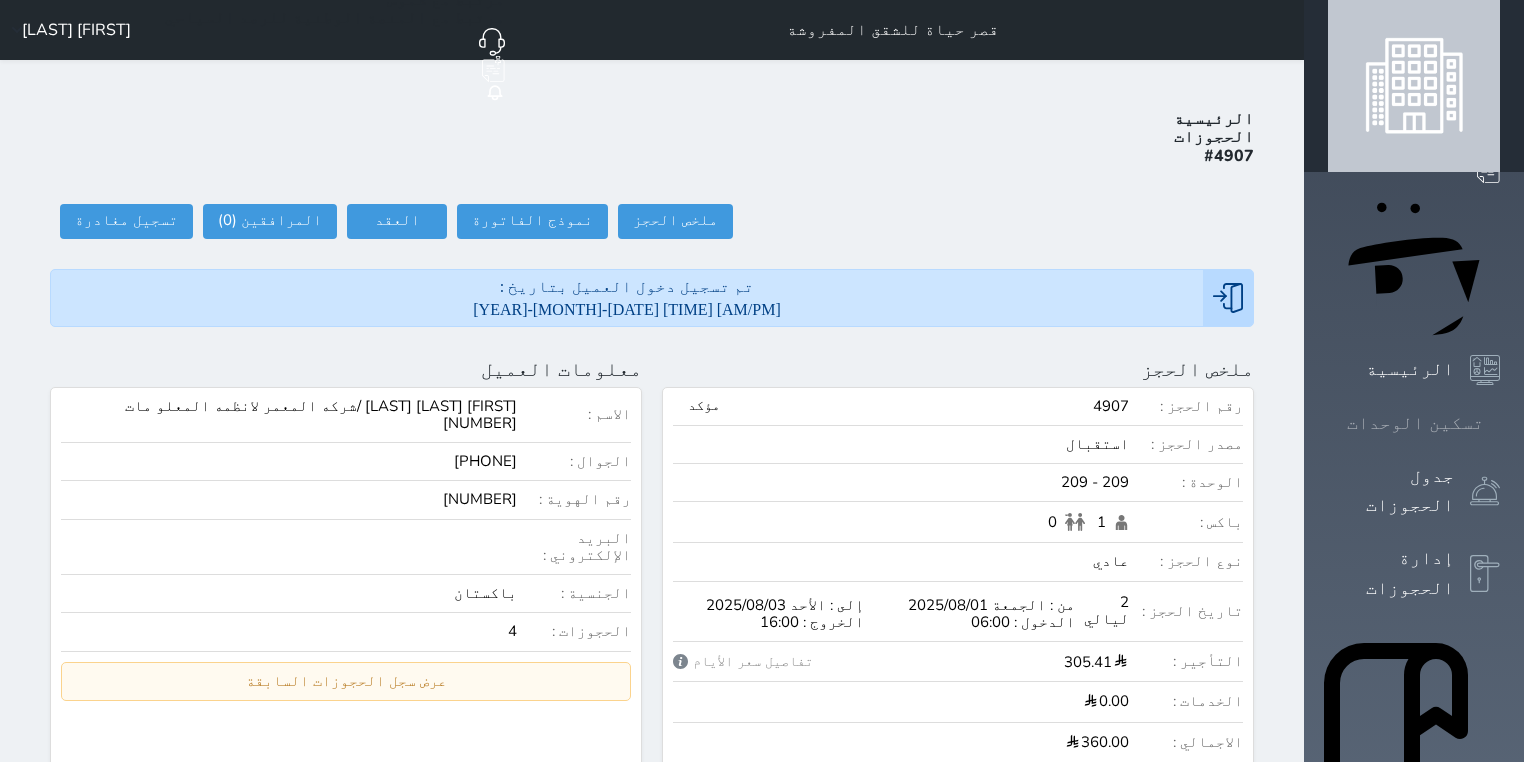 click on "تسكين الوحدات" at bounding box center [1415, 423] 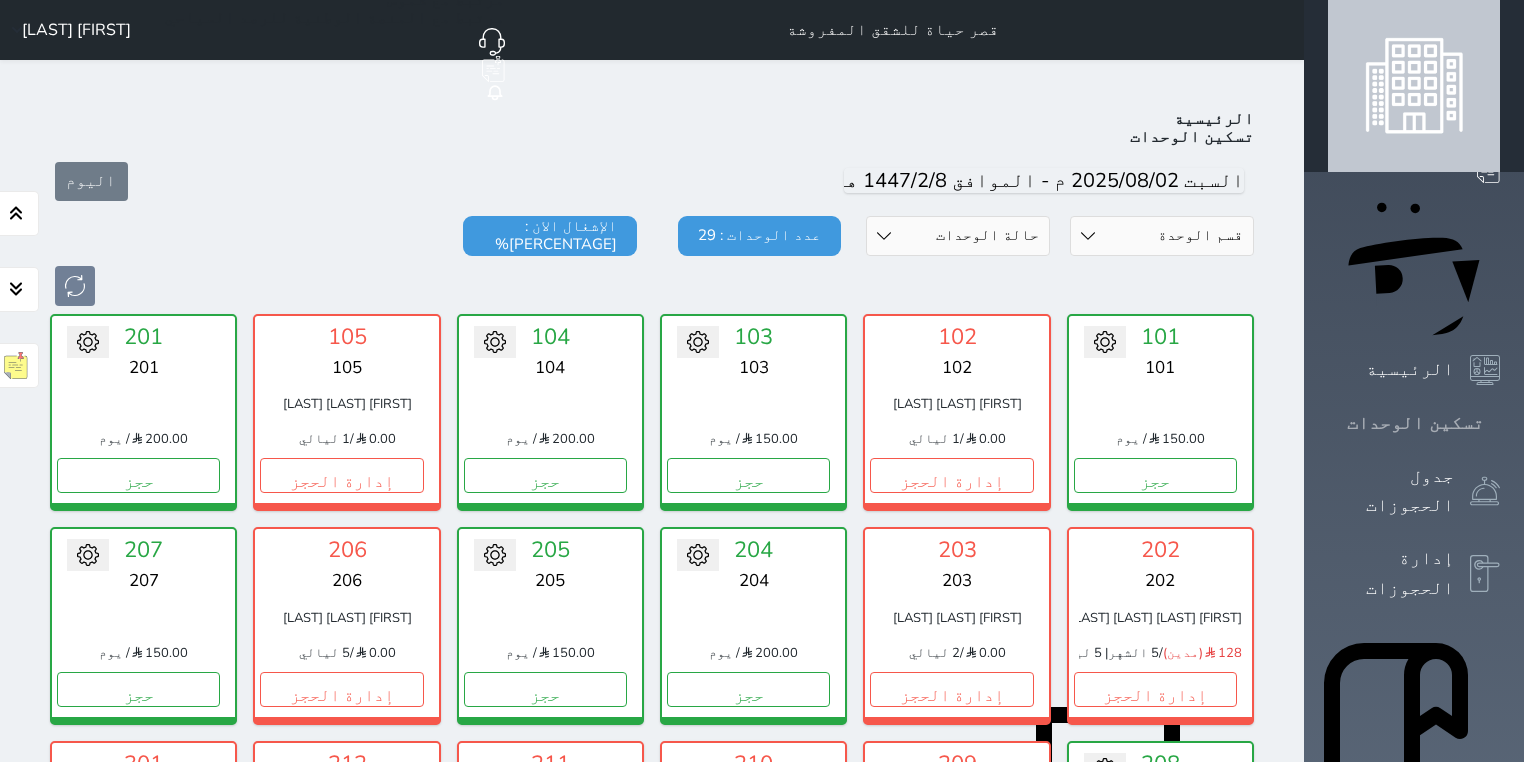 scroll, scrollTop: 78, scrollLeft: 0, axis: vertical 